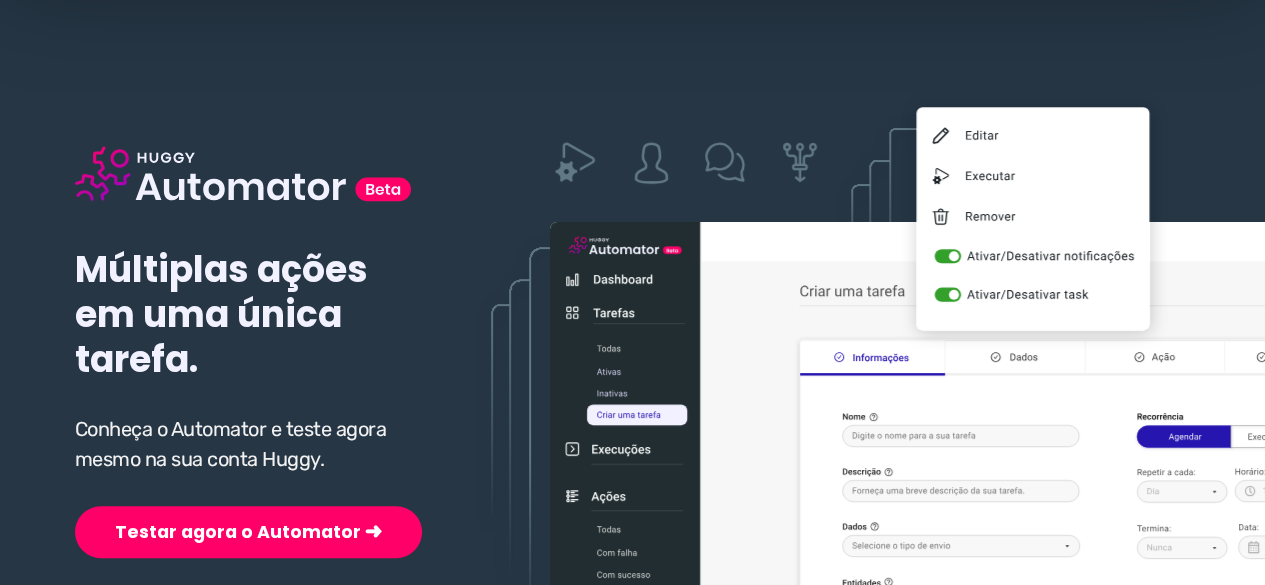 scroll, scrollTop: 300, scrollLeft: 0, axis: vertical 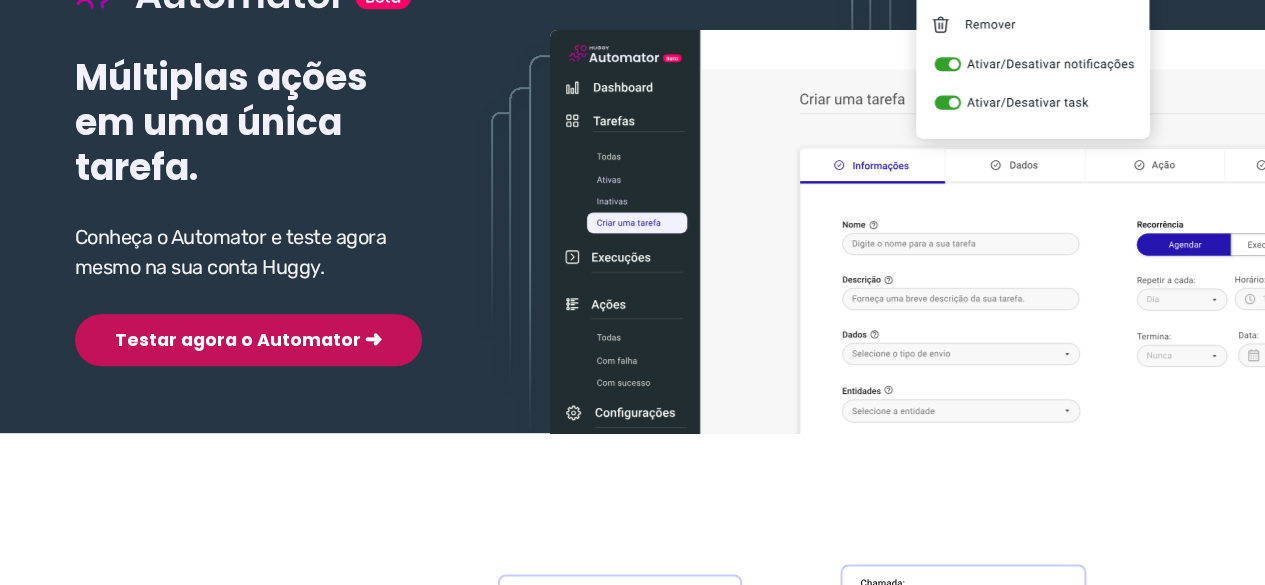 click on "Testar agora o Automator ➜" at bounding box center (248, 340) 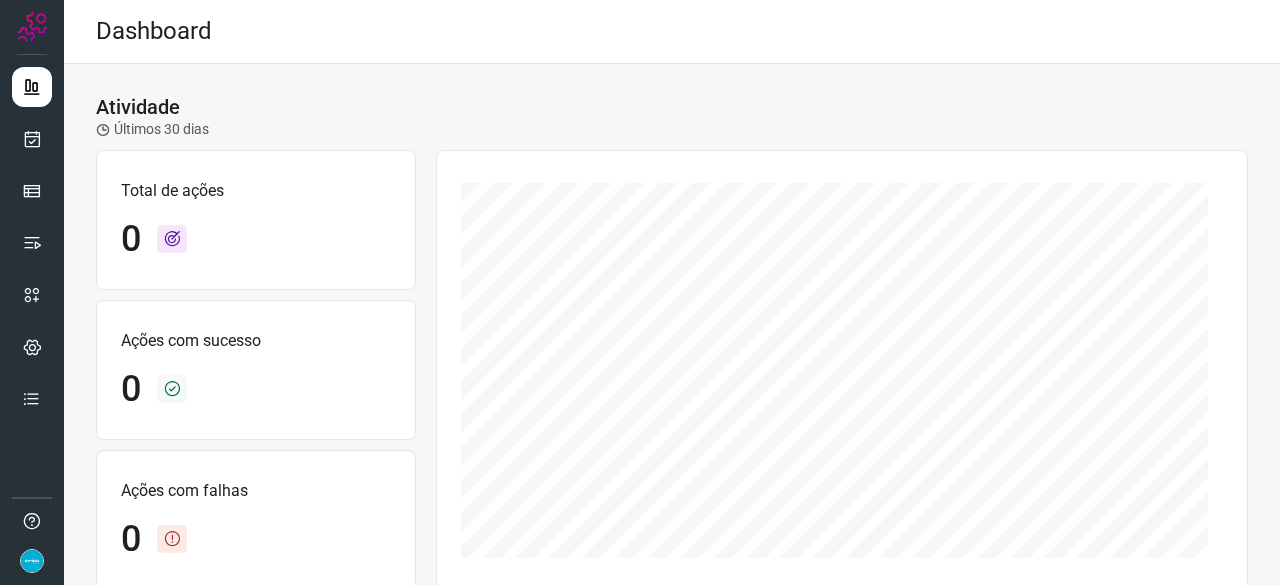 scroll, scrollTop: 0, scrollLeft: 0, axis: both 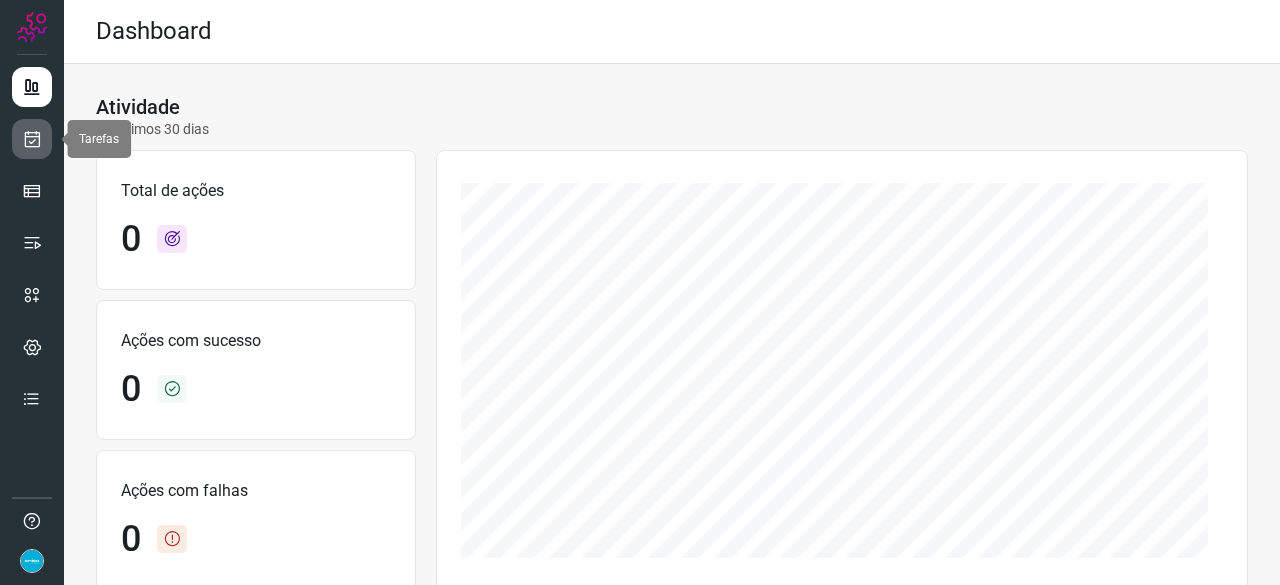 click at bounding box center [32, 139] 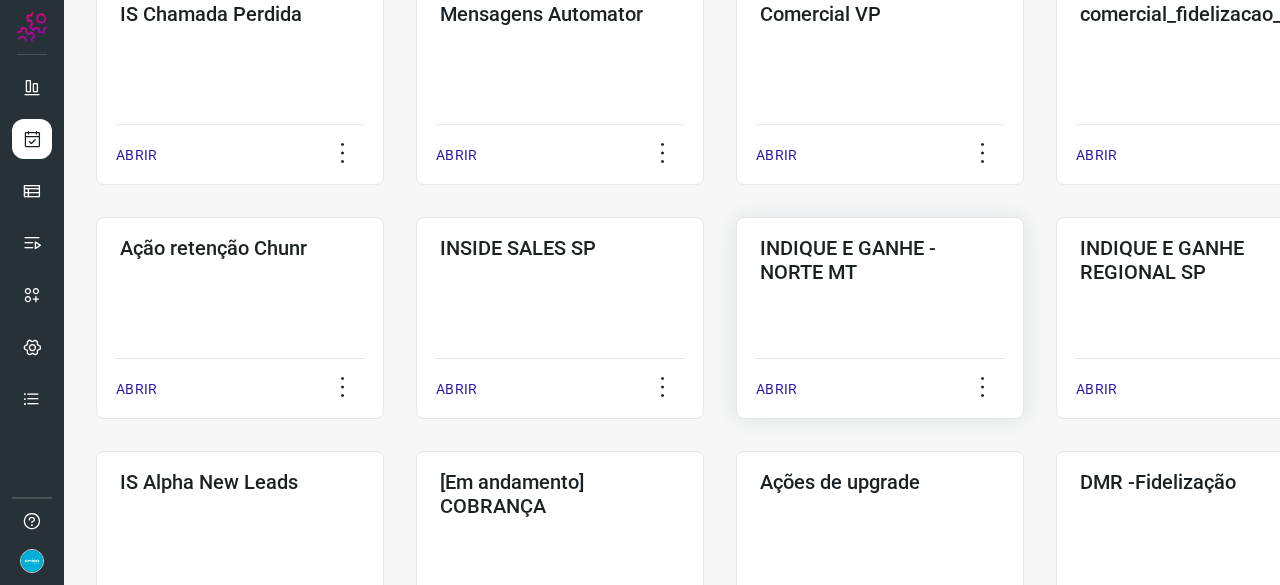 scroll, scrollTop: 500, scrollLeft: 0, axis: vertical 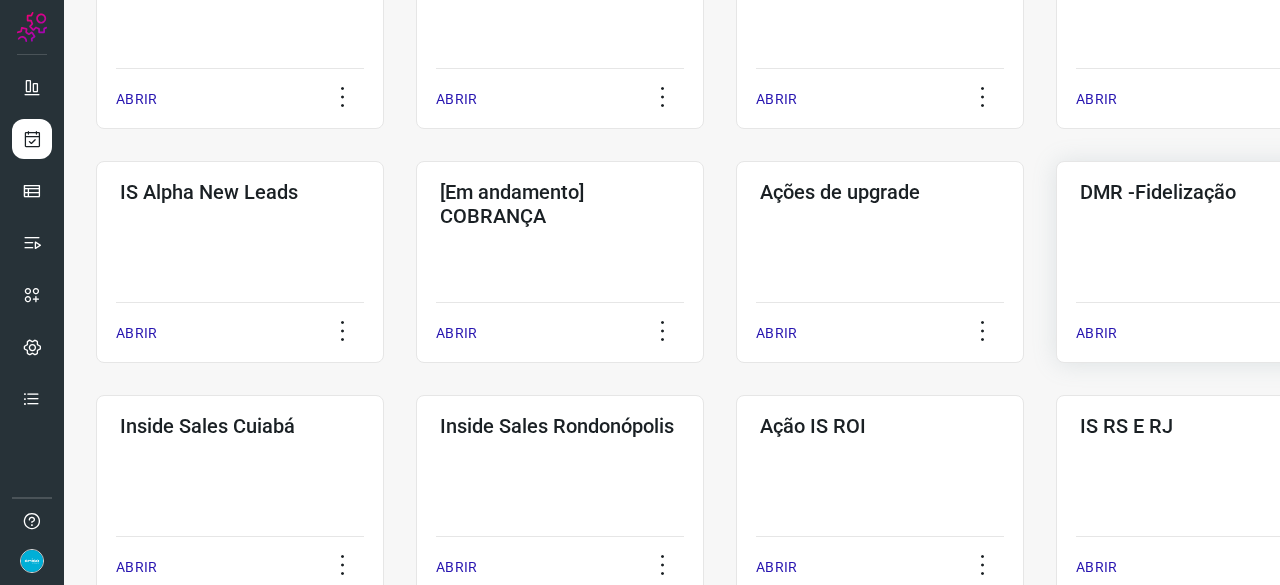 click on "ABRIR" at bounding box center [1096, 333] 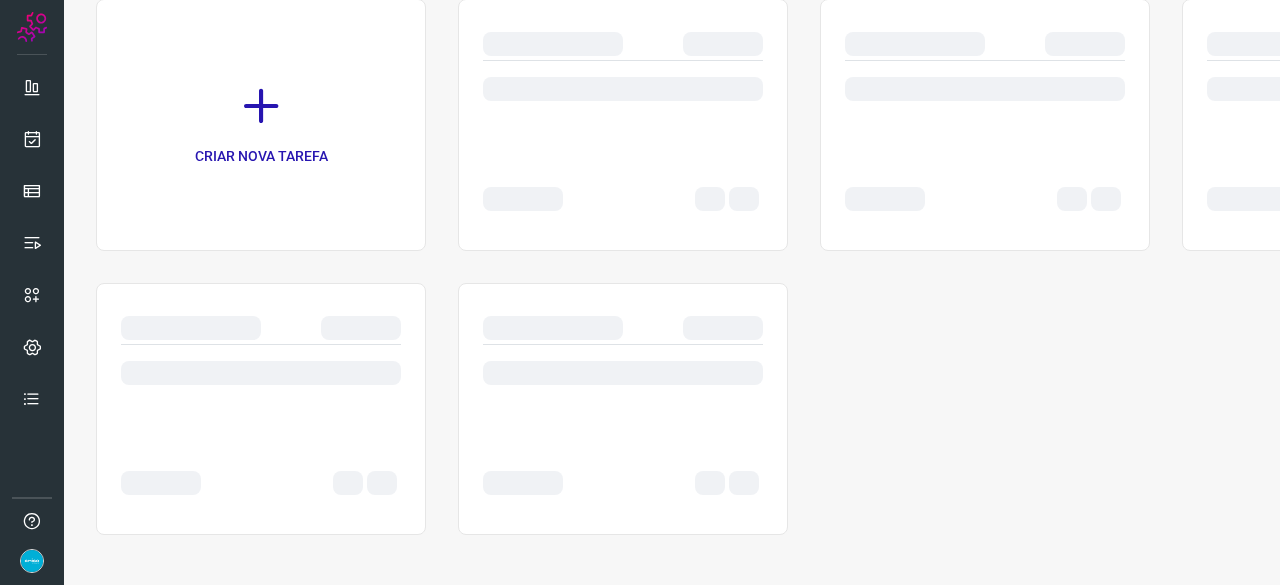 scroll, scrollTop: 0, scrollLeft: 0, axis: both 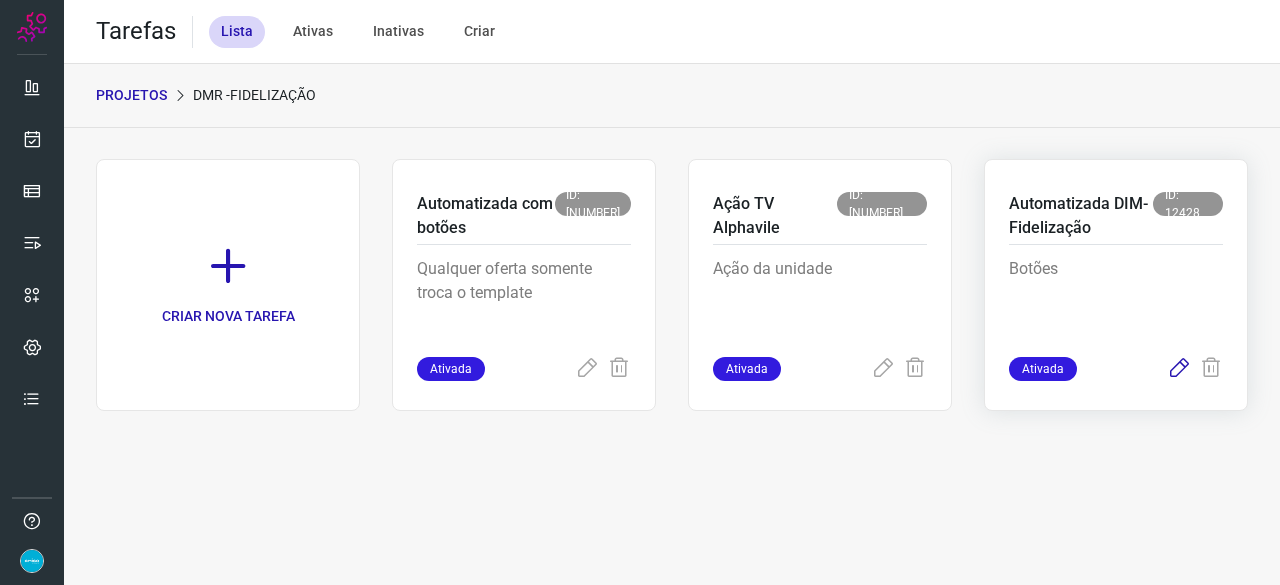 click at bounding box center [1179, 369] 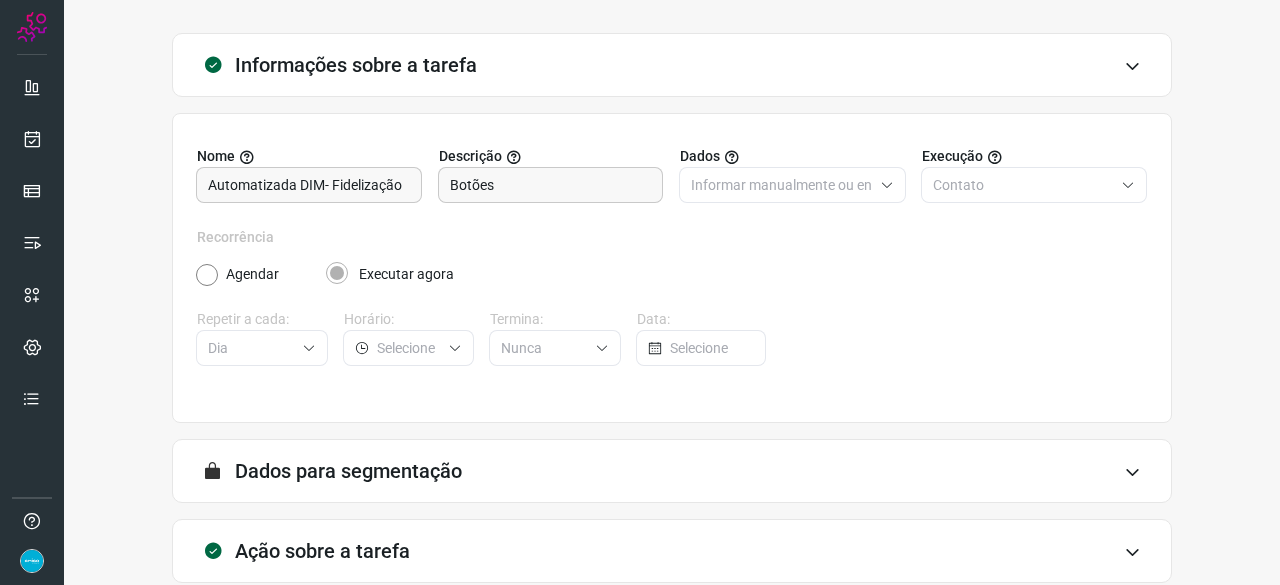 scroll, scrollTop: 195, scrollLeft: 0, axis: vertical 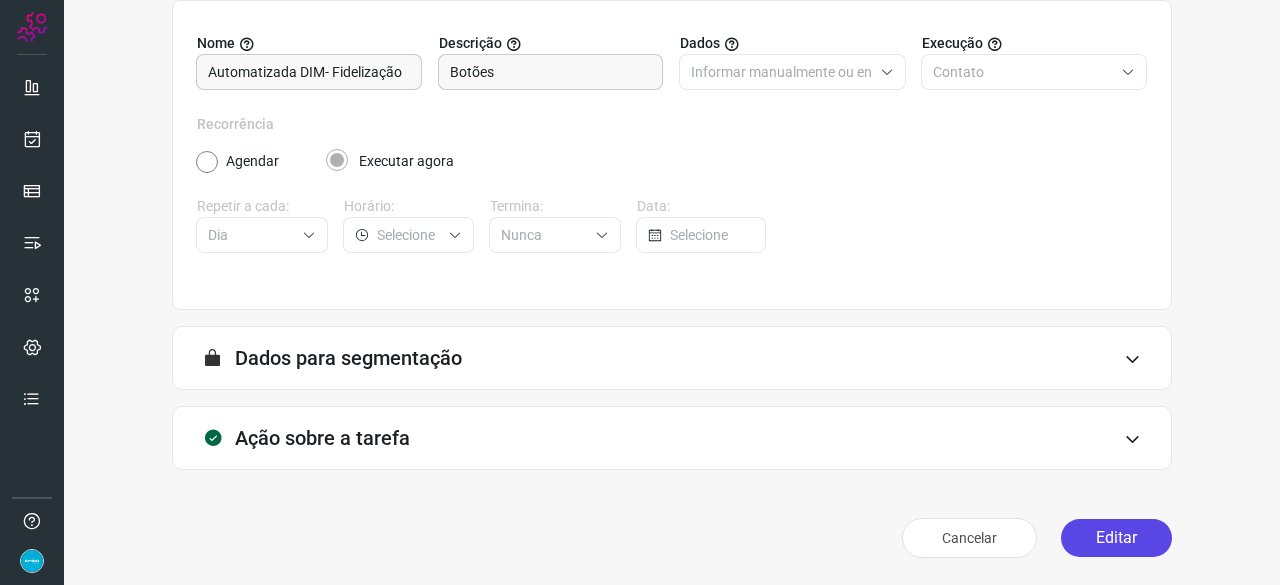 click on "Editar" at bounding box center (1116, 538) 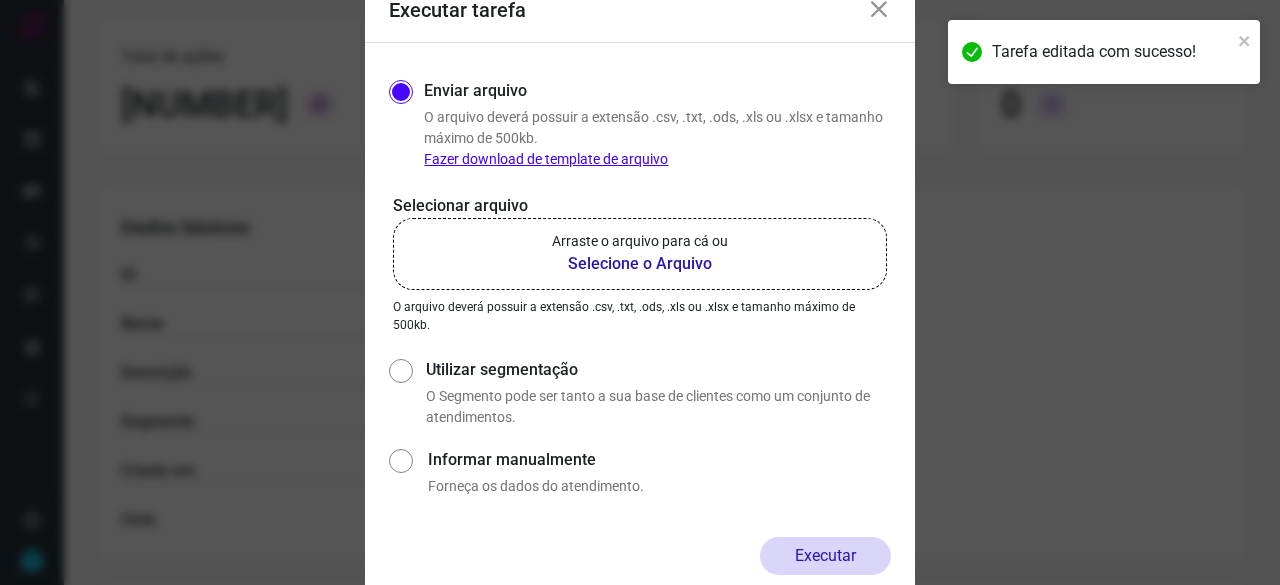 click on "Selecione o Arquivo" at bounding box center (640, 264) 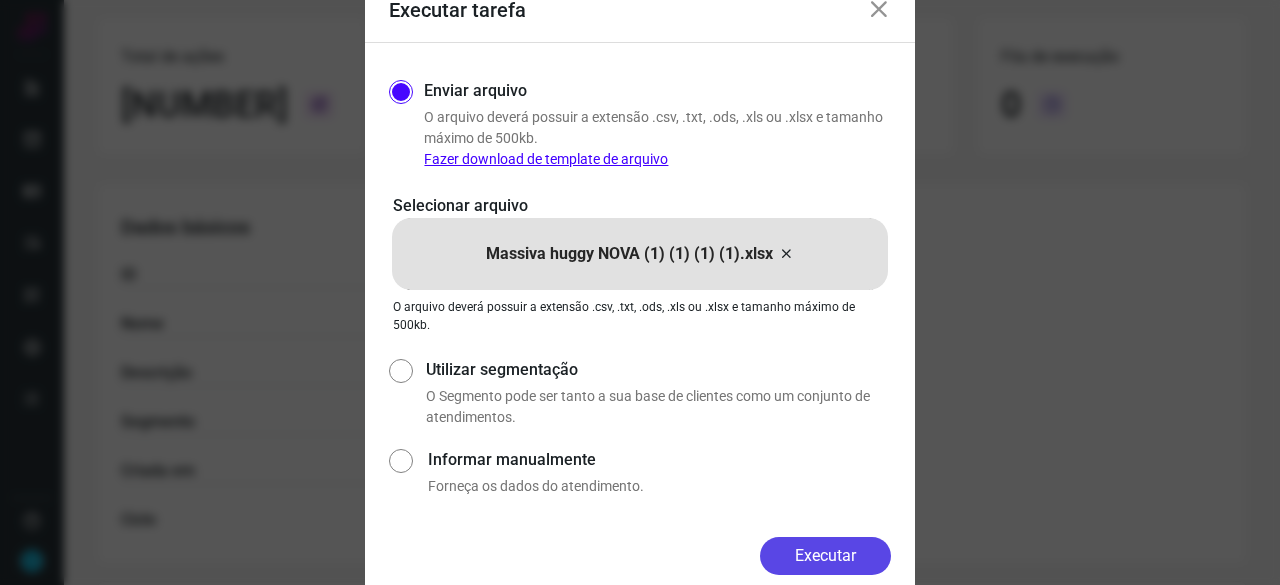 click on "Executar" at bounding box center (825, 556) 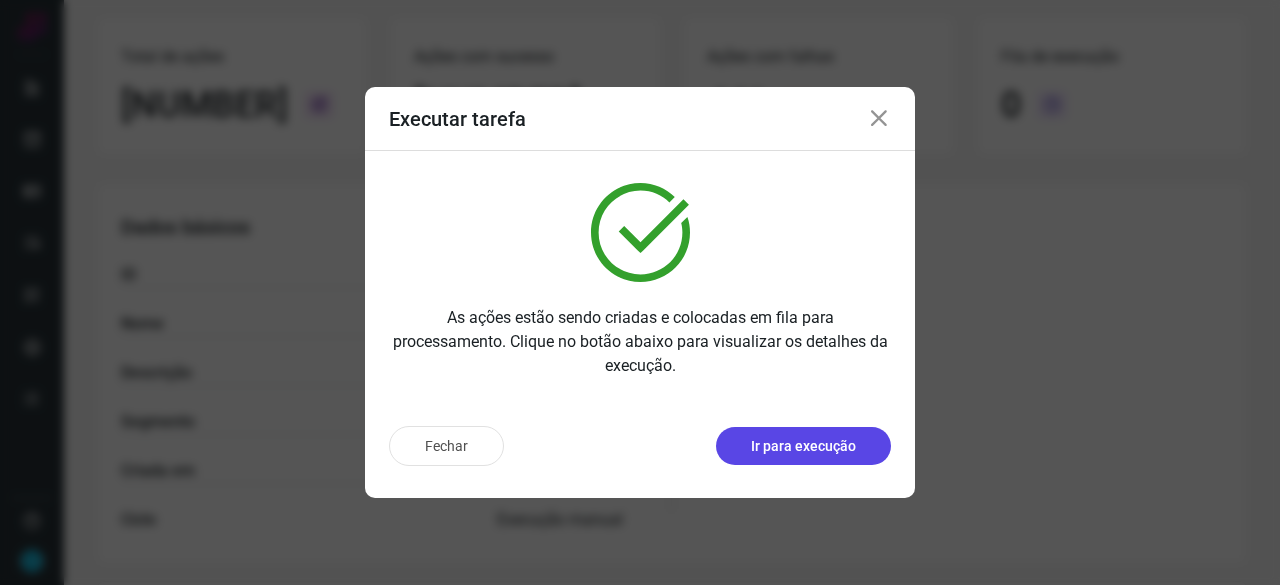 click on "Ir para execução" at bounding box center [803, 446] 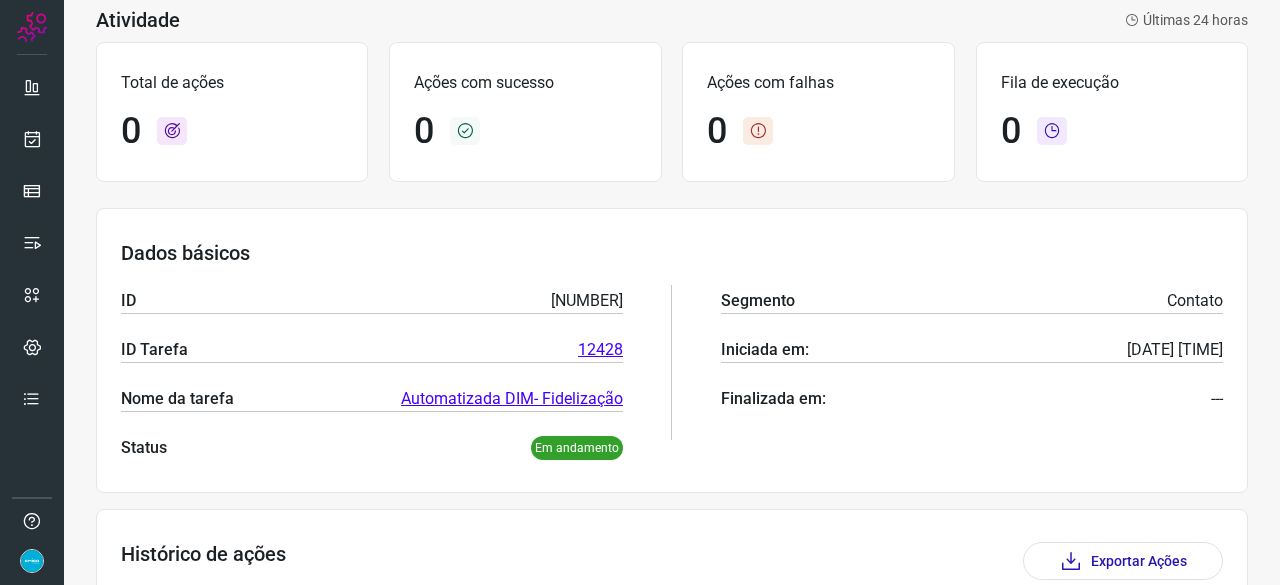 scroll, scrollTop: 303, scrollLeft: 0, axis: vertical 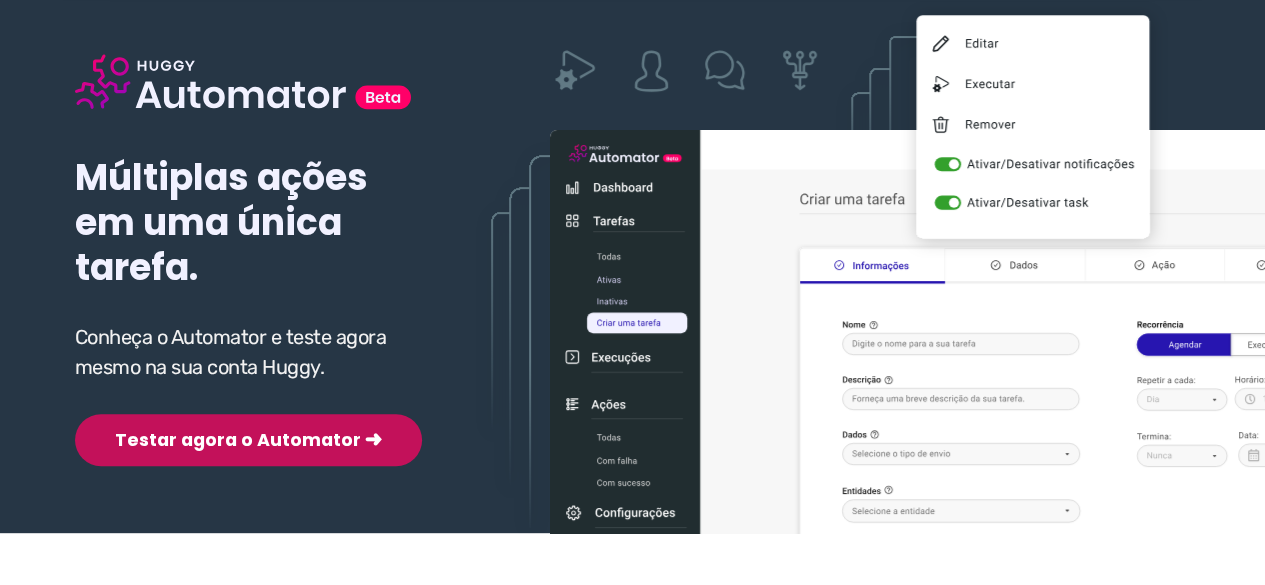 click on "Testar agora o Automator ➜" at bounding box center (248, 440) 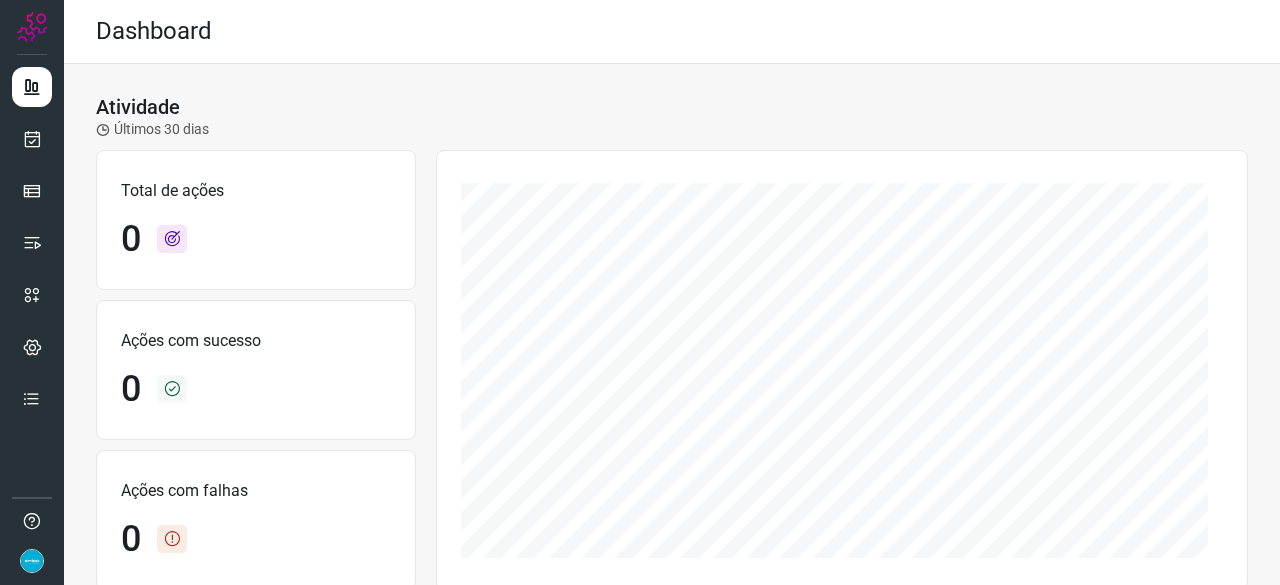 scroll, scrollTop: 0, scrollLeft: 0, axis: both 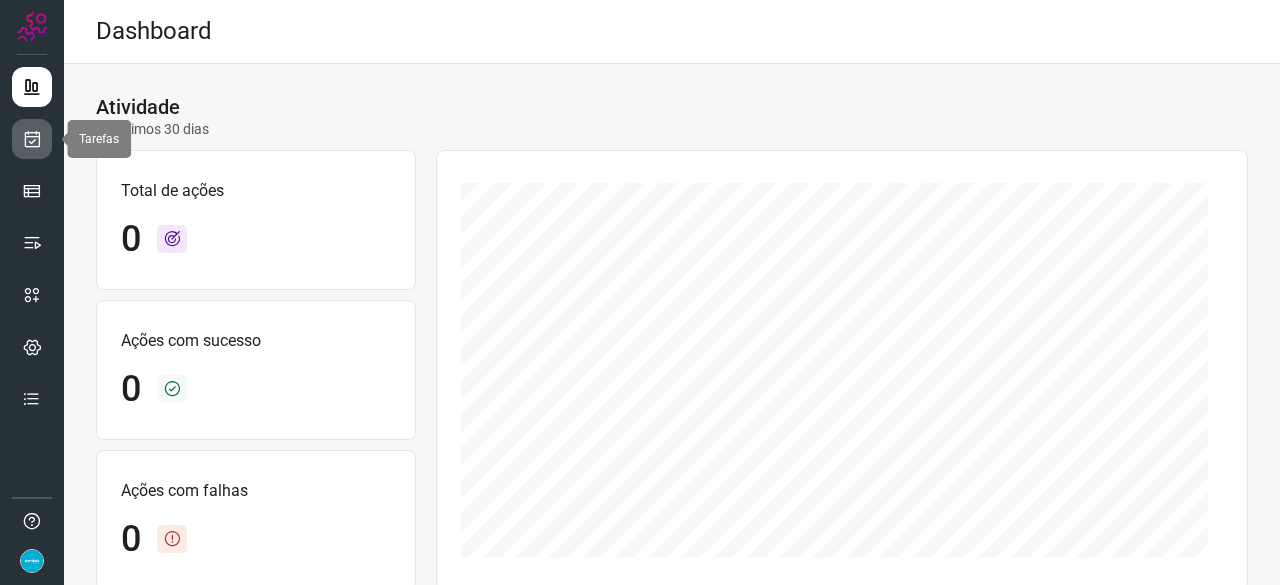 click at bounding box center [32, 139] 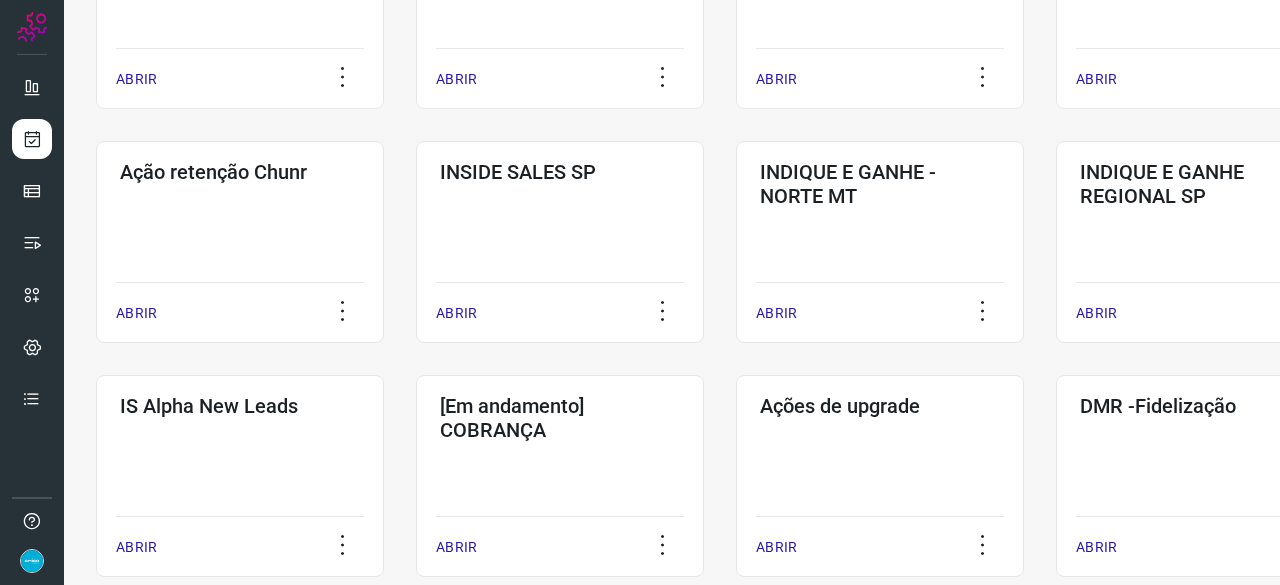 scroll, scrollTop: 600, scrollLeft: 0, axis: vertical 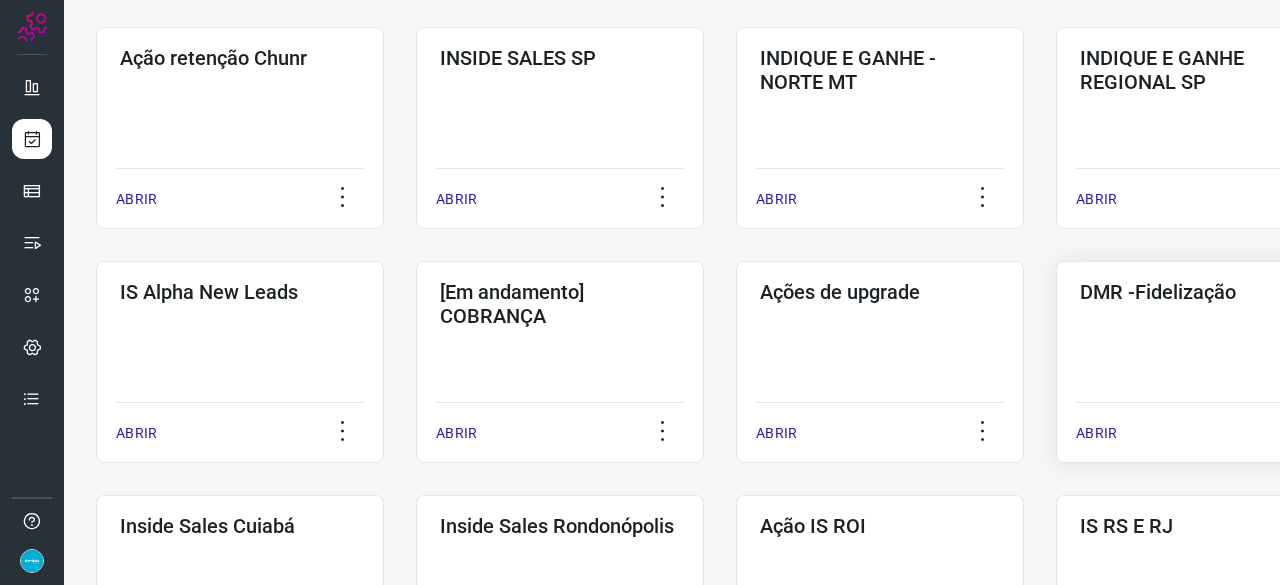 click on "ABRIR" at bounding box center [1096, 433] 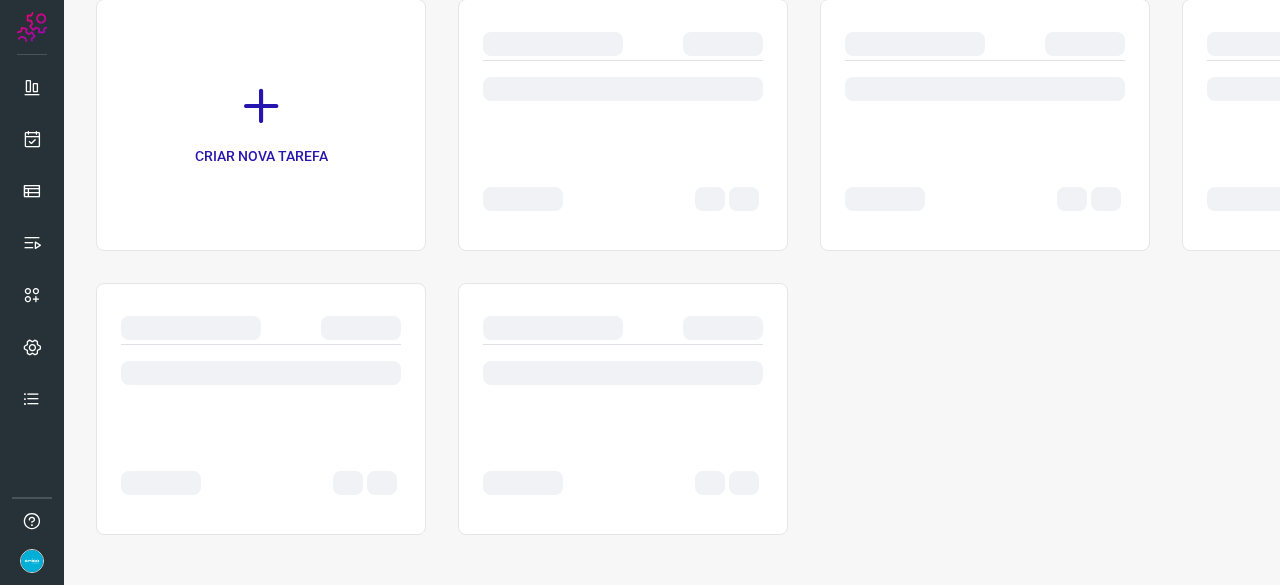 scroll, scrollTop: 0, scrollLeft: 0, axis: both 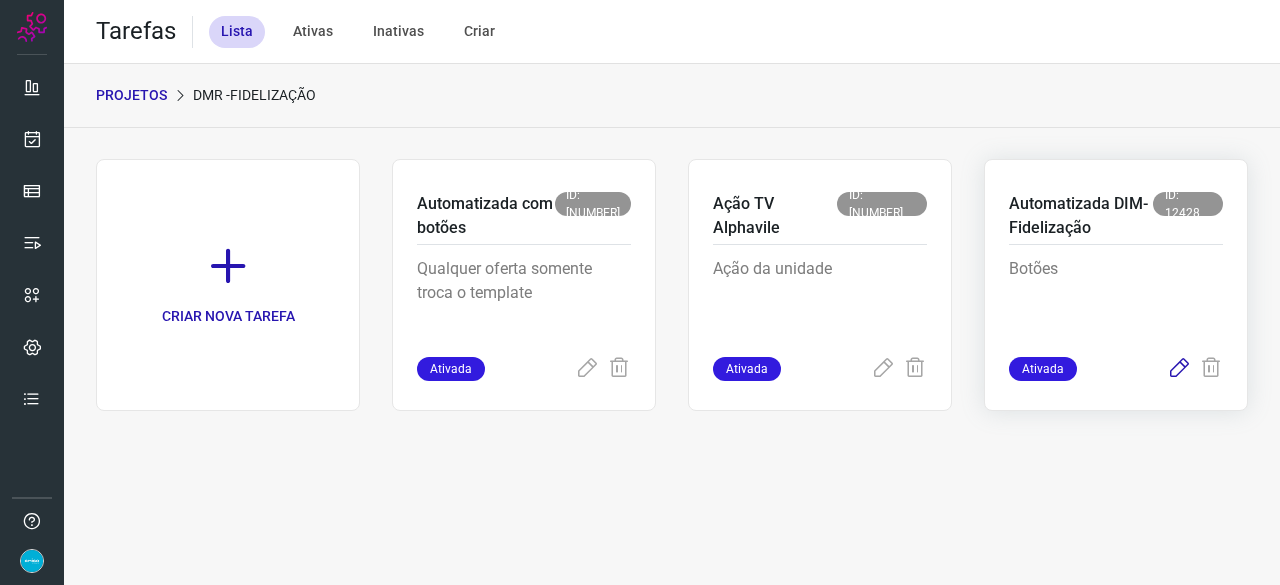 click at bounding box center (1179, 369) 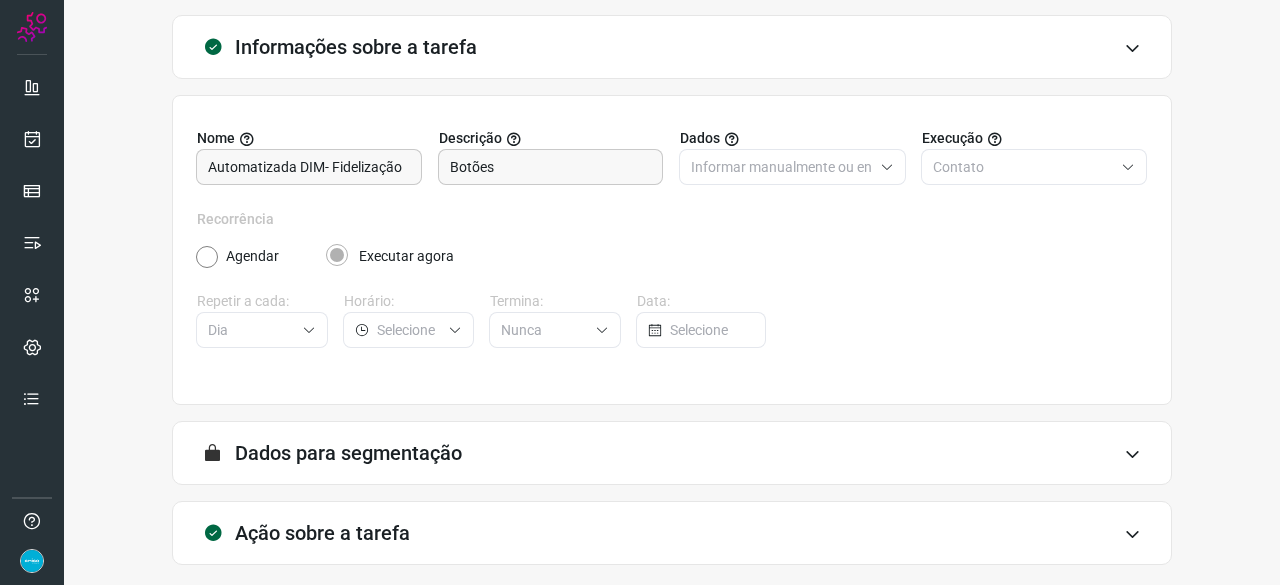 scroll, scrollTop: 195, scrollLeft: 0, axis: vertical 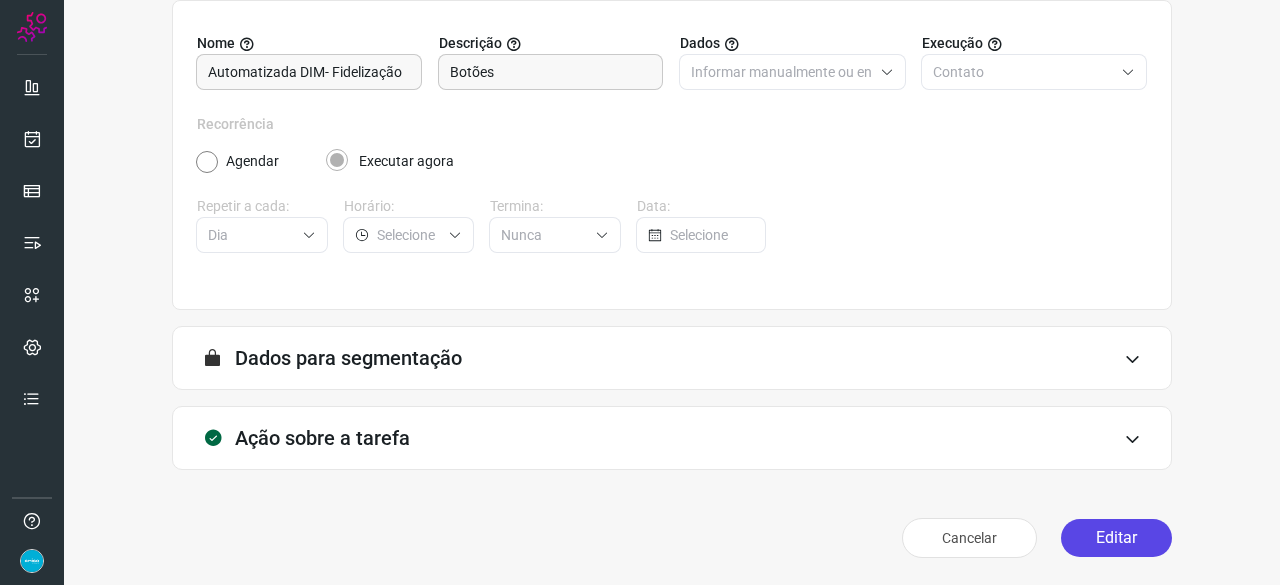click on "Editar" at bounding box center (1116, 538) 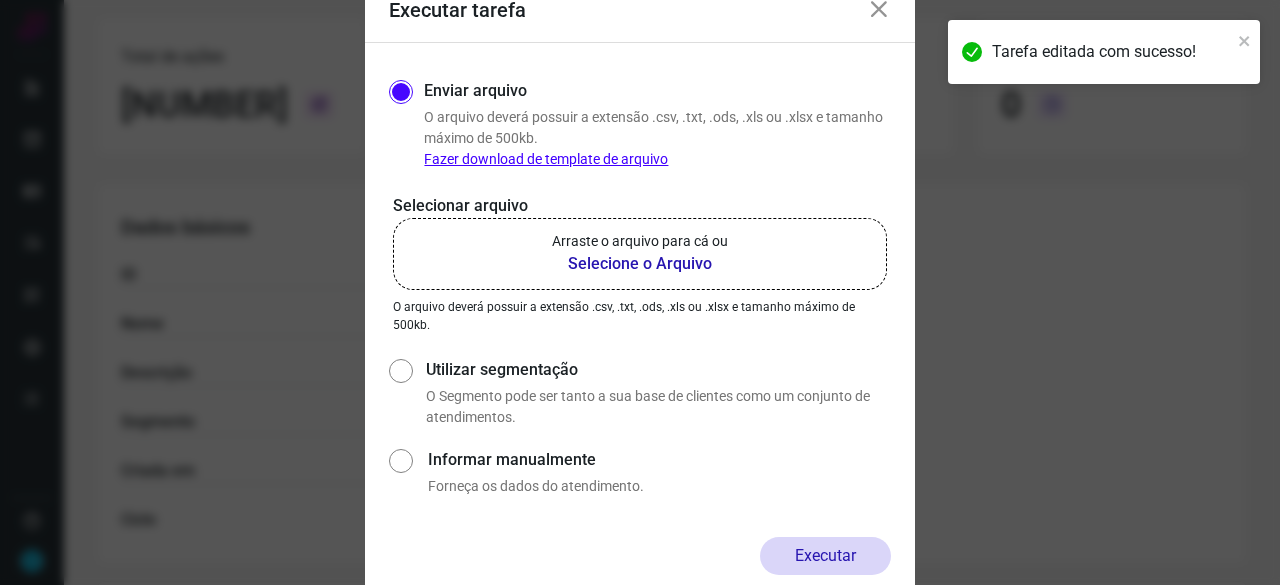 click on "Selecione o Arquivo" at bounding box center (640, 264) 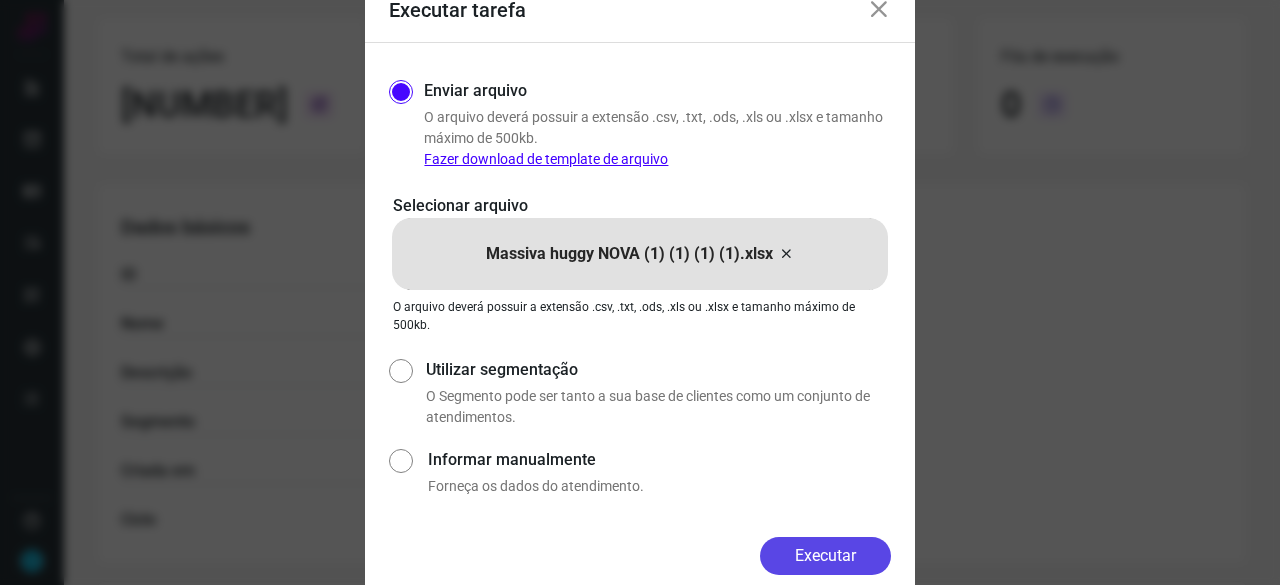 click on "Executar" at bounding box center [825, 556] 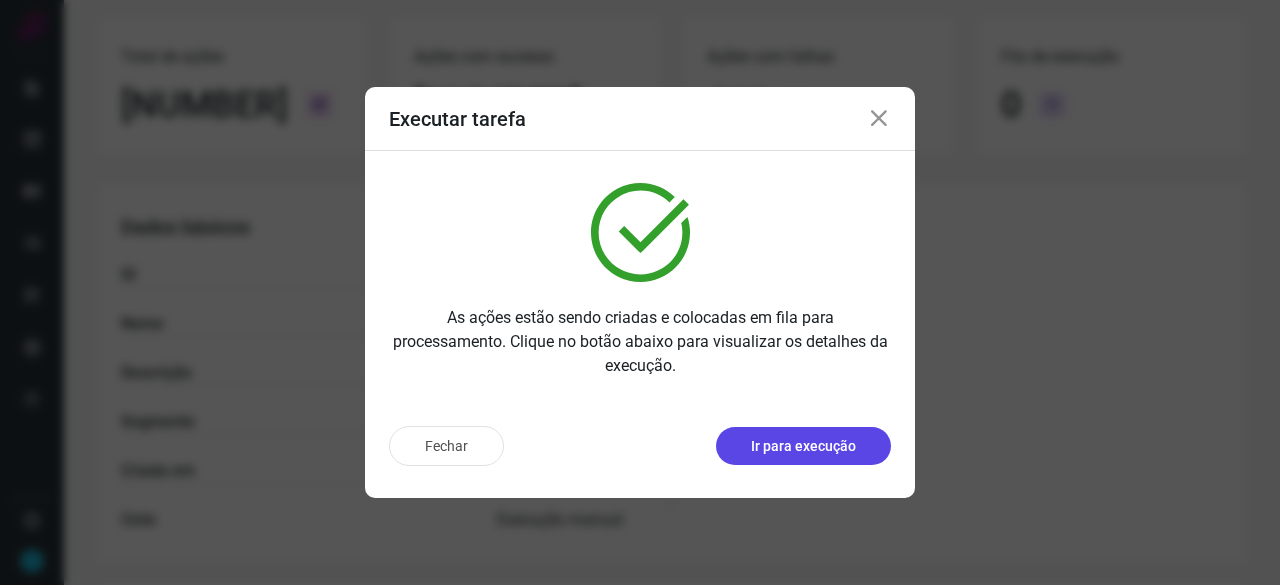 click on "Ir para execução" at bounding box center [803, 446] 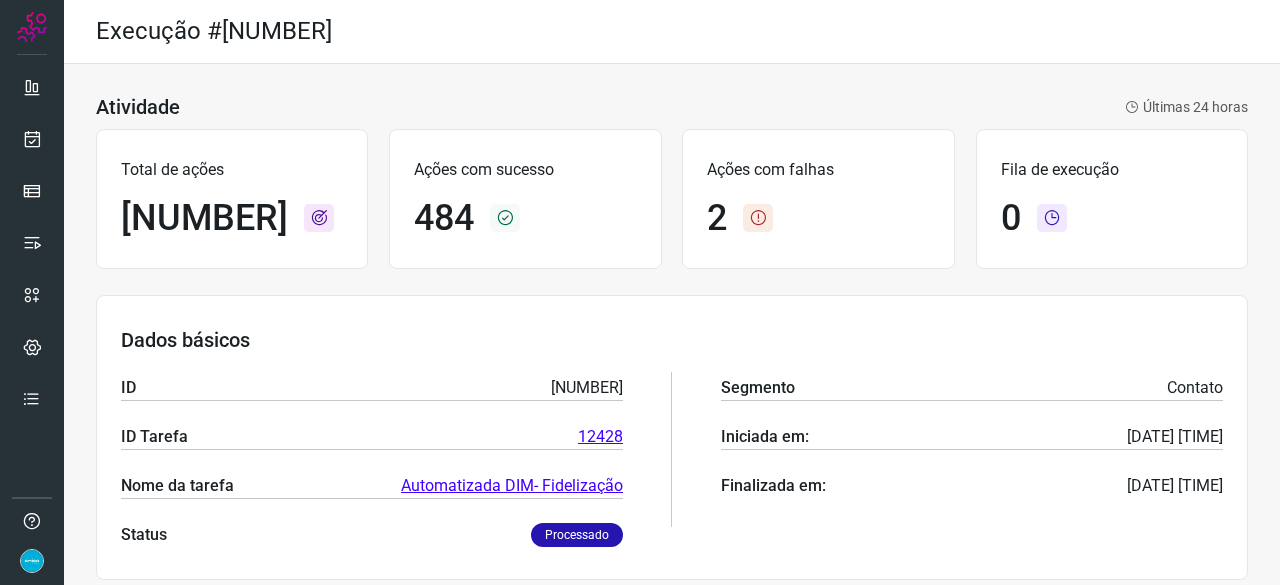scroll, scrollTop: 0, scrollLeft: 0, axis: both 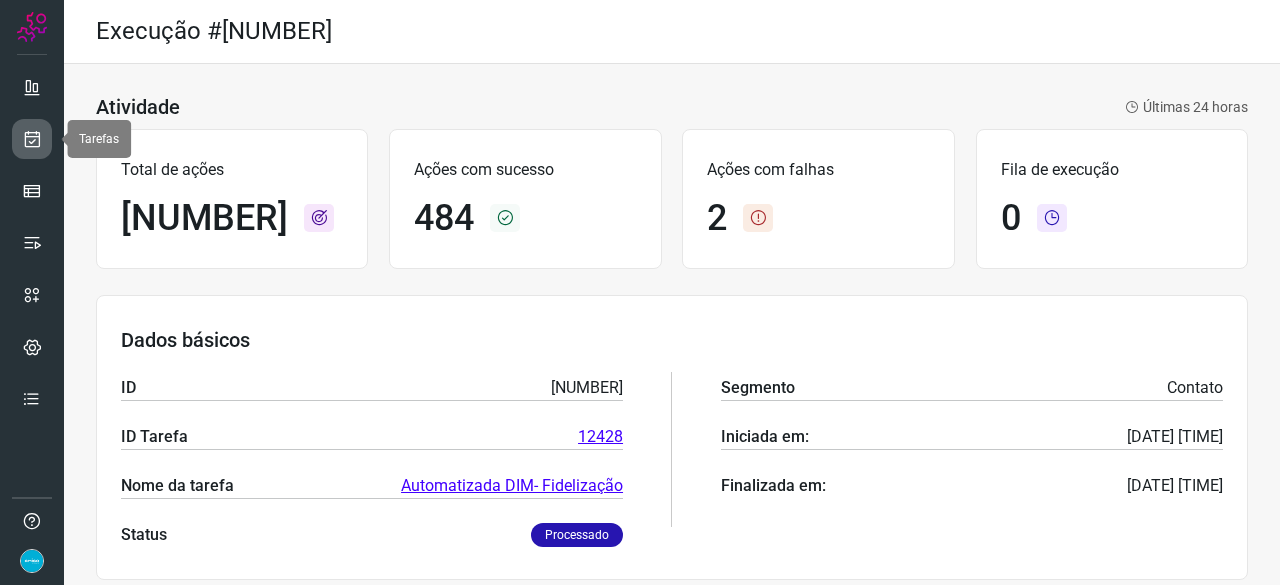 click at bounding box center [32, 139] 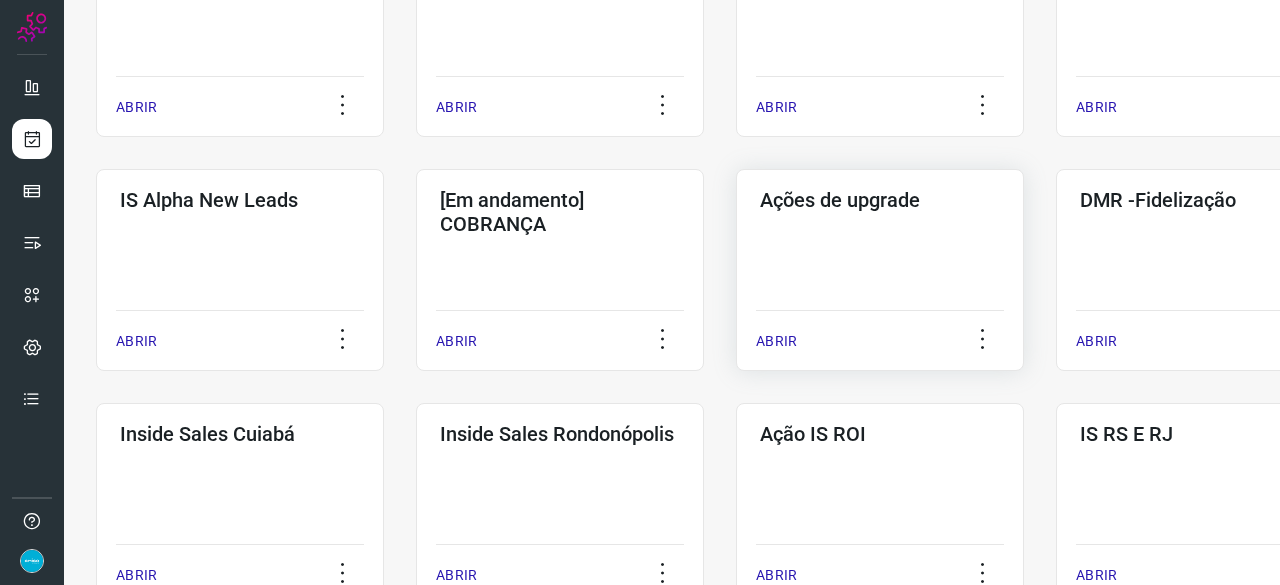 scroll, scrollTop: 700, scrollLeft: 0, axis: vertical 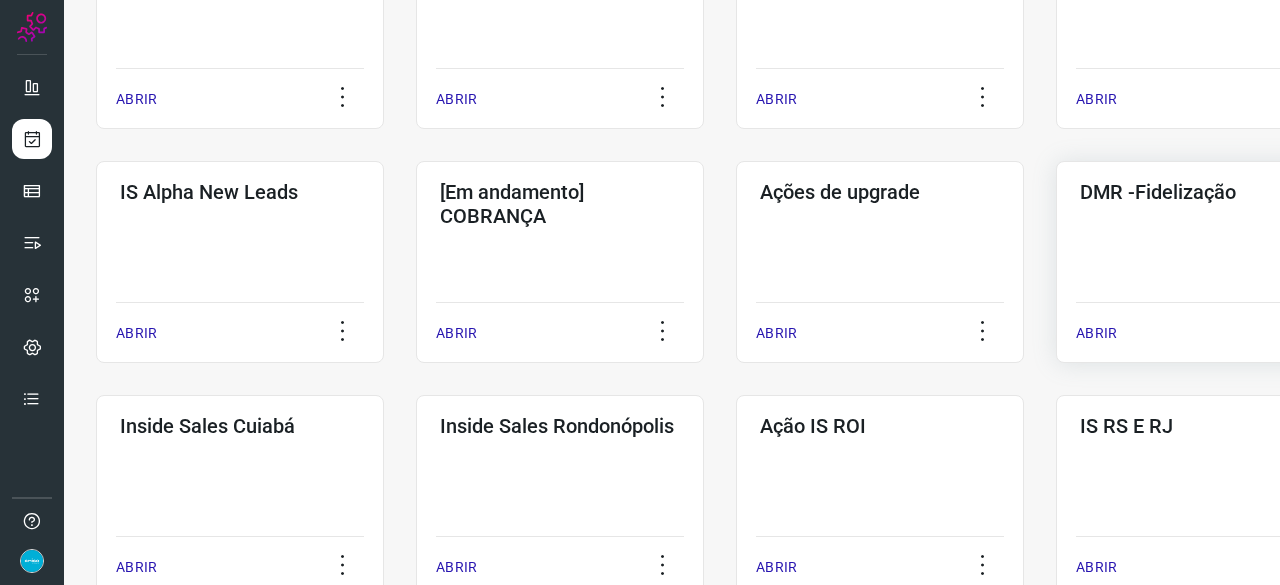 click on "ABRIR" at bounding box center (1096, 333) 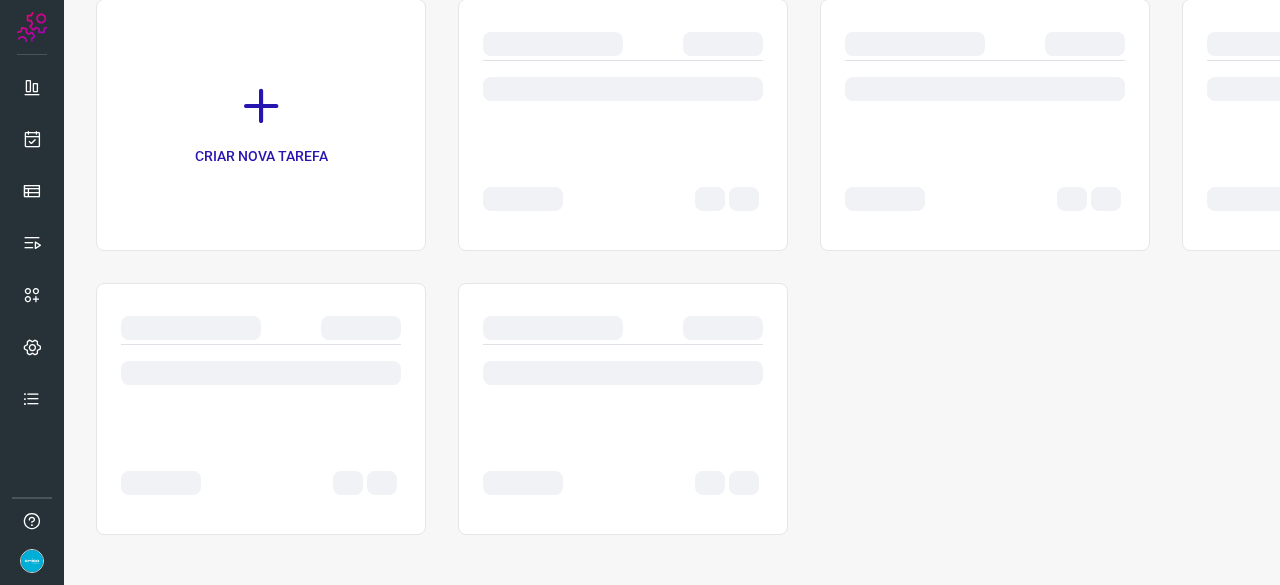 scroll, scrollTop: 0, scrollLeft: 0, axis: both 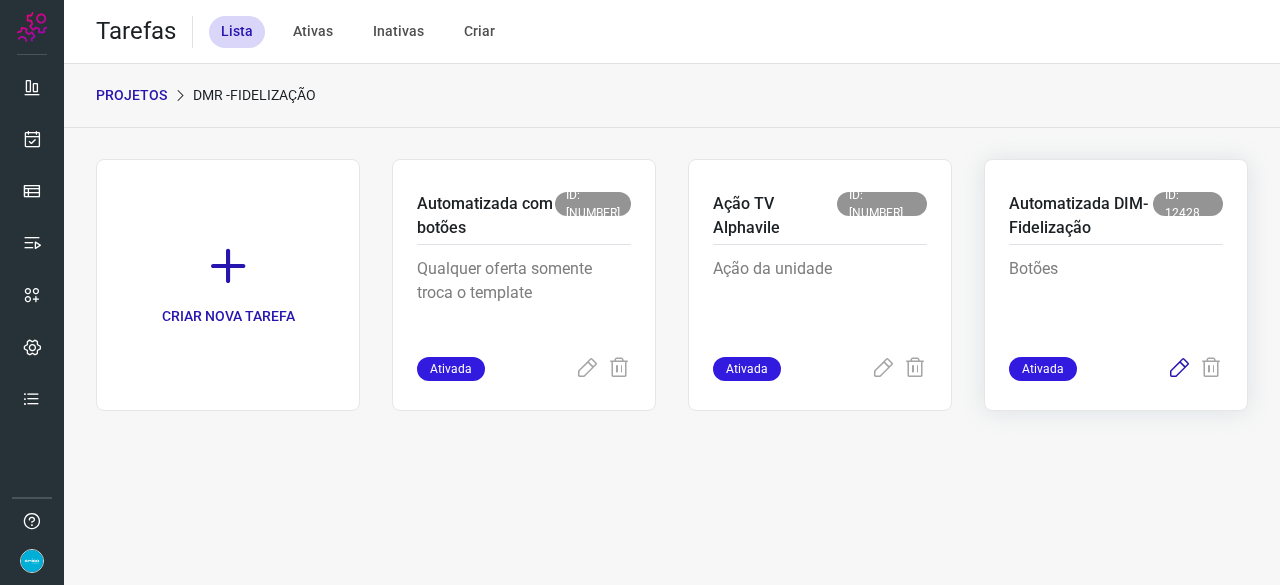 click at bounding box center (1179, 369) 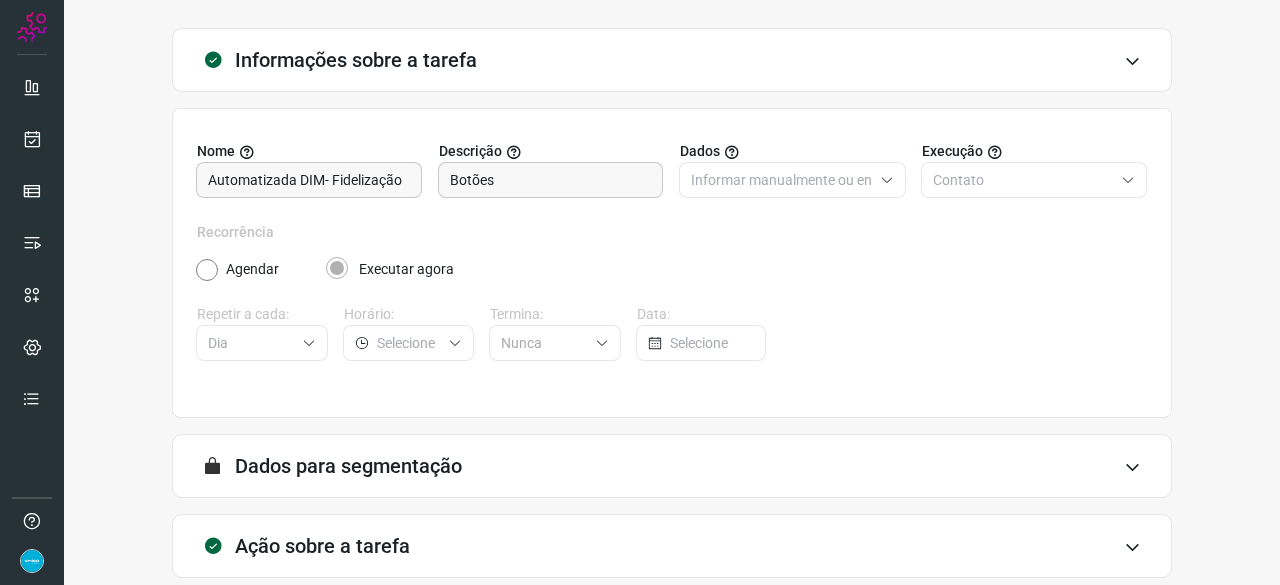 scroll, scrollTop: 195, scrollLeft: 0, axis: vertical 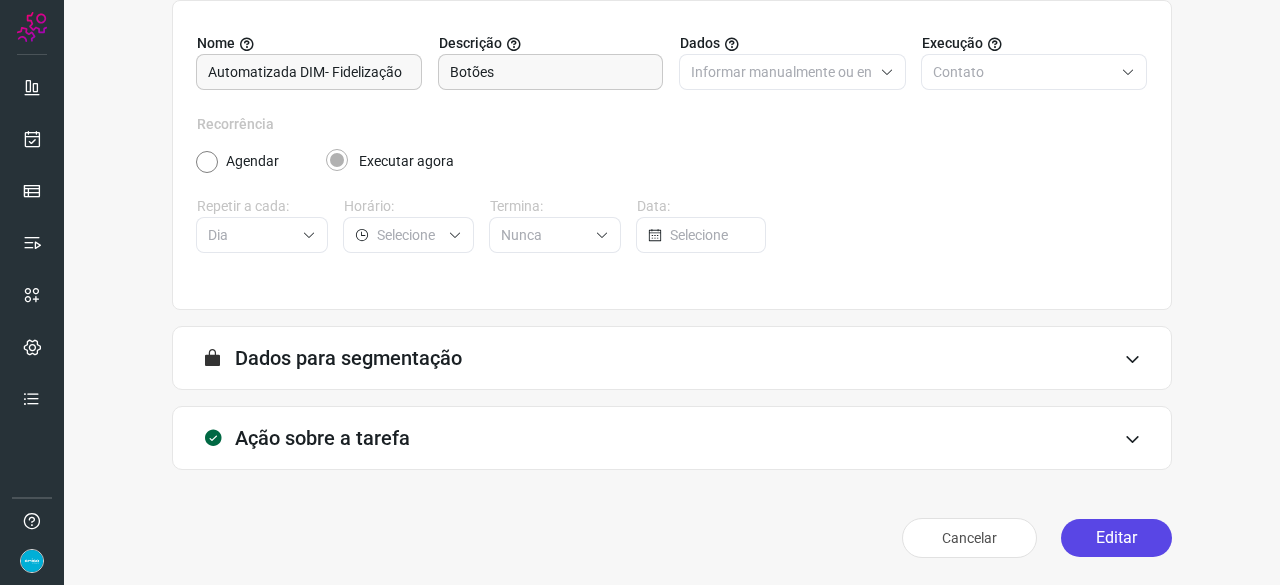 click on "Editar" at bounding box center [1116, 538] 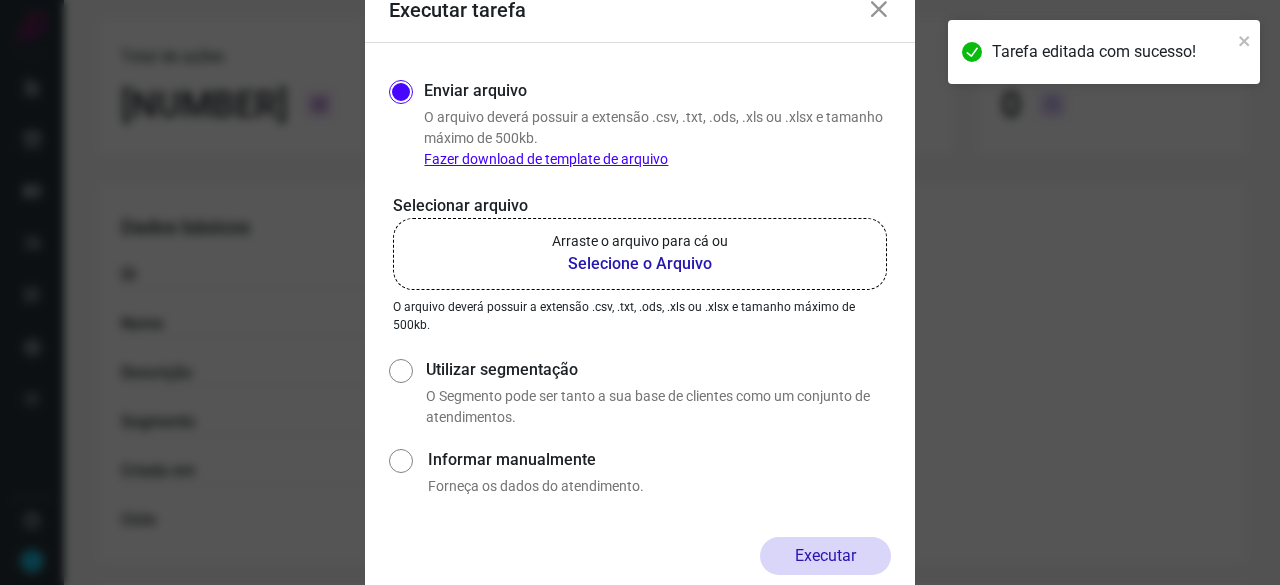 click on "Selecione o Arquivo" at bounding box center [640, 264] 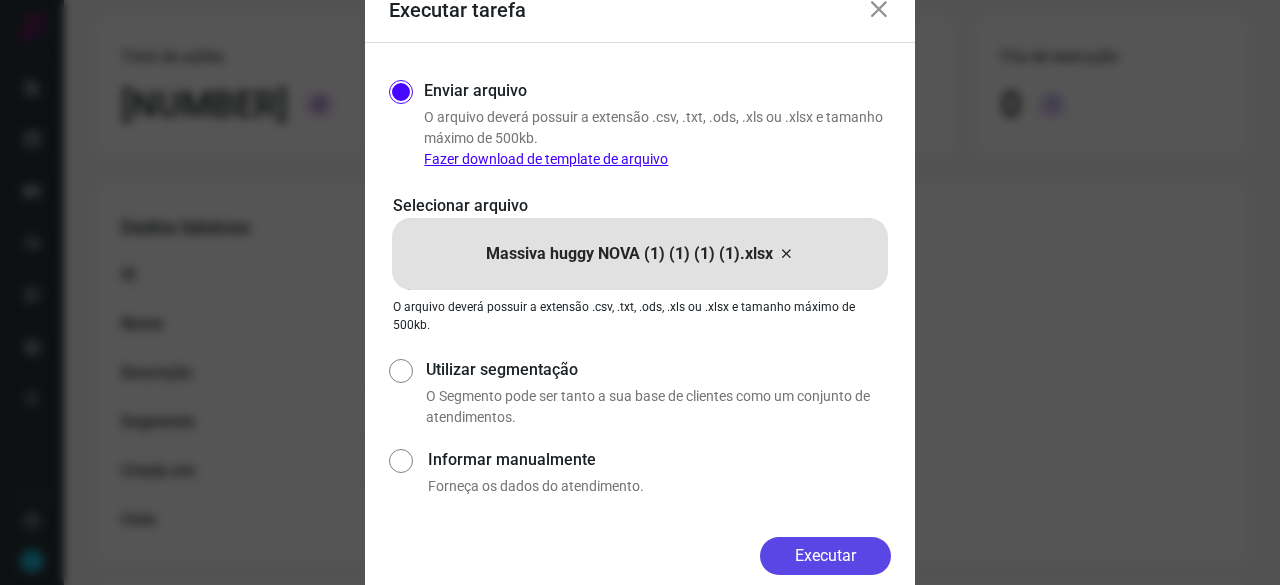 click on "Executar" at bounding box center [825, 556] 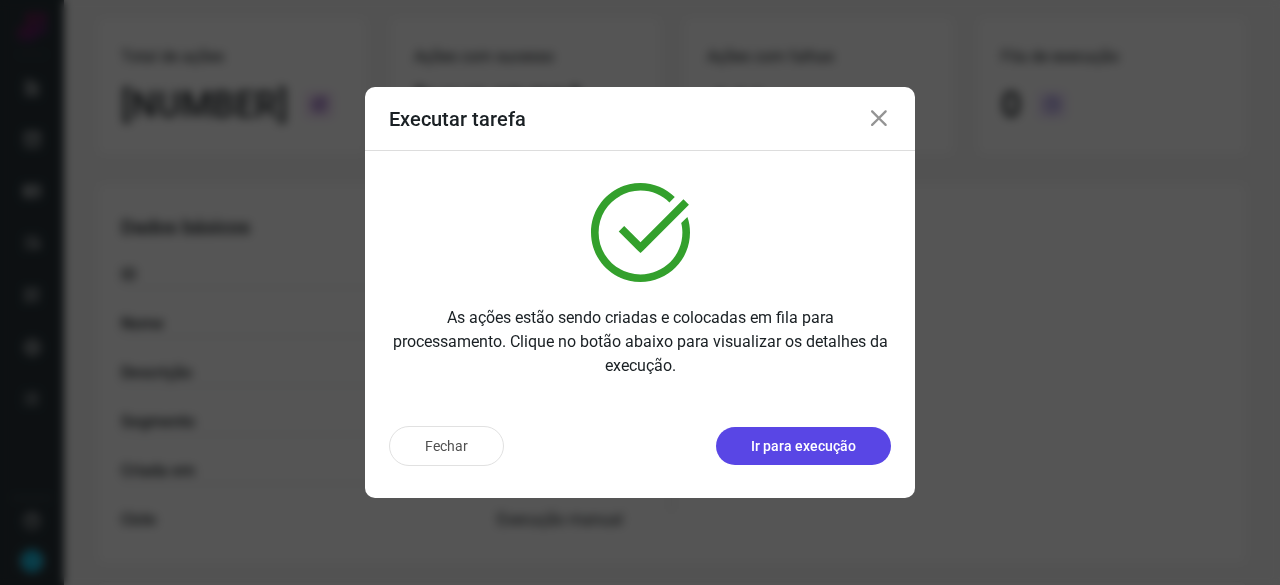 click on "Ir para execução" at bounding box center (803, 446) 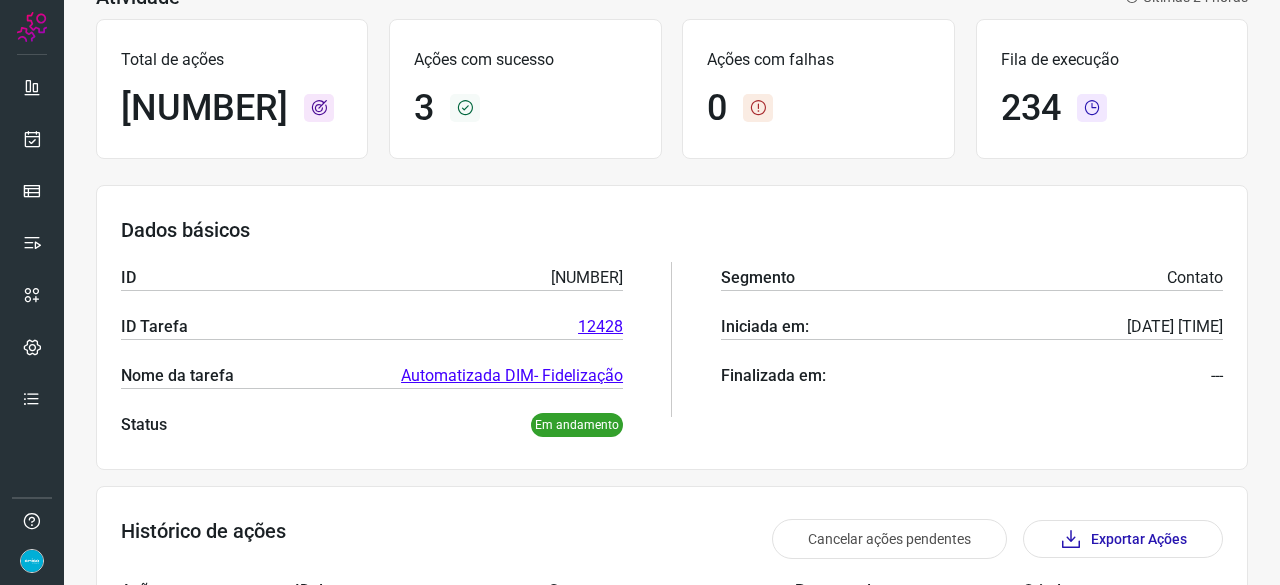 scroll, scrollTop: 0, scrollLeft: 0, axis: both 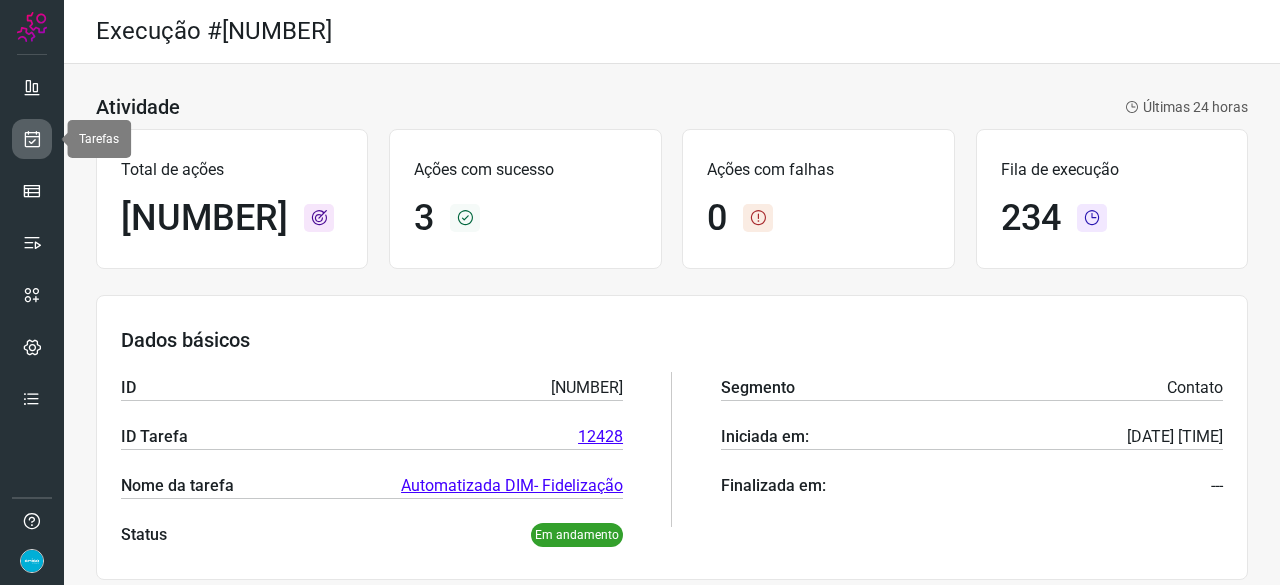 click at bounding box center (32, 139) 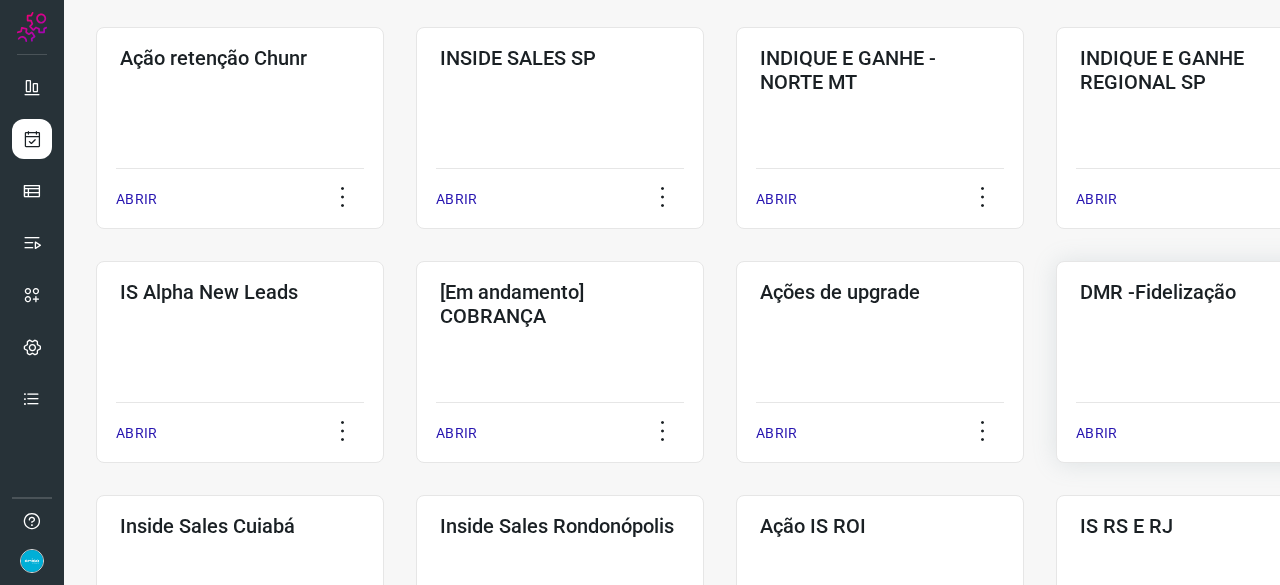 click on "ABRIR" at bounding box center [1096, 433] 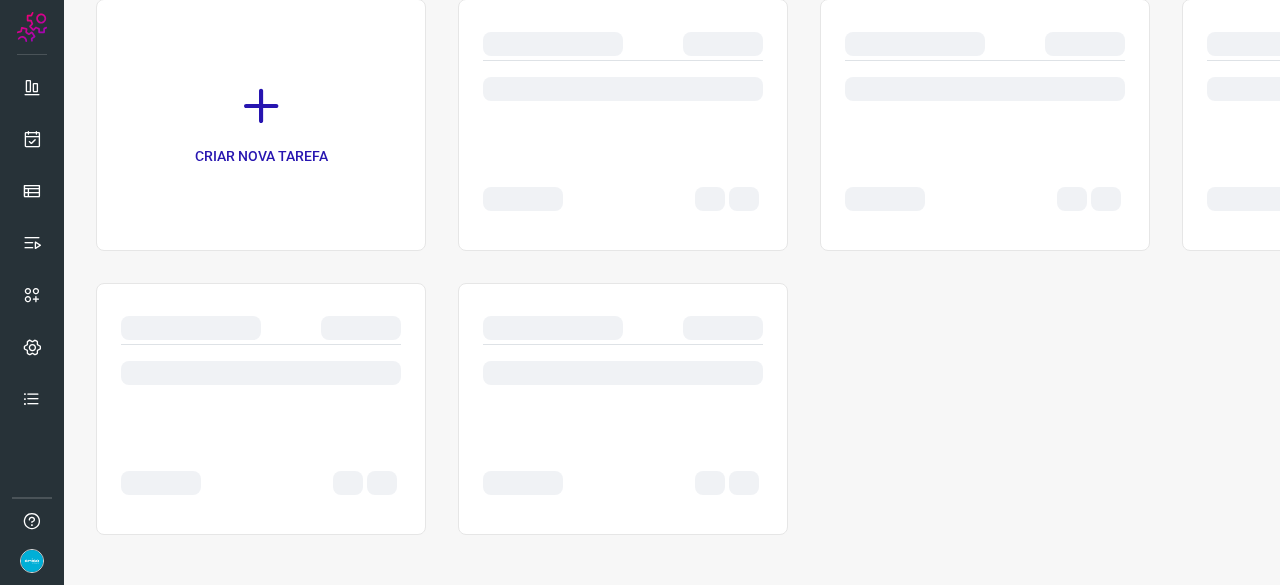 scroll, scrollTop: 0, scrollLeft: 0, axis: both 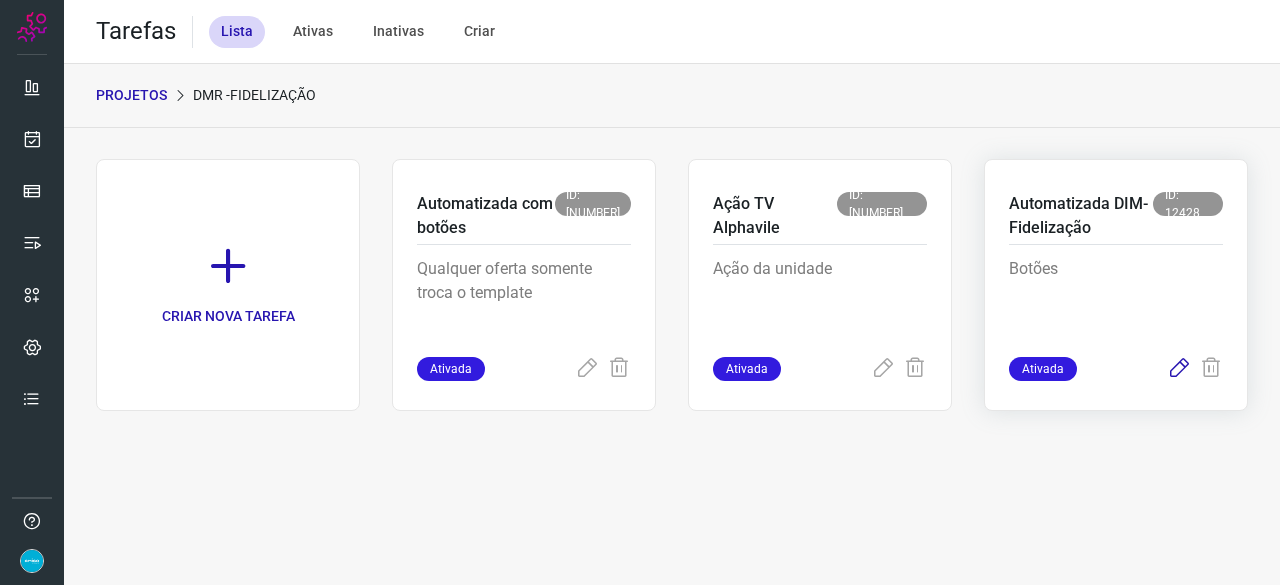 click at bounding box center [1179, 369] 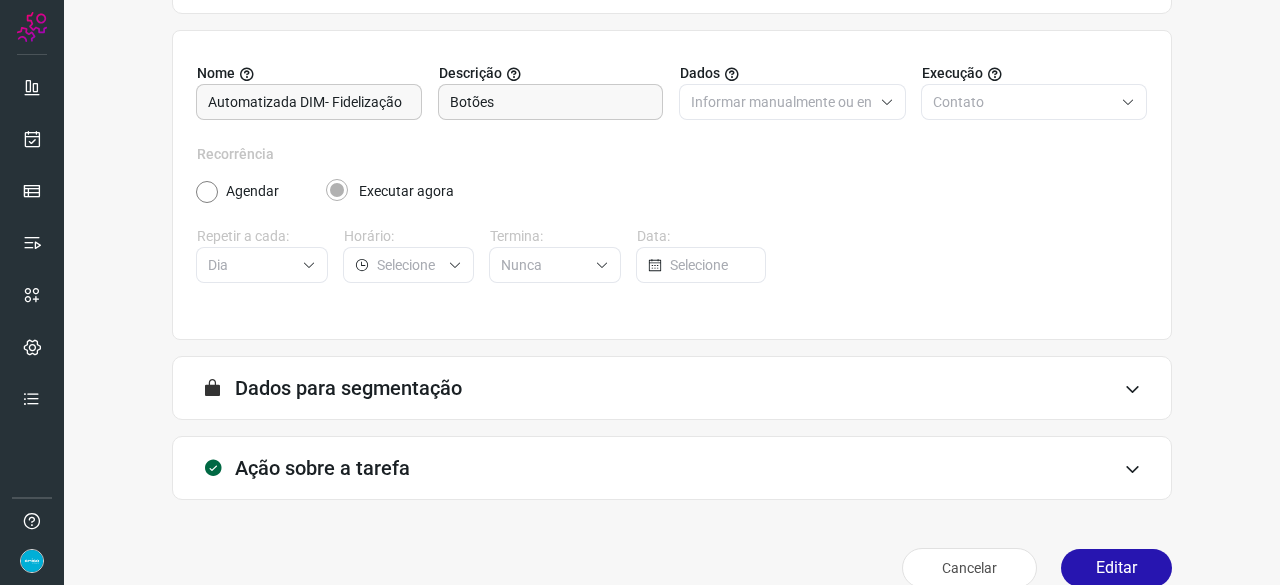 scroll, scrollTop: 195, scrollLeft: 0, axis: vertical 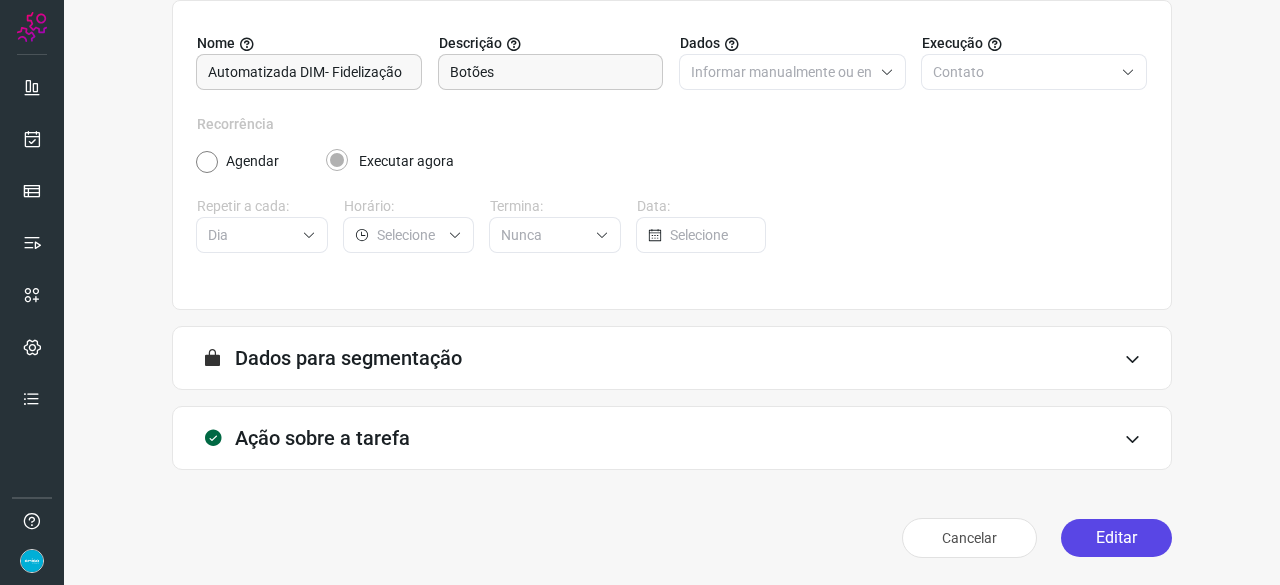 click on "Editar" at bounding box center [1116, 538] 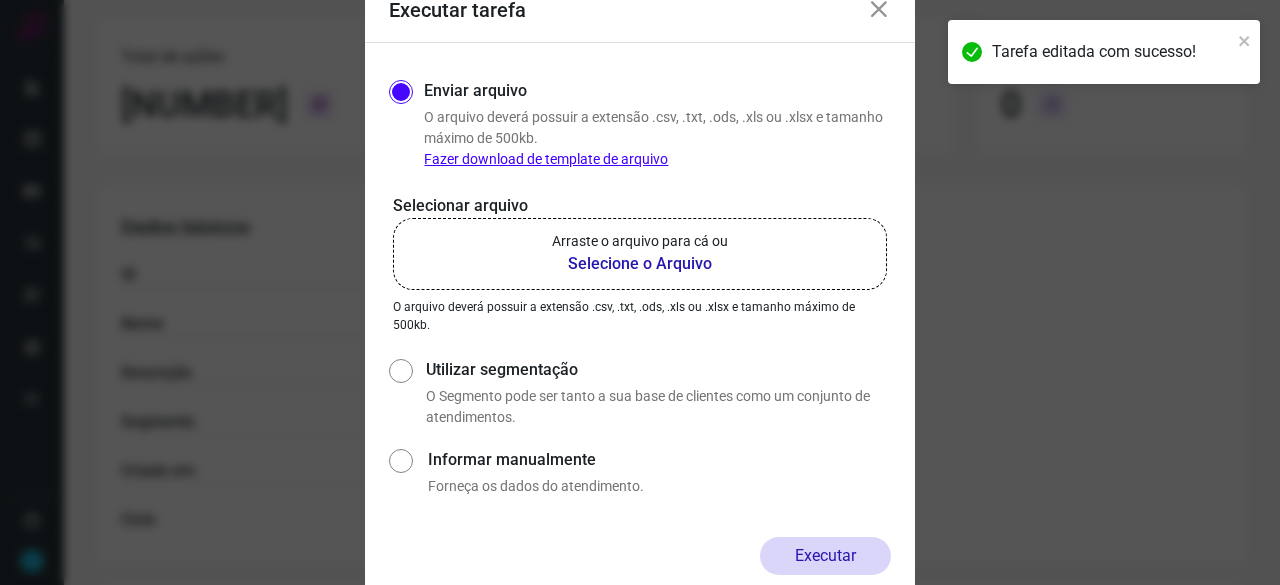 click on "Selecione o Arquivo" at bounding box center (640, 264) 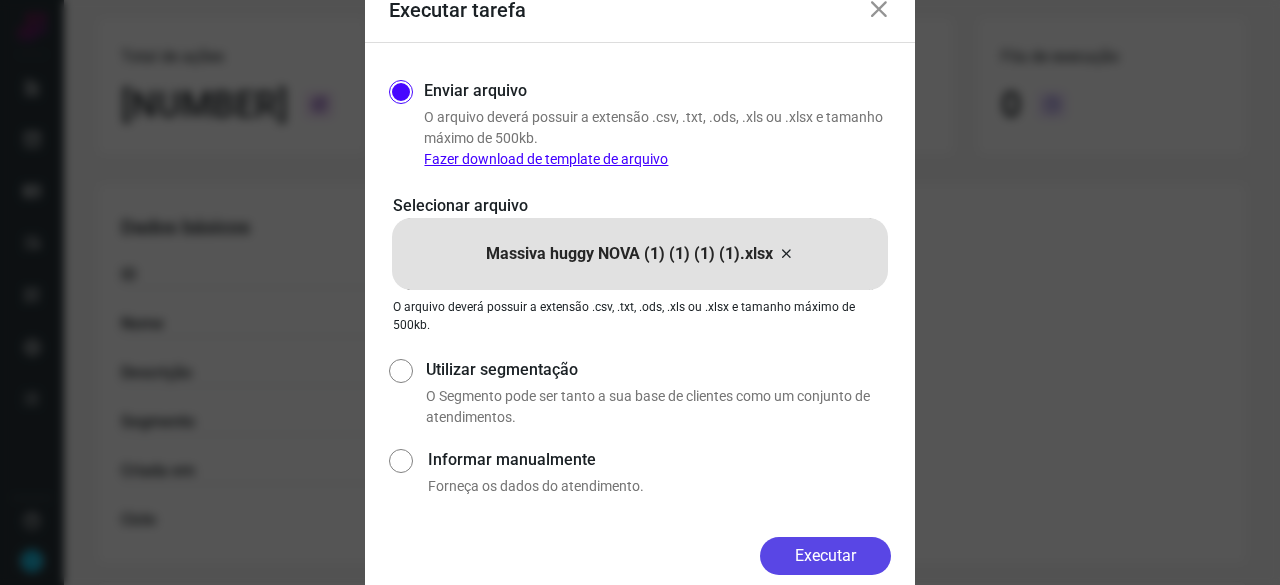 click on "Executar" at bounding box center [825, 556] 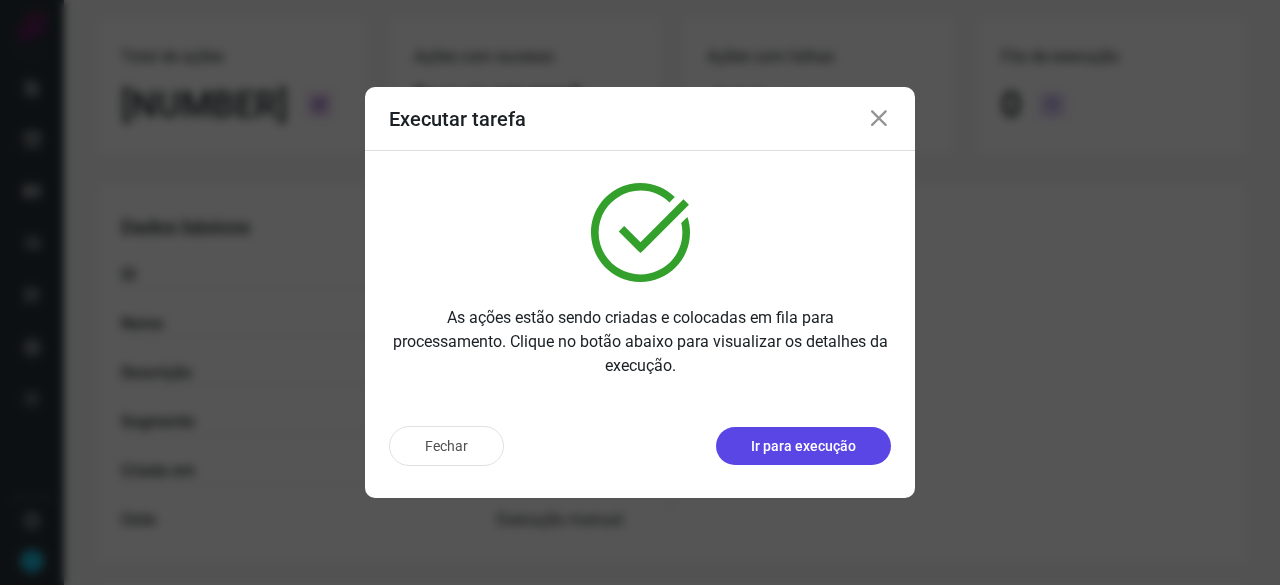 click on "Ir para execução" at bounding box center [803, 446] 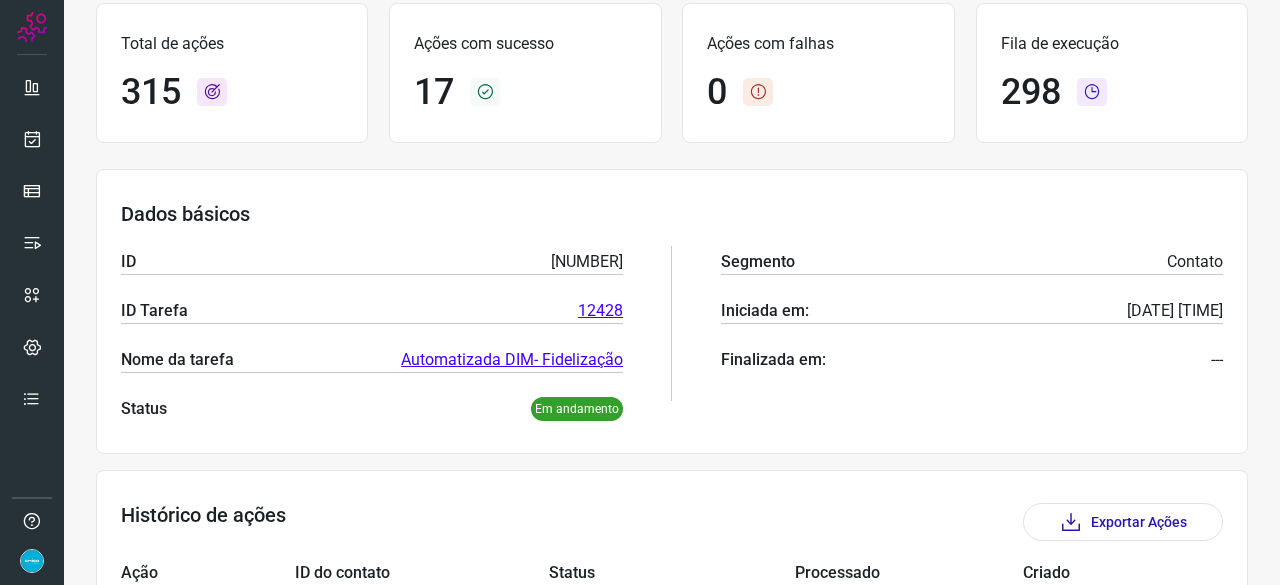scroll, scrollTop: 95, scrollLeft: 0, axis: vertical 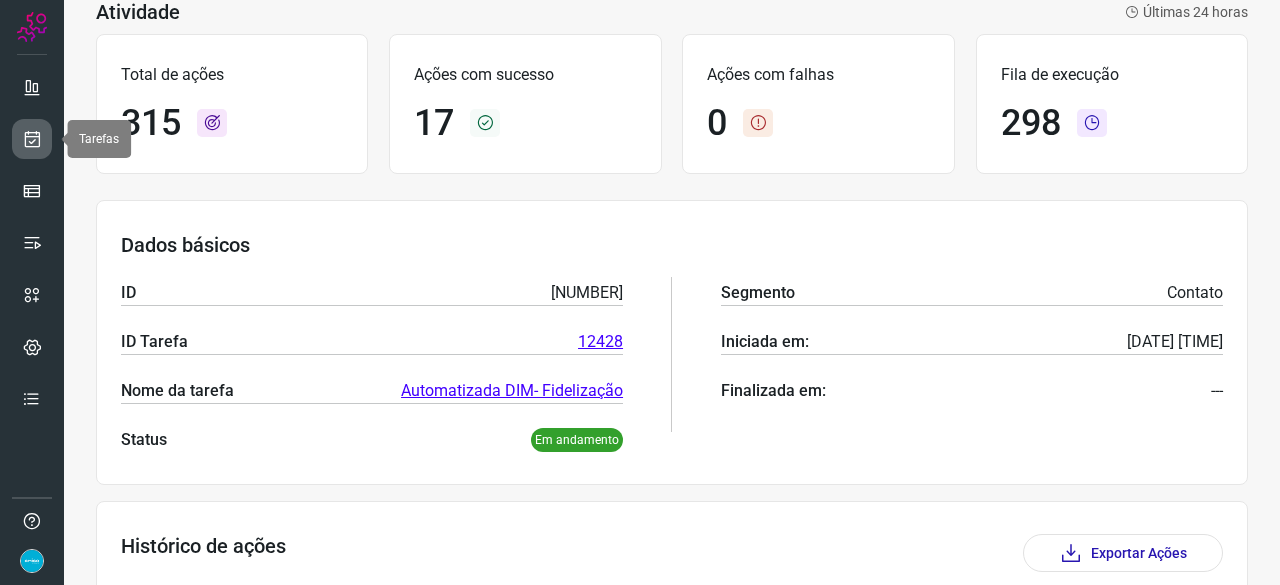 click at bounding box center (32, 139) 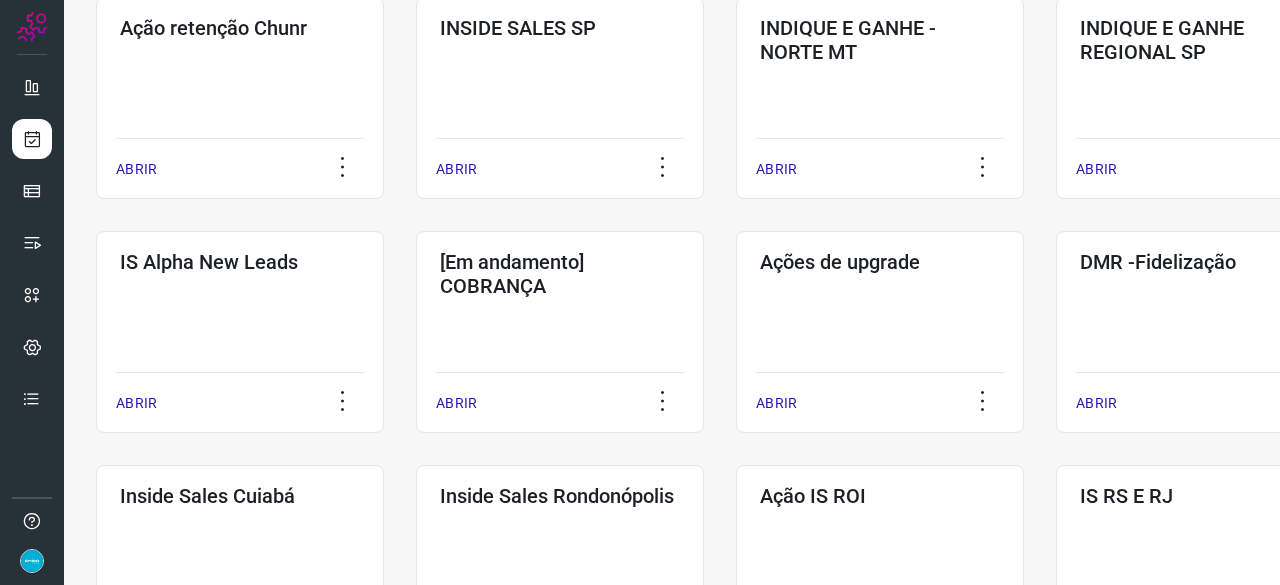 scroll, scrollTop: 660, scrollLeft: 0, axis: vertical 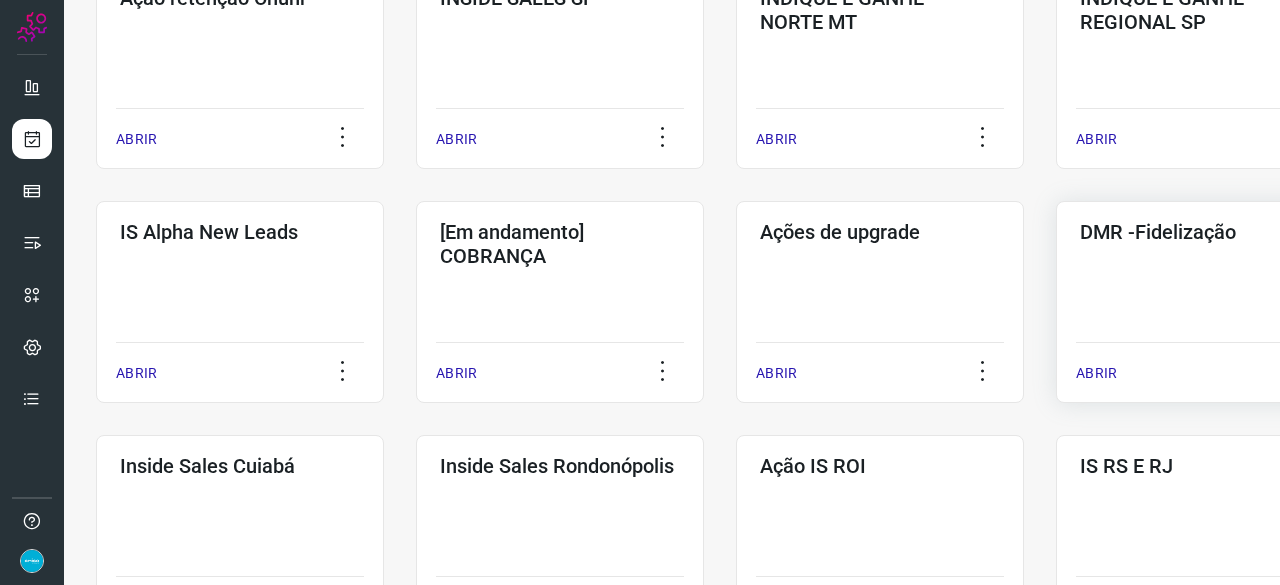 click on "ABRIR" at bounding box center [1096, 373] 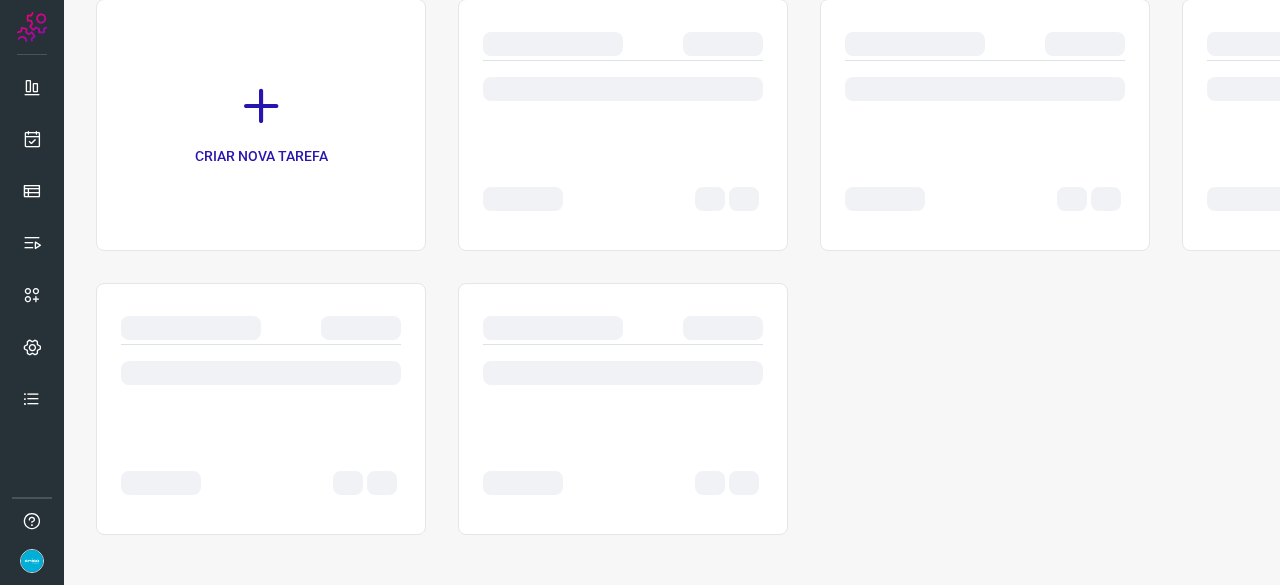 scroll, scrollTop: 0, scrollLeft: 0, axis: both 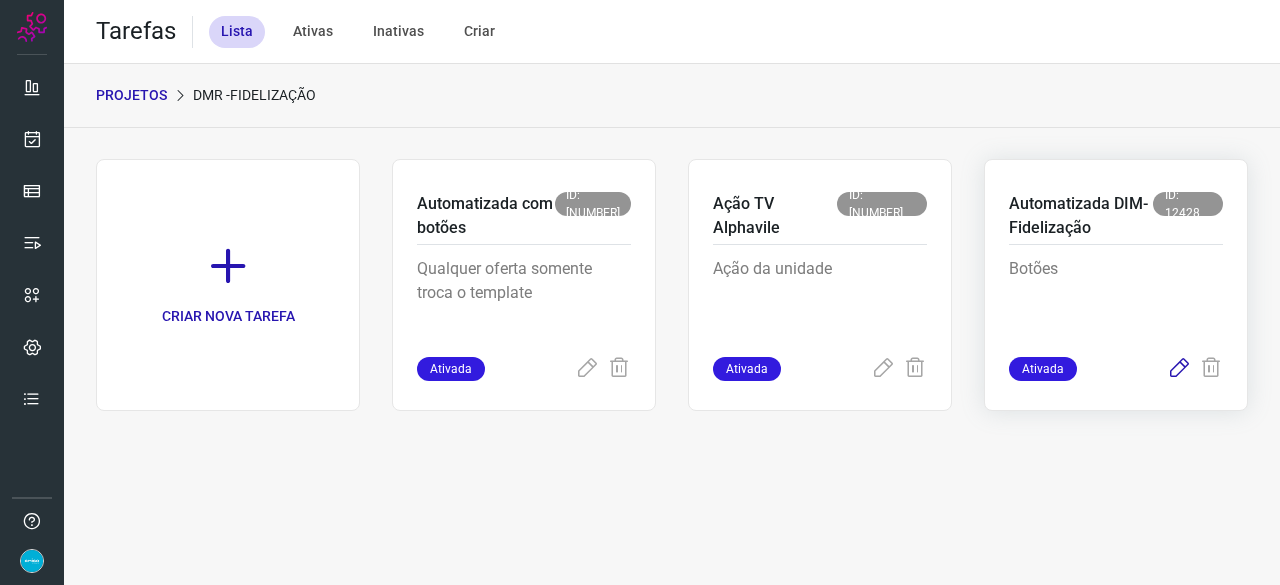 click at bounding box center (1179, 369) 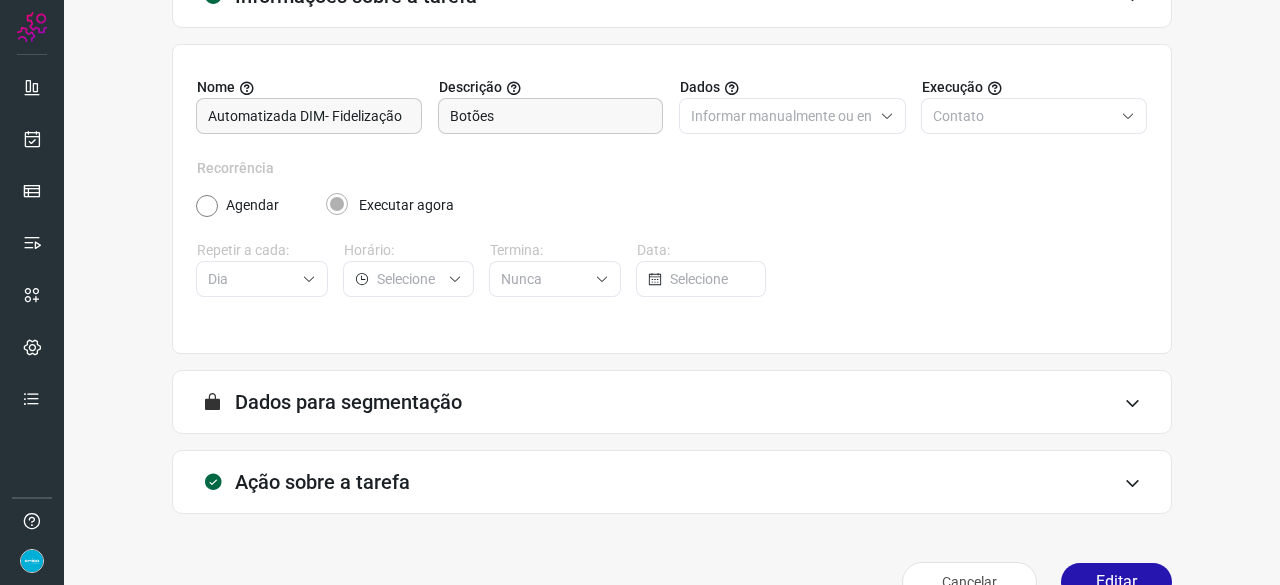 scroll, scrollTop: 195, scrollLeft: 0, axis: vertical 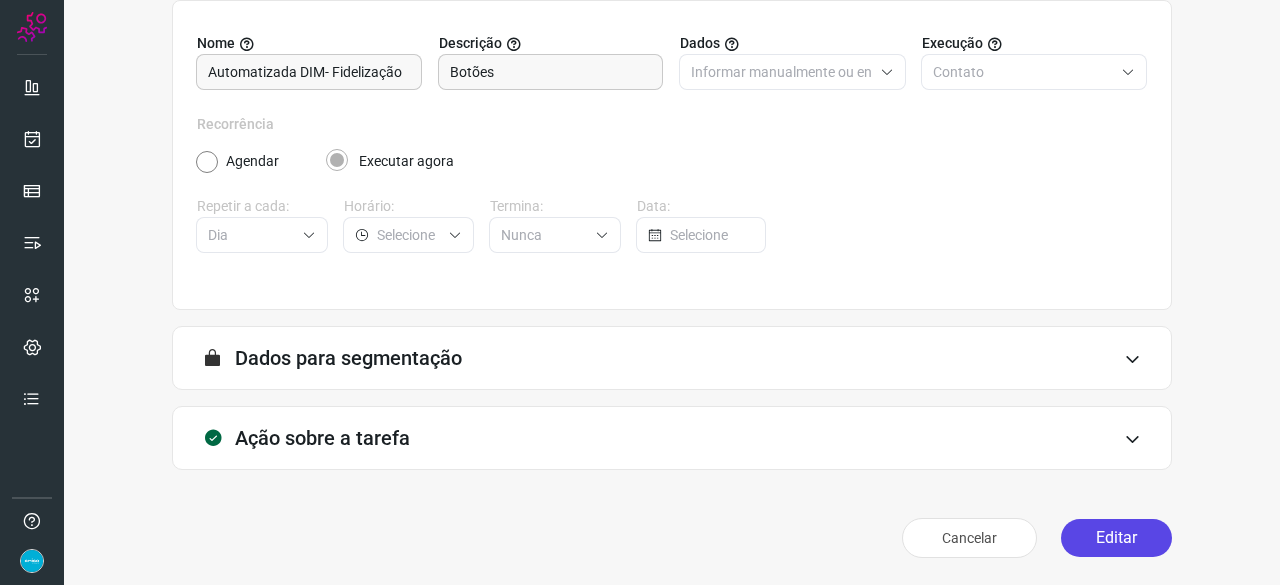 click on "Editar" at bounding box center (1116, 538) 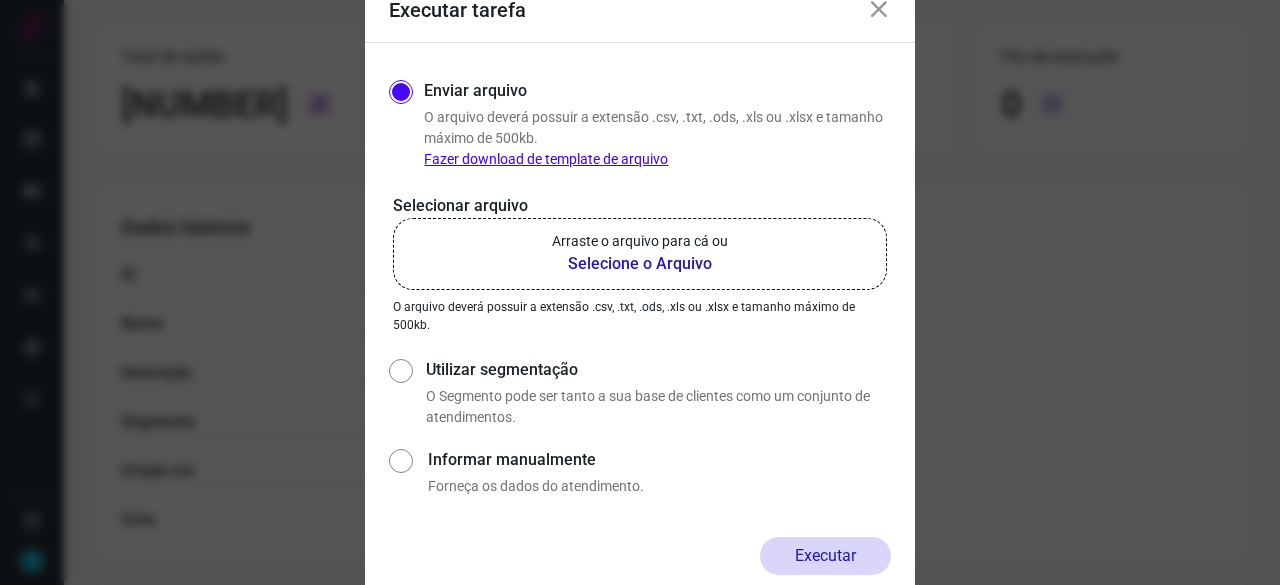 click on "Selecione o Arquivo" at bounding box center (640, 264) 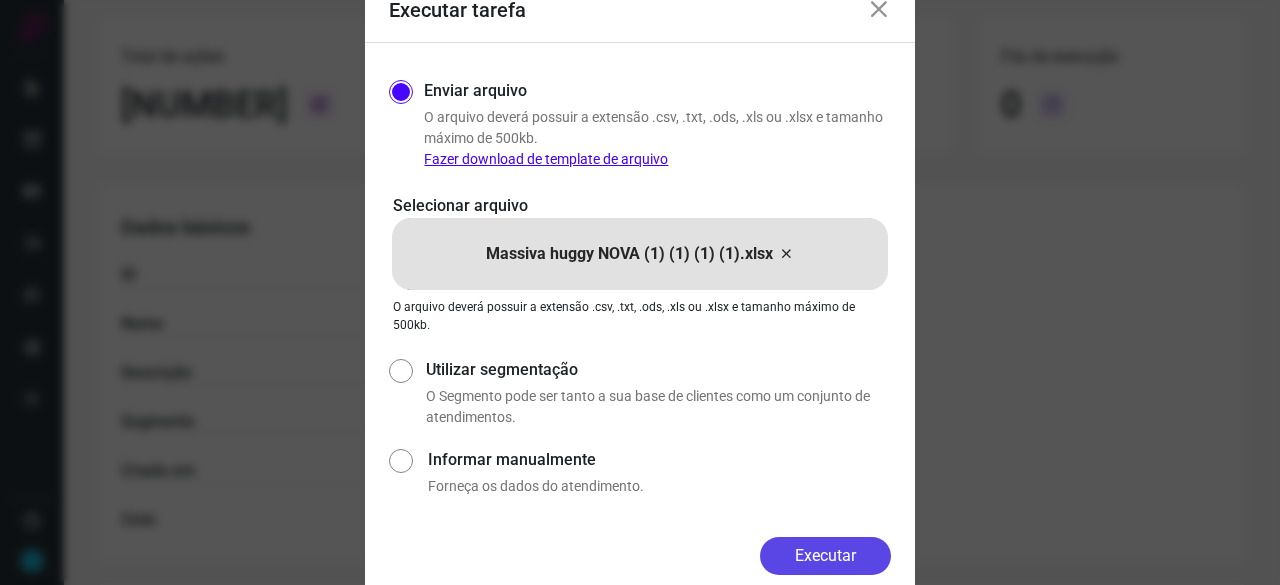 click on "Executar" at bounding box center (825, 556) 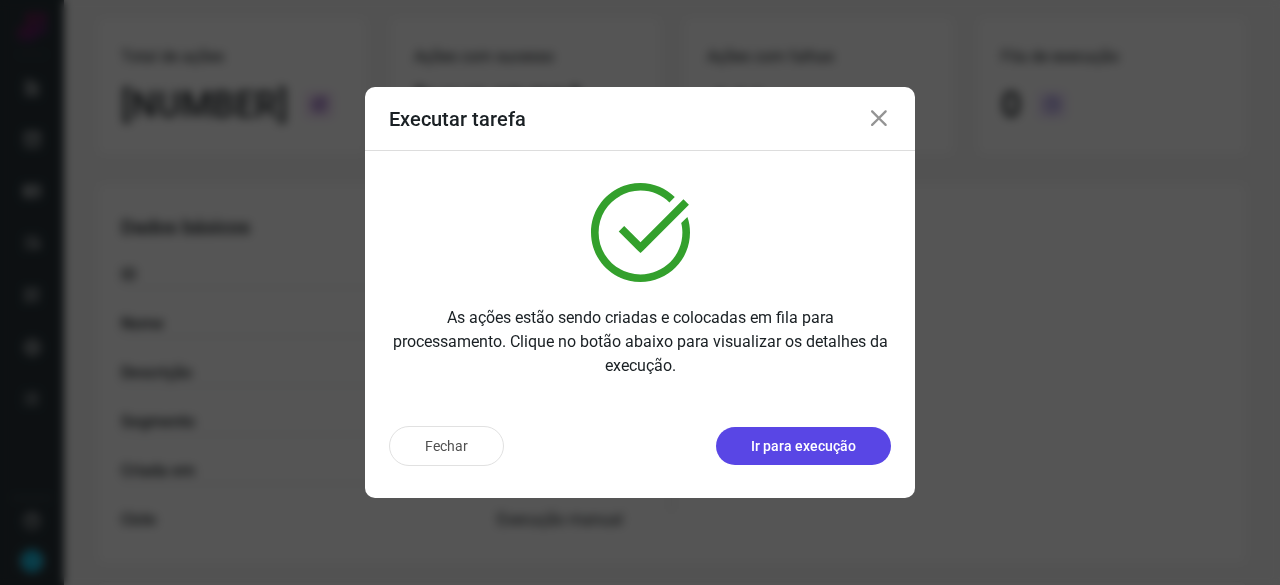 click on "Ir para execução" at bounding box center [803, 446] 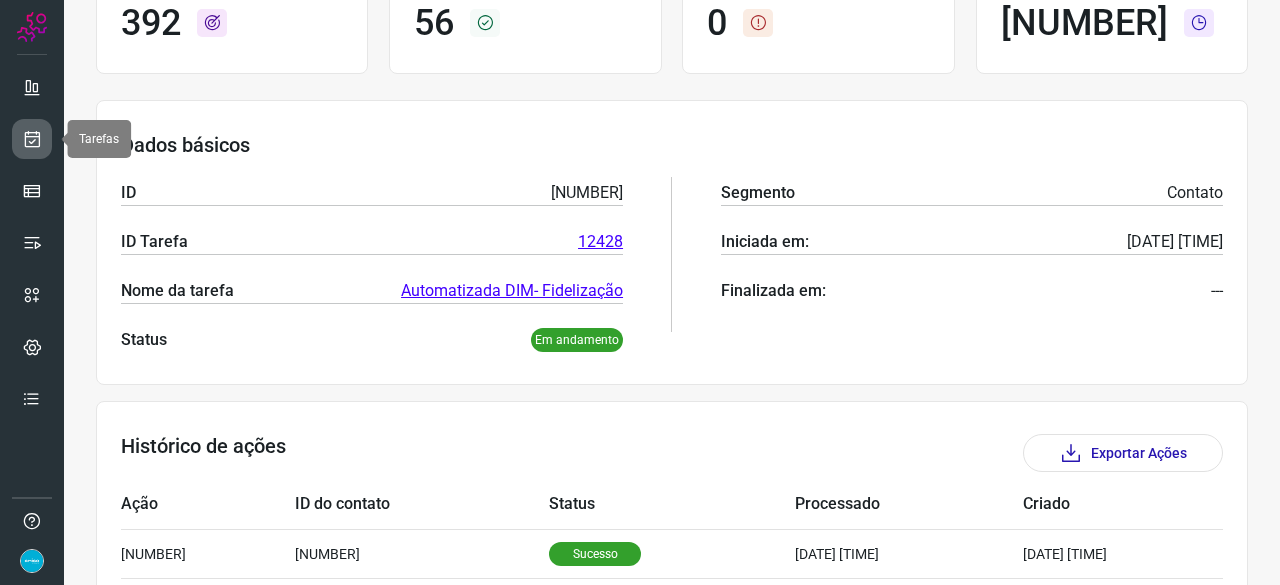 click at bounding box center (32, 139) 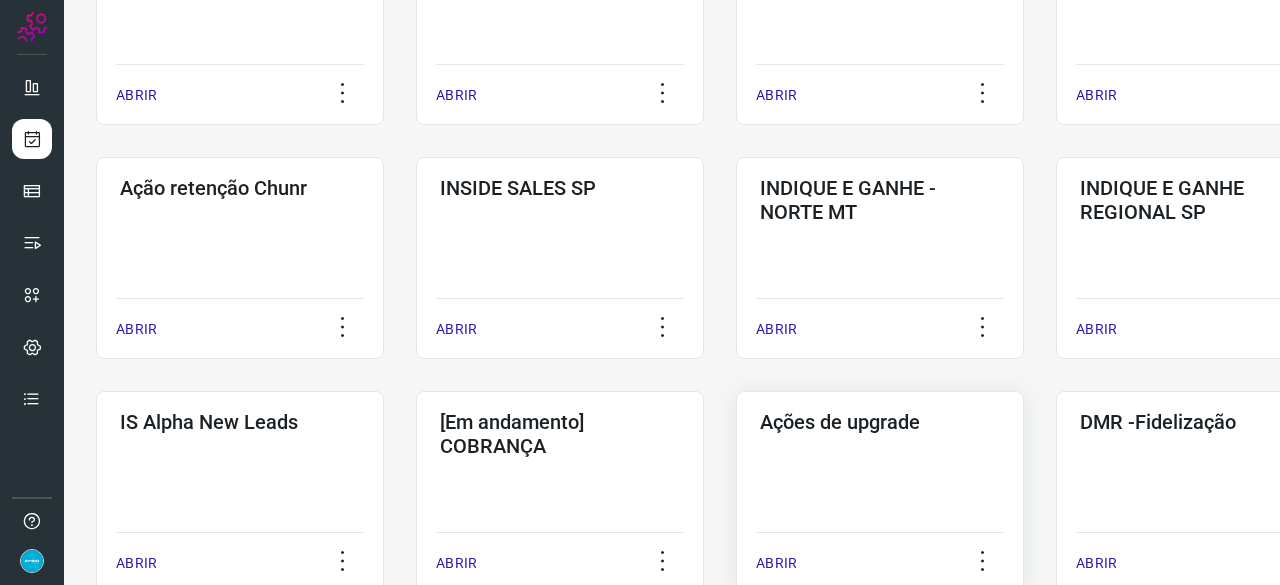 scroll, scrollTop: 560, scrollLeft: 0, axis: vertical 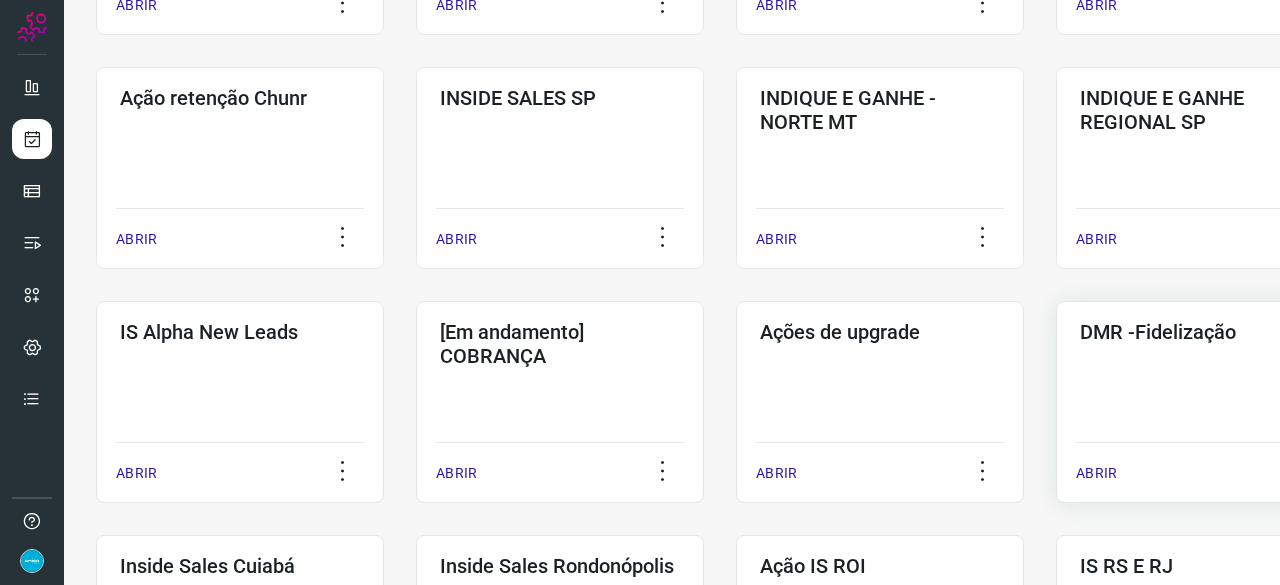 click on "ABRIR" at bounding box center [1096, 473] 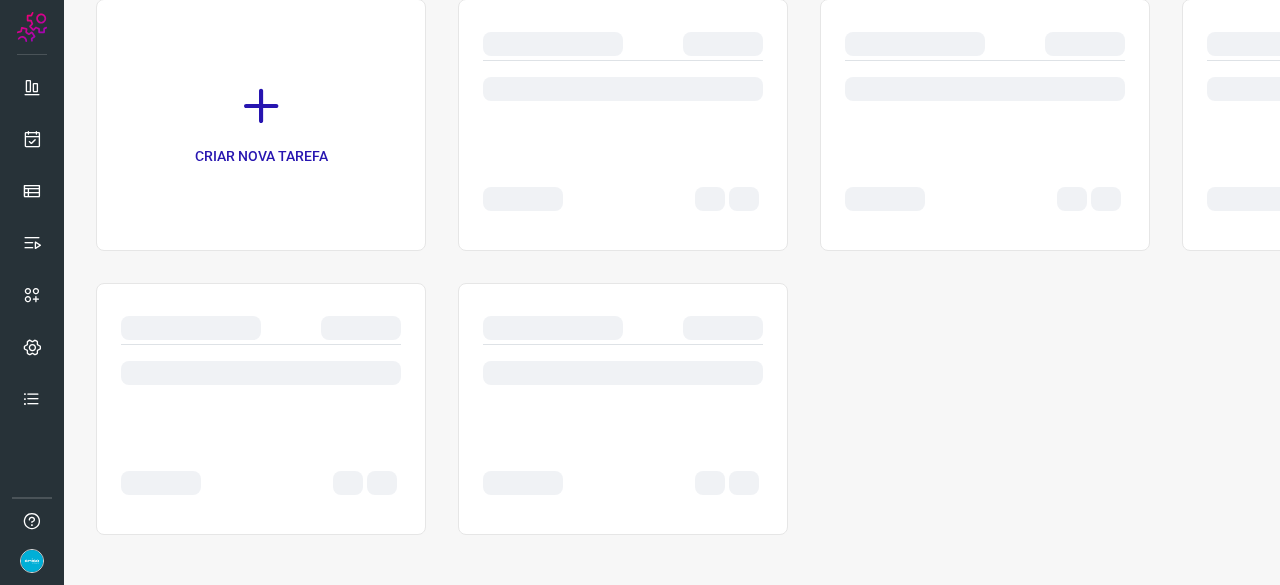scroll, scrollTop: 0, scrollLeft: 0, axis: both 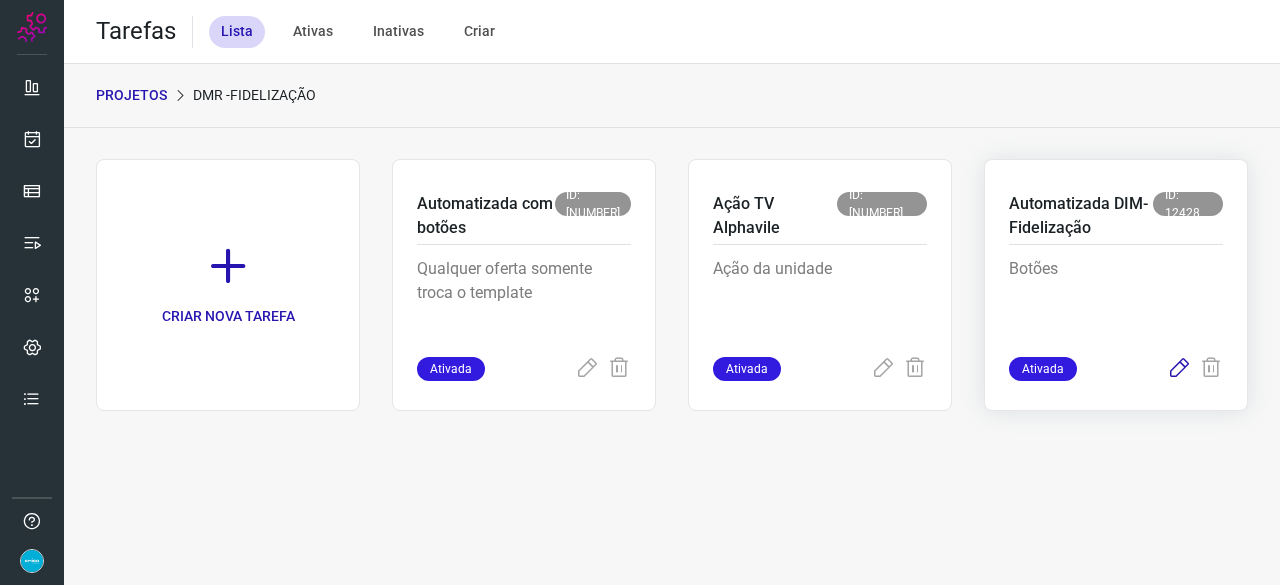 click at bounding box center [1179, 369] 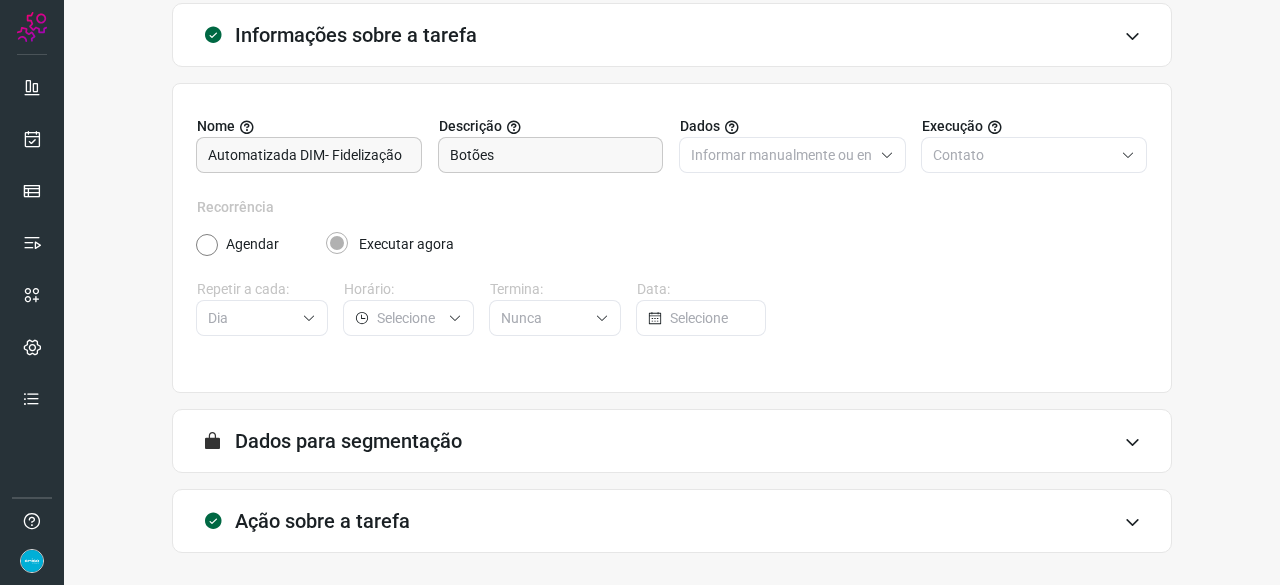scroll, scrollTop: 195, scrollLeft: 0, axis: vertical 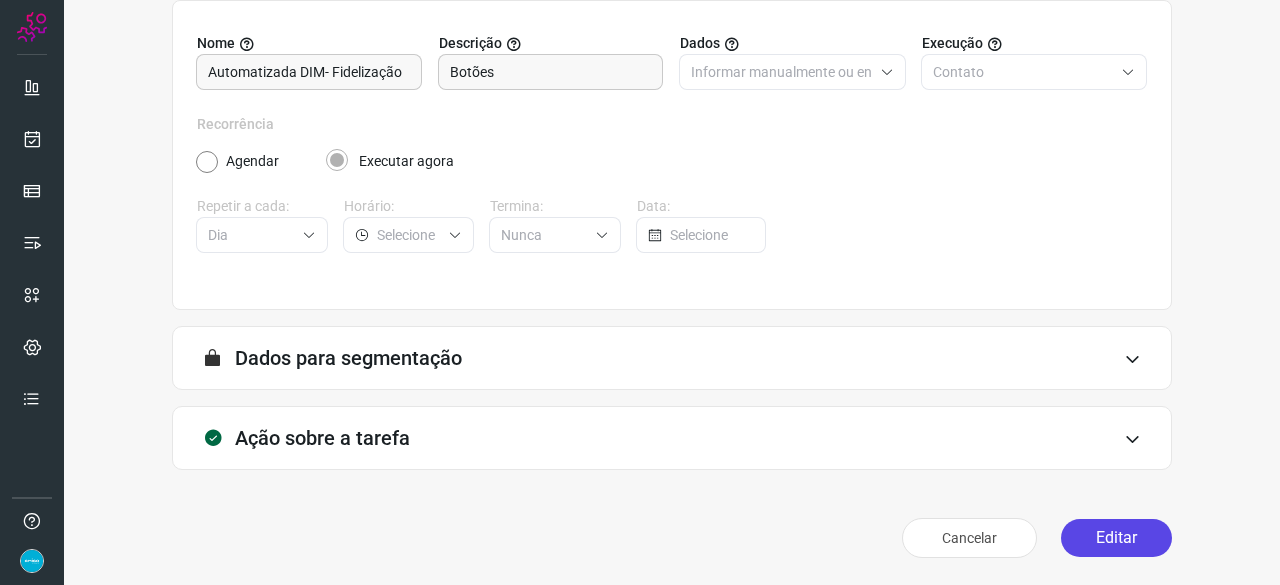 click on "Editar" at bounding box center [1116, 538] 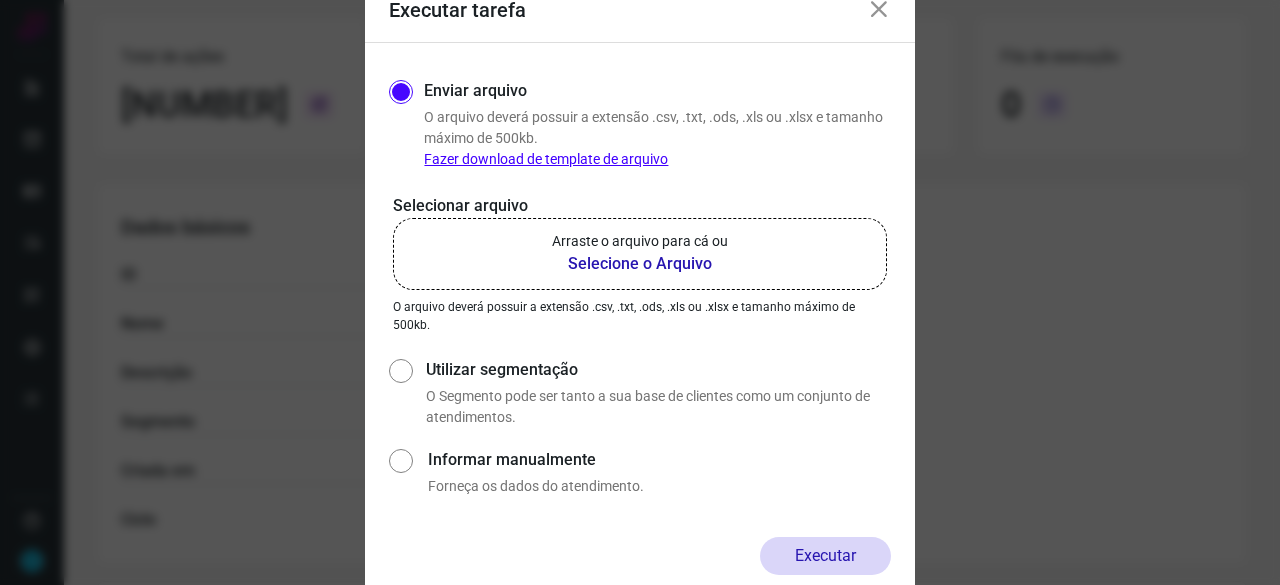 click on "Selecione o Arquivo" at bounding box center (640, 264) 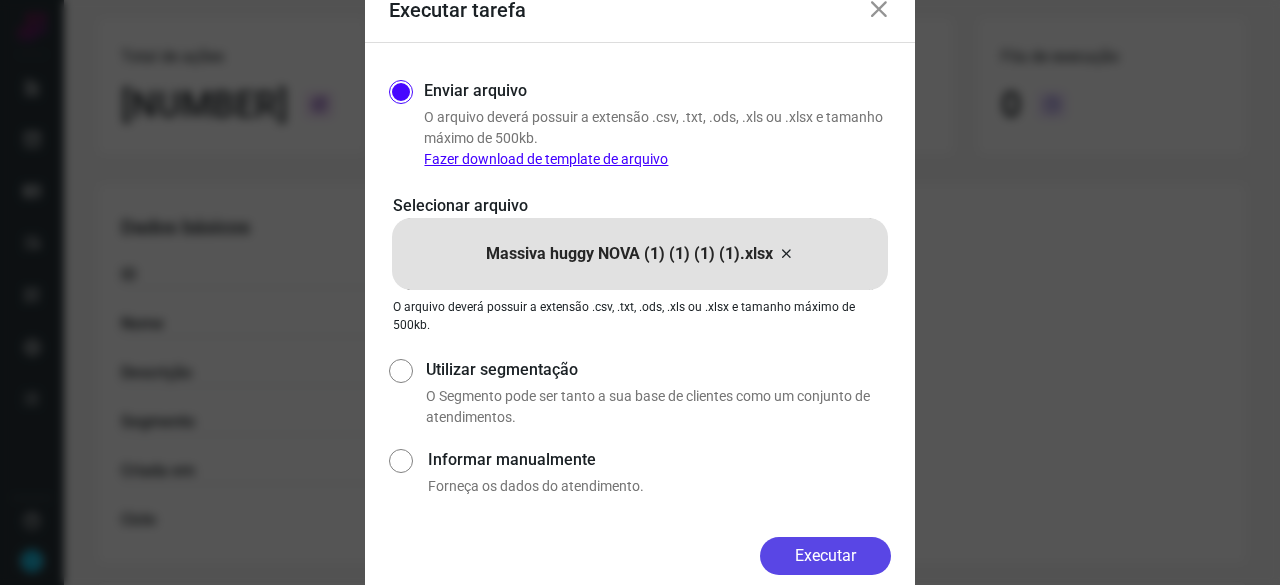 click on "Executar" at bounding box center (825, 556) 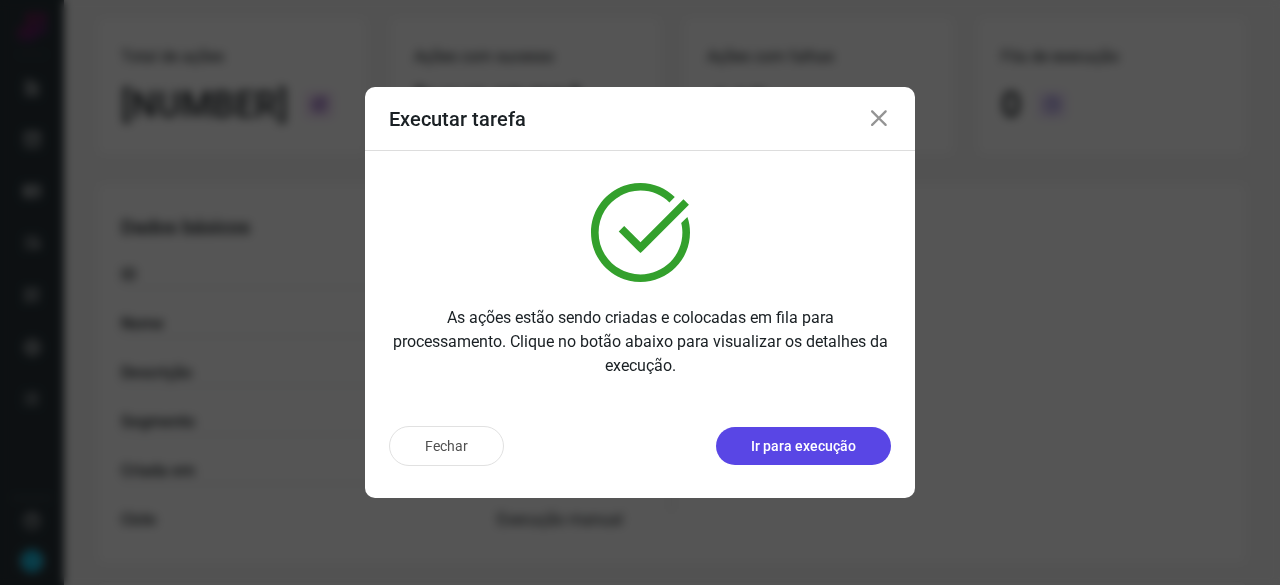 click on "Ir para execução" at bounding box center [803, 446] 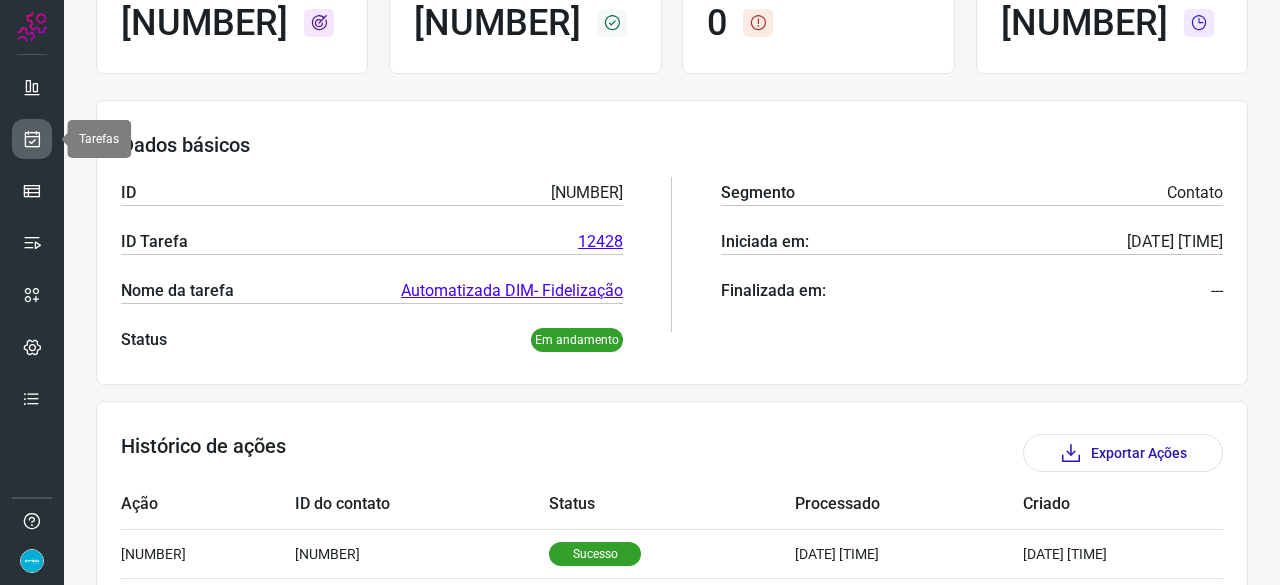 click at bounding box center [32, 139] 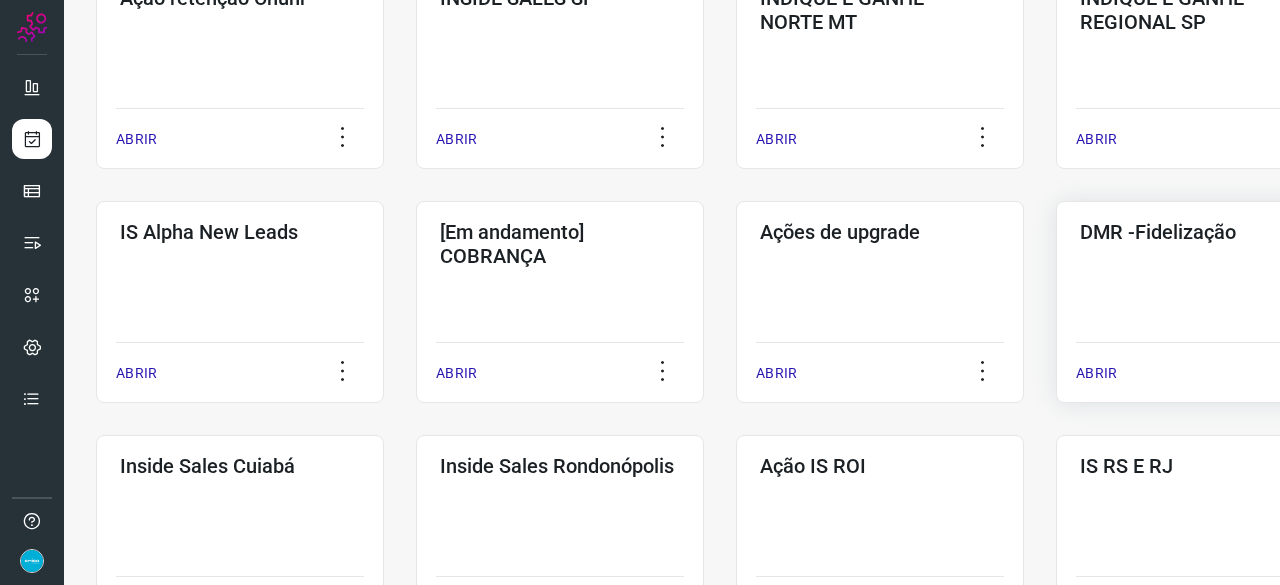 click on "ABRIR" at bounding box center [1096, 373] 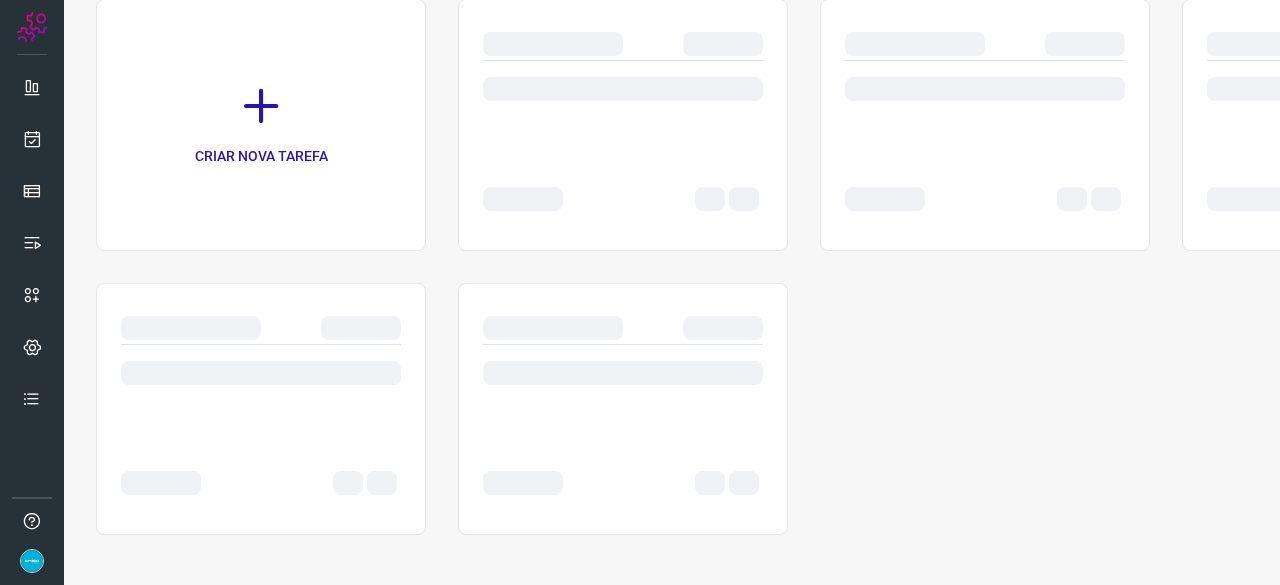 scroll, scrollTop: 0, scrollLeft: 0, axis: both 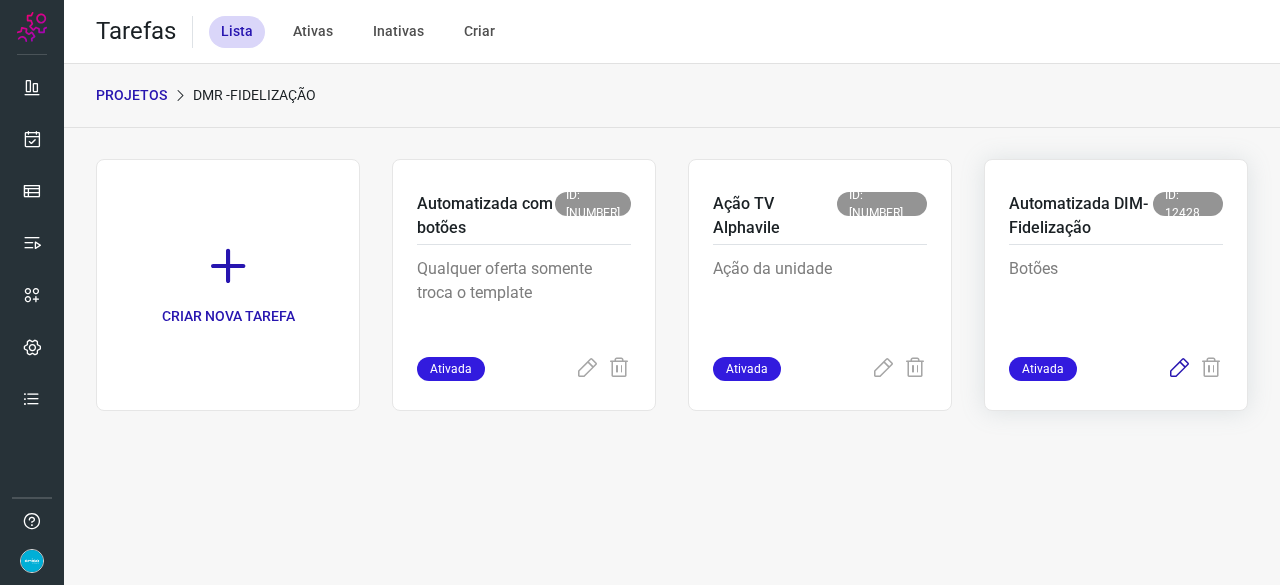 click at bounding box center (1179, 369) 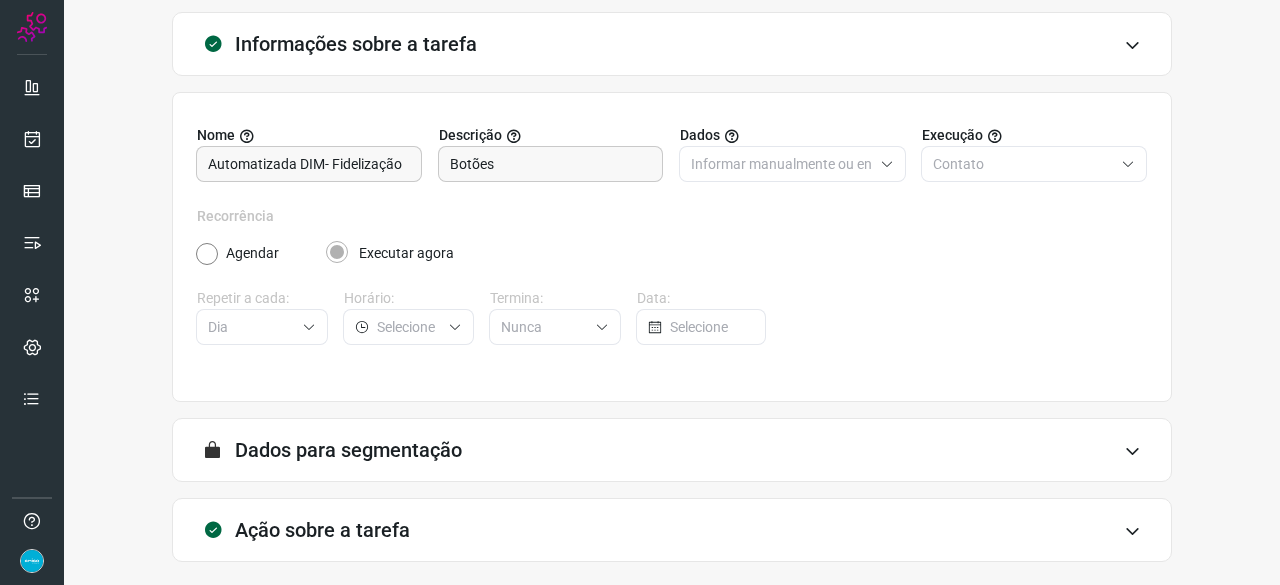 scroll, scrollTop: 195, scrollLeft: 0, axis: vertical 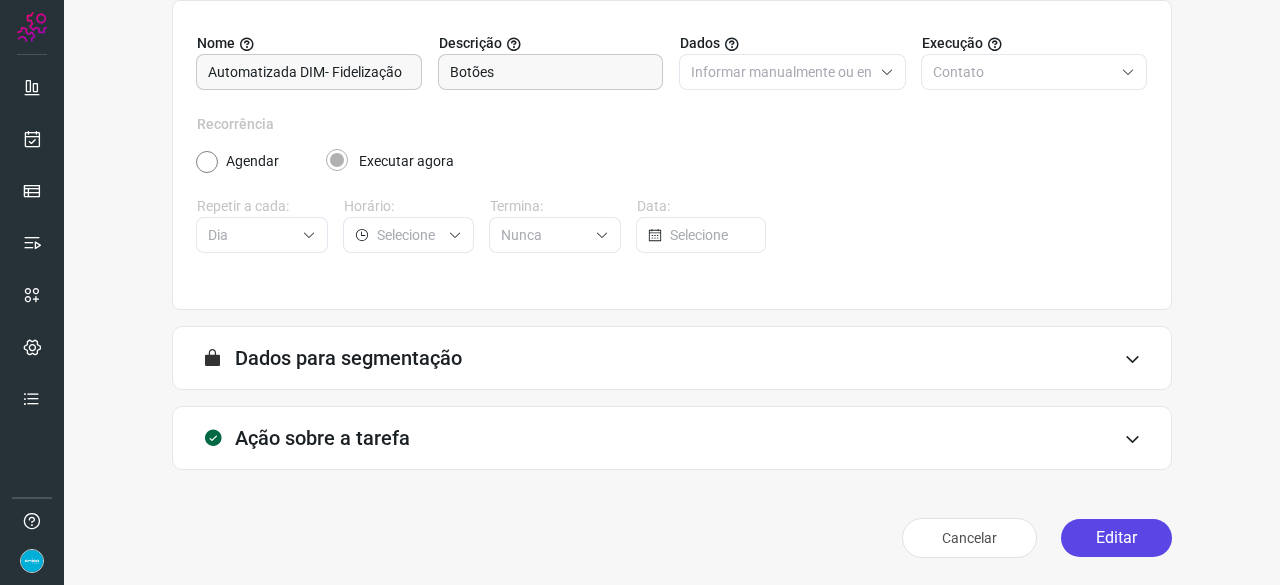click on "Editar" at bounding box center (1116, 538) 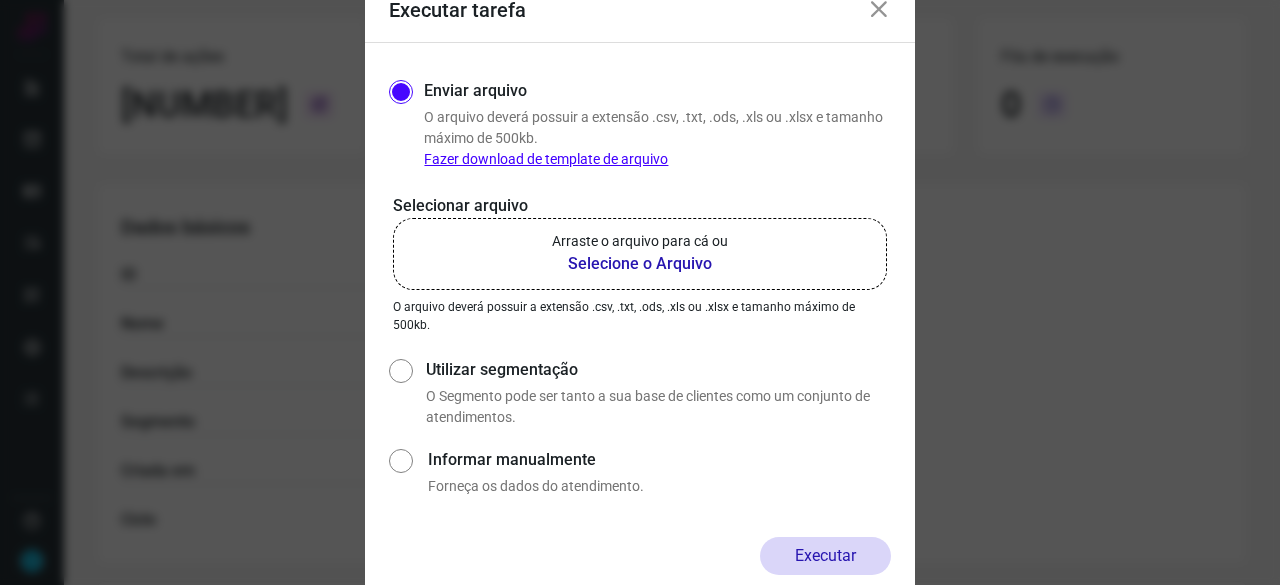 click on "Selecione o Arquivo" at bounding box center (640, 264) 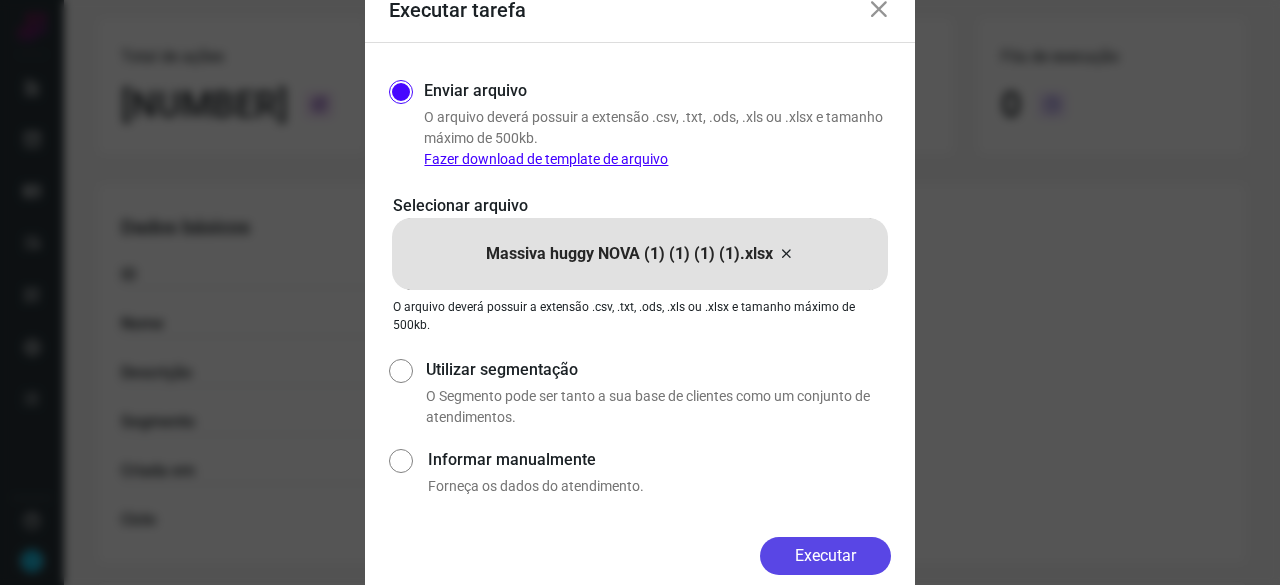 click on "Executar" at bounding box center (825, 556) 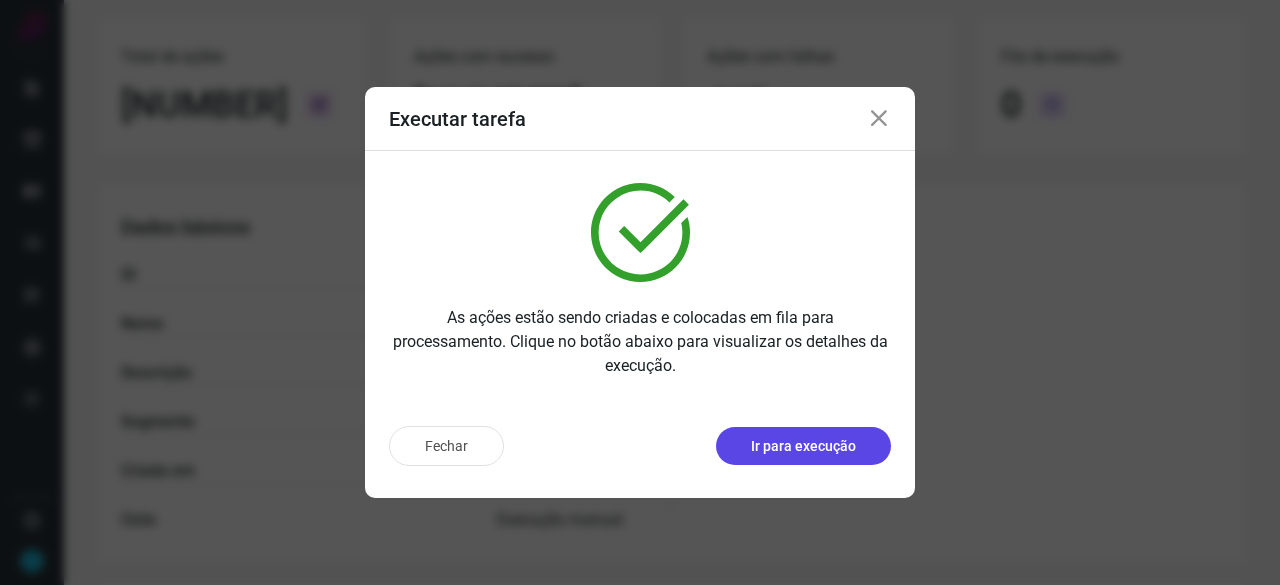 click on "Ir para execução" at bounding box center [803, 446] 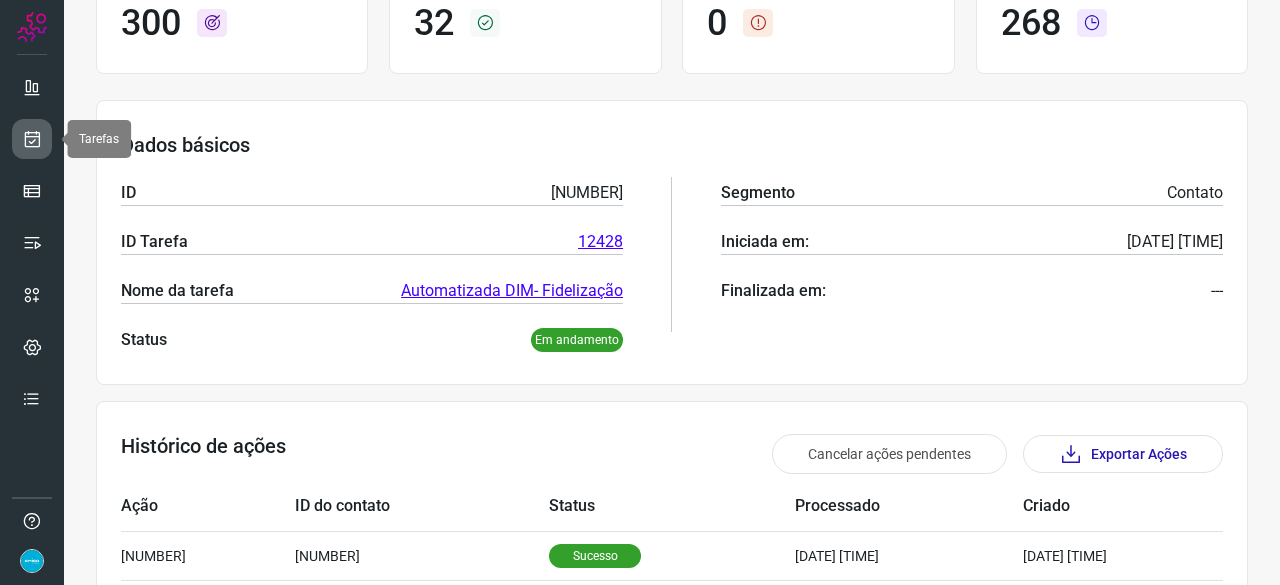 click at bounding box center (32, 139) 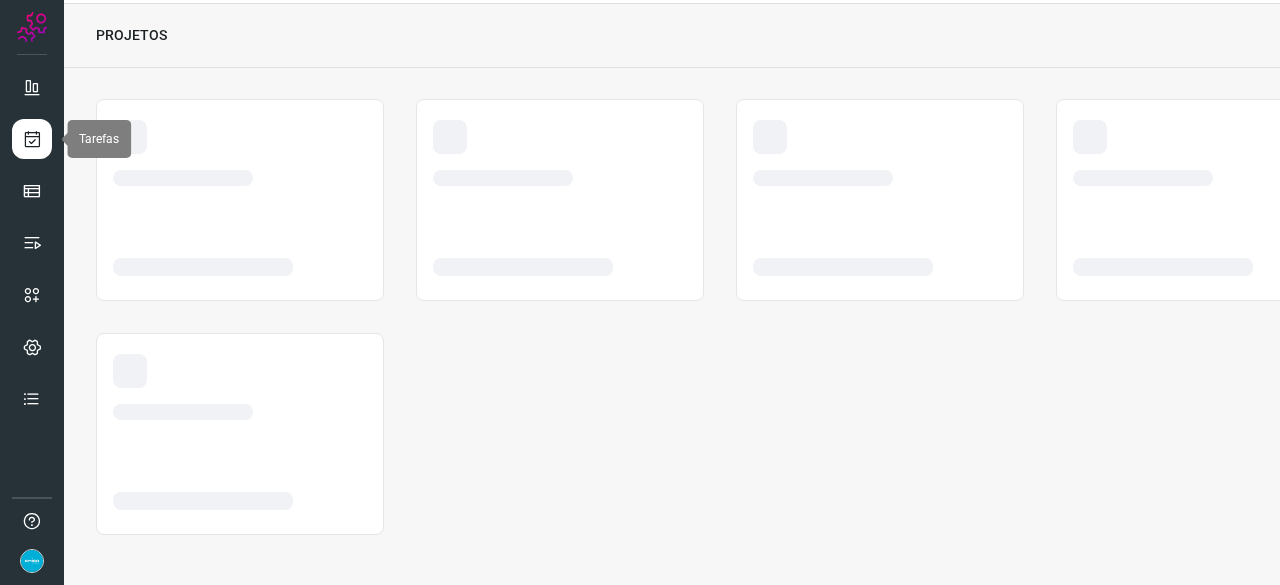 scroll, scrollTop: 60, scrollLeft: 0, axis: vertical 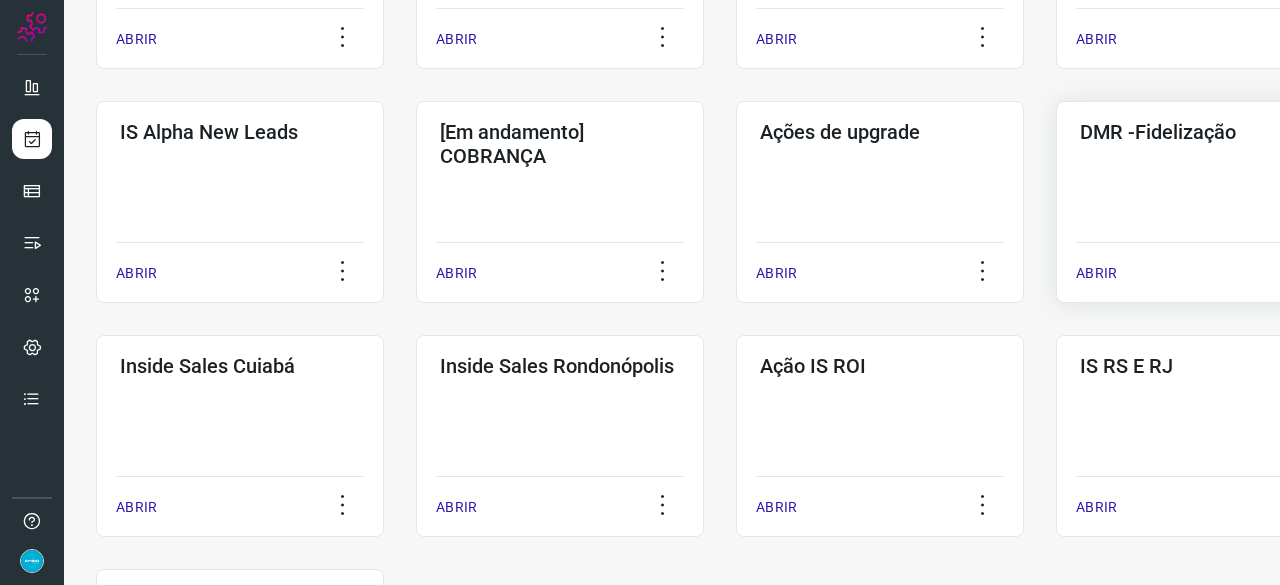 click on "ABRIR" at bounding box center (1096, 273) 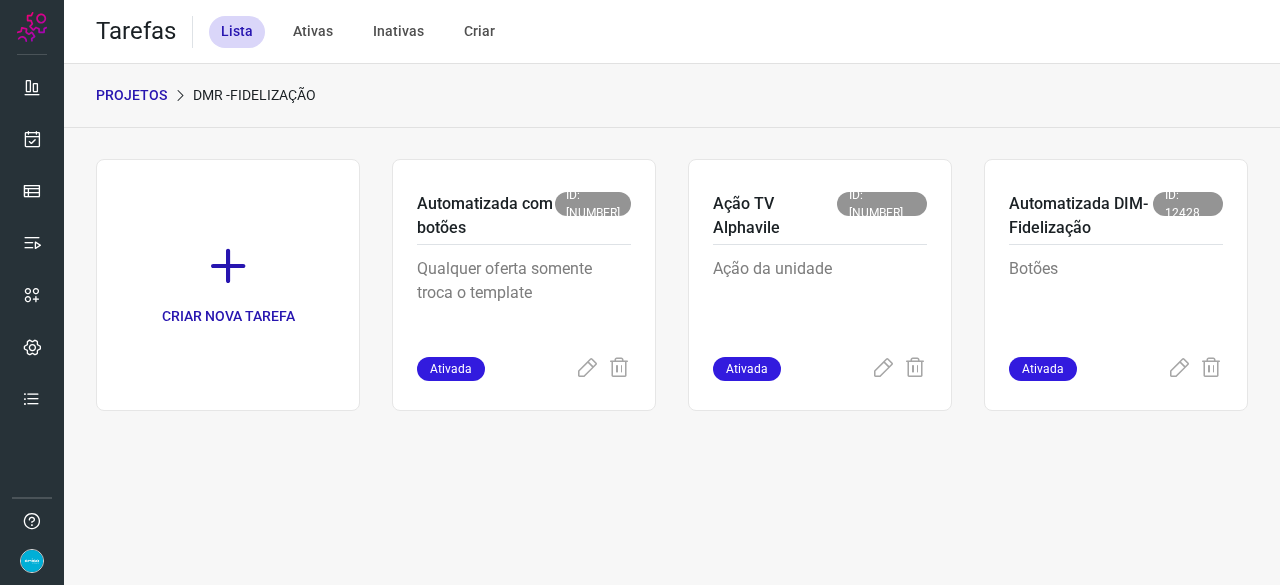 scroll, scrollTop: 0, scrollLeft: 0, axis: both 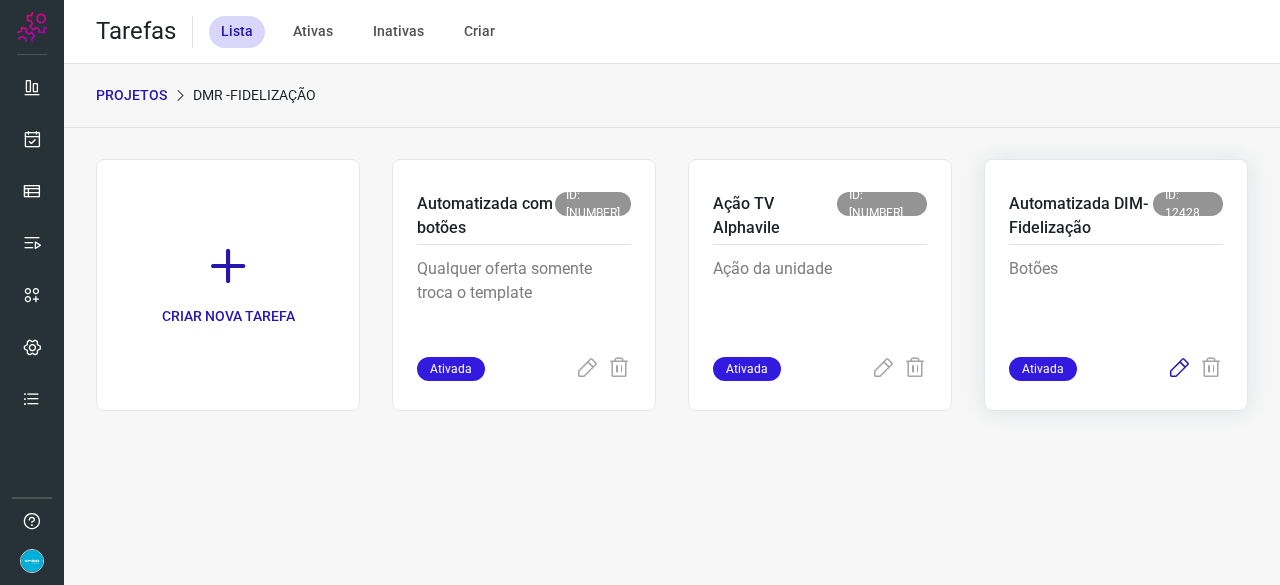 click at bounding box center (1179, 369) 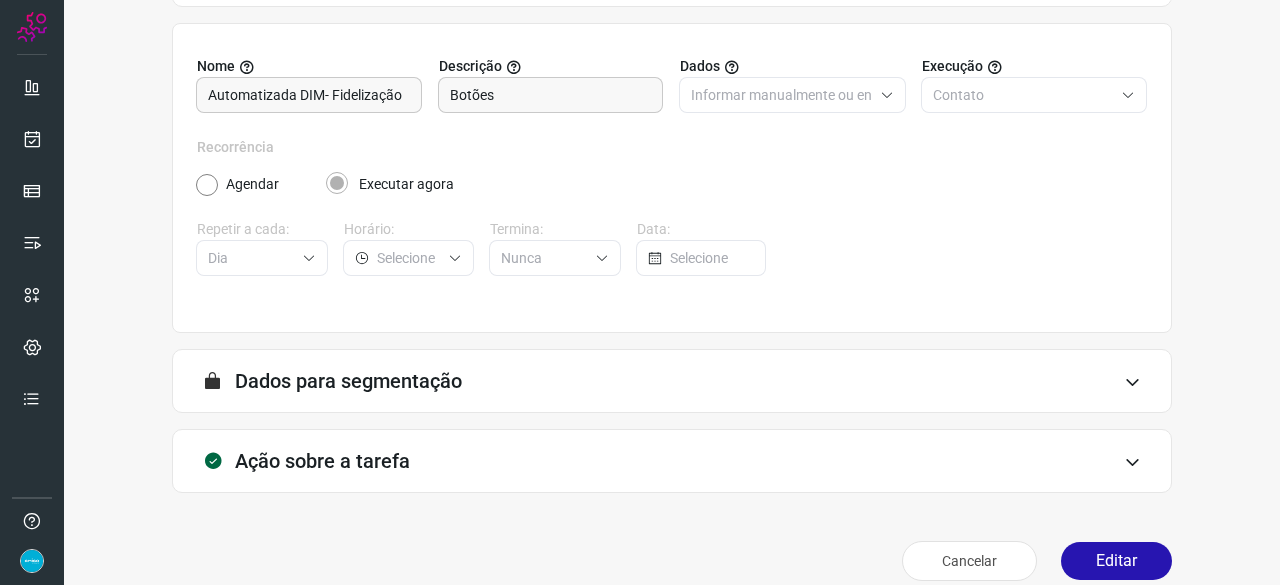 scroll, scrollTop: 195, scrollLeft: 0, axis: vertical 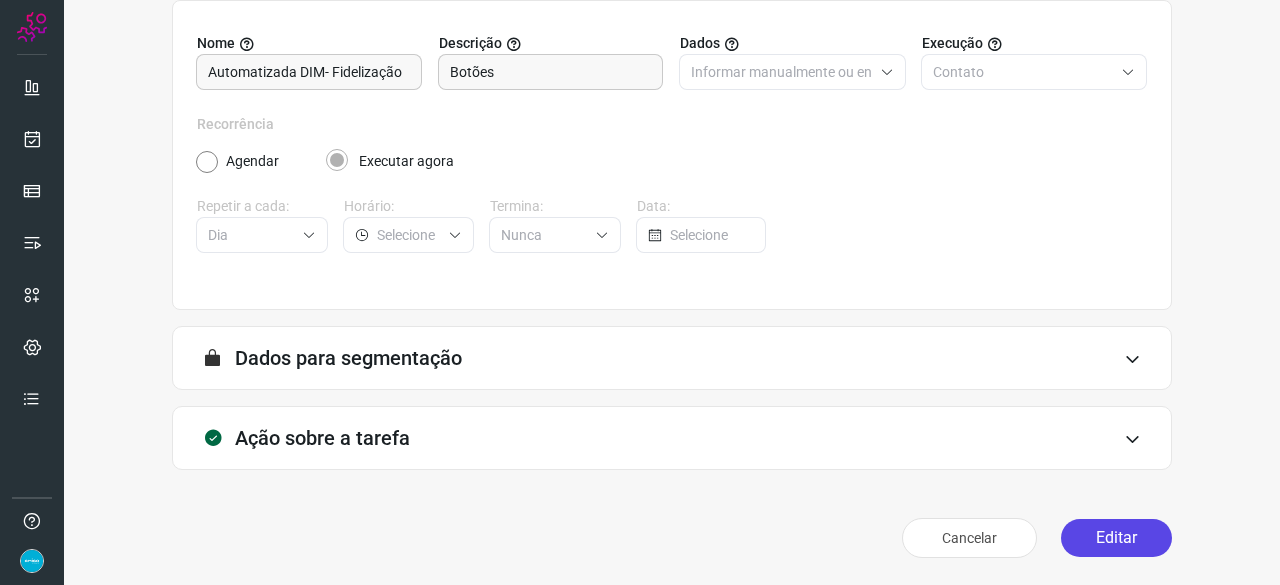 click on "Editar" at bounding box center (1116, 538) 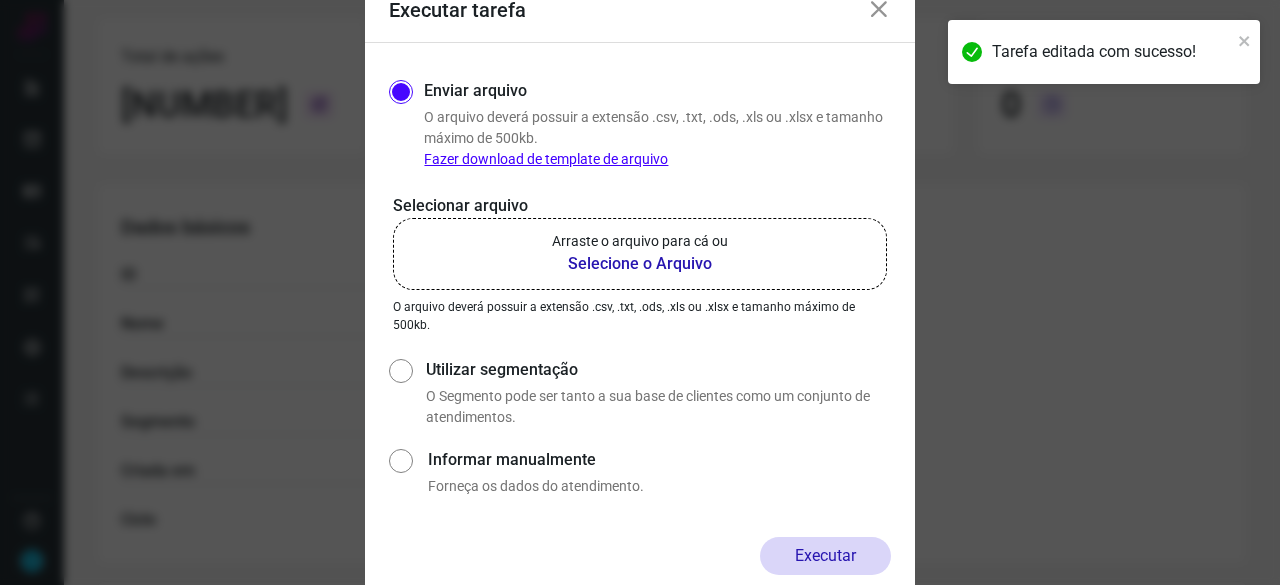 click on "Selecione o Arquivo" at bounding box center [640, 264] 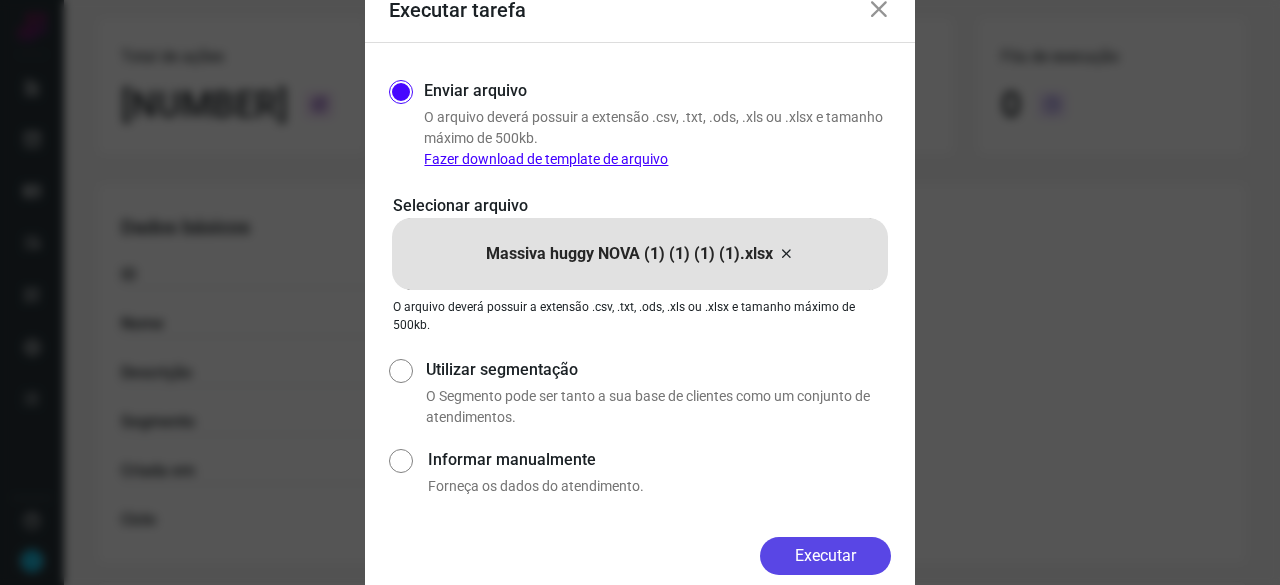click on "Executar" at bounding box center (825, 556) 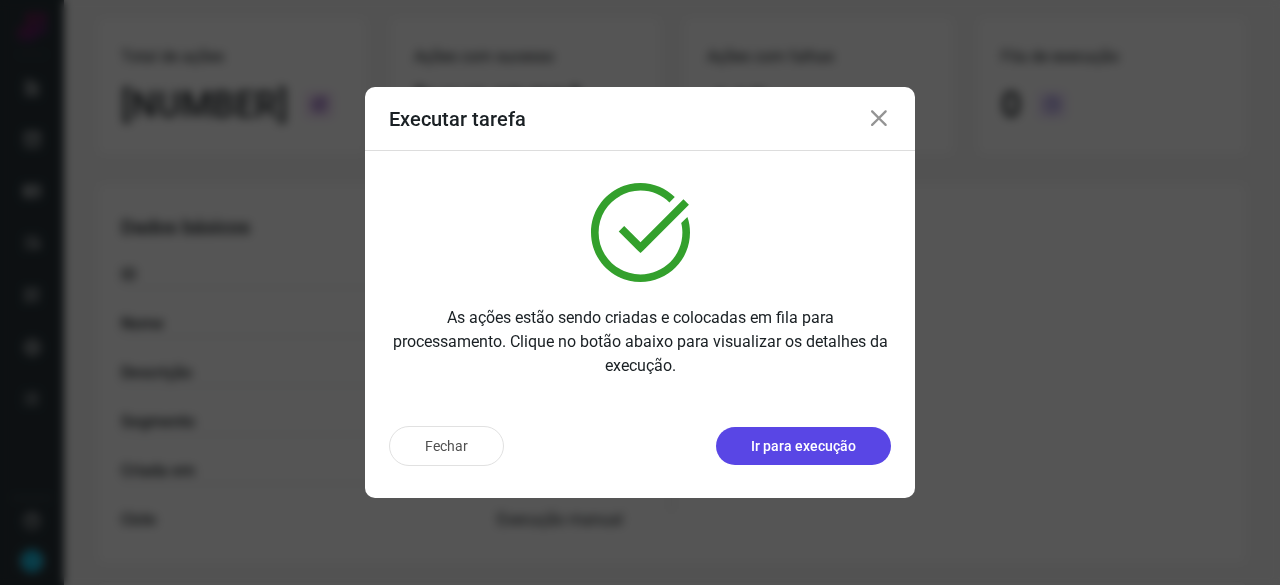 click on "Ir para execução" at bounding box center (803, 446) 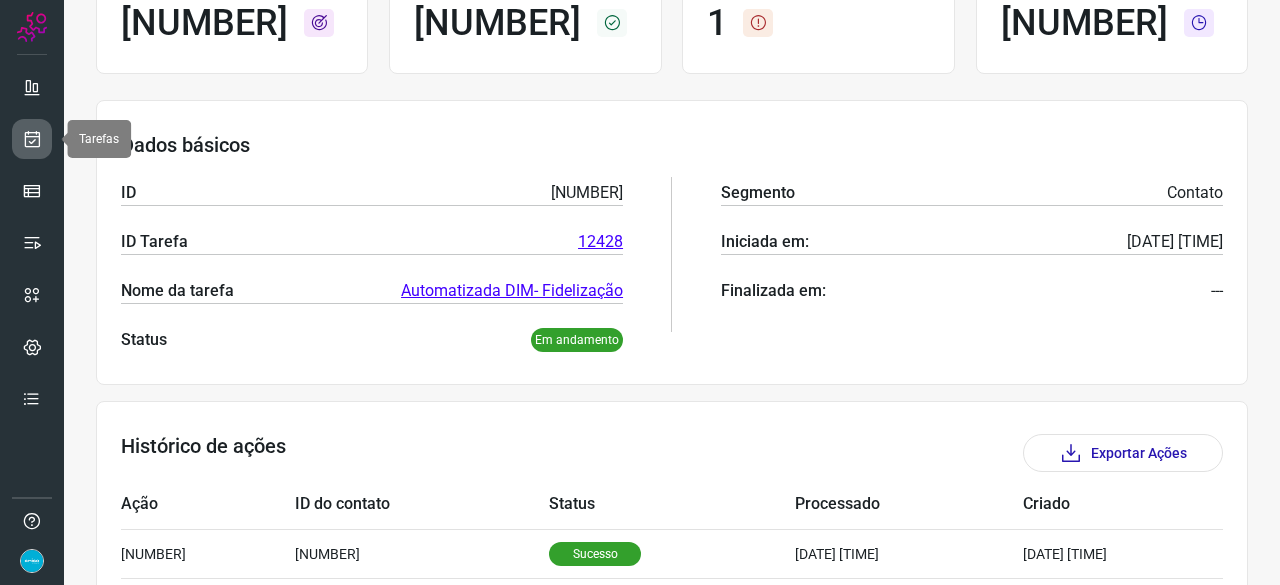 click at bounding box center (32, 139) 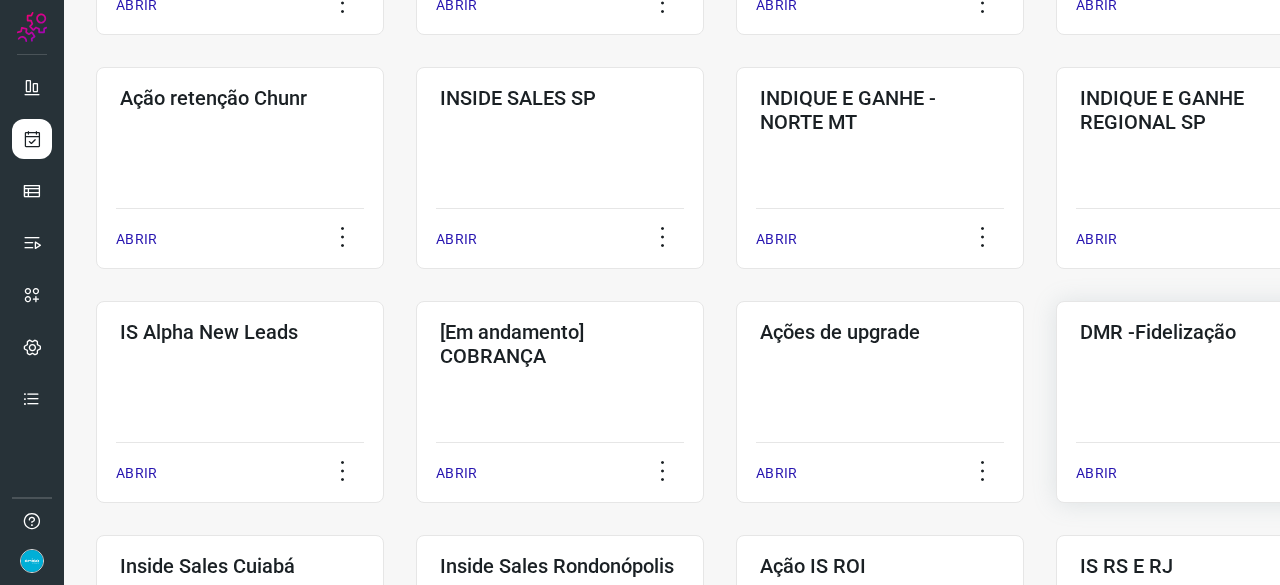 click on "ABRIR" at bounding box center [1096, 473] 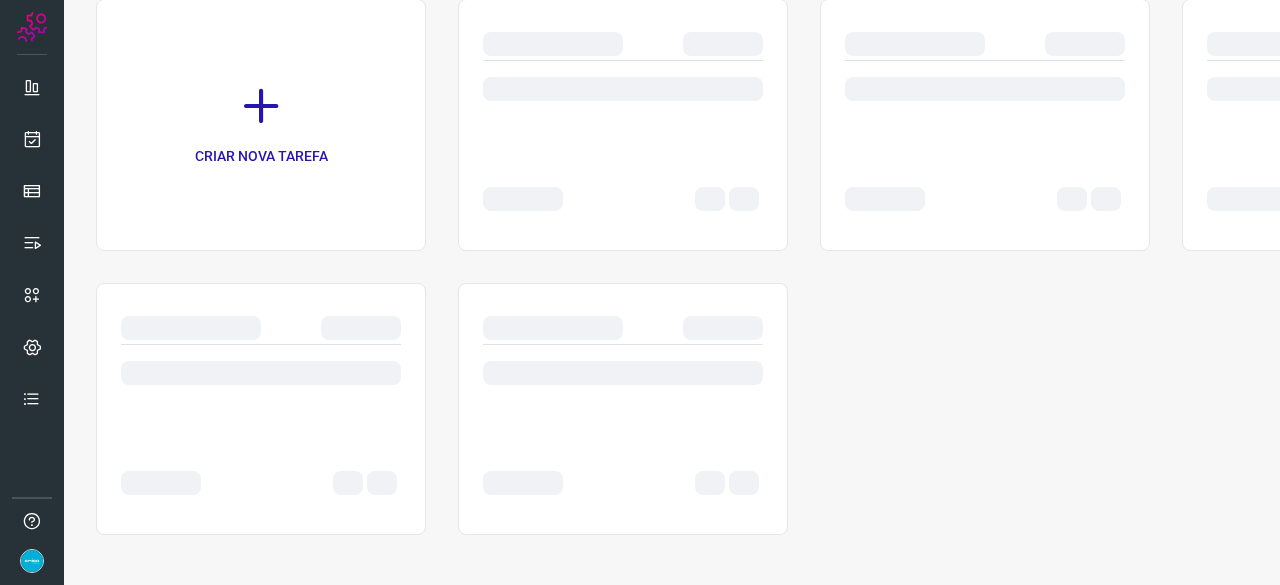 scroll, scrollTop: 0, scrollLeft: 0, axis: both 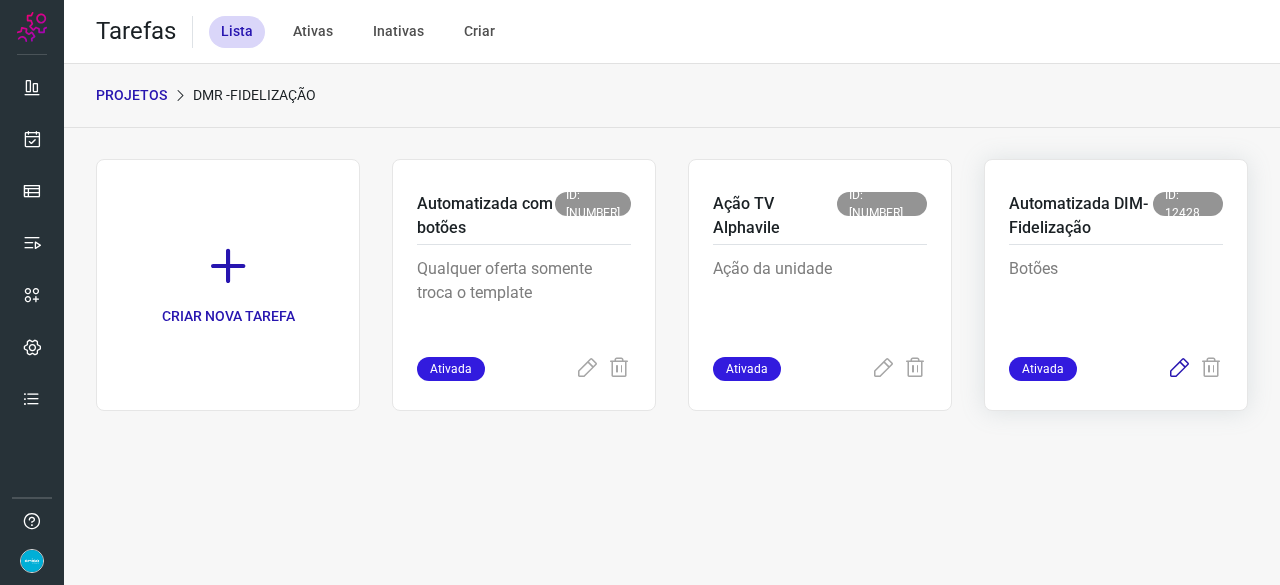 click at bounding box center [1179, 369] 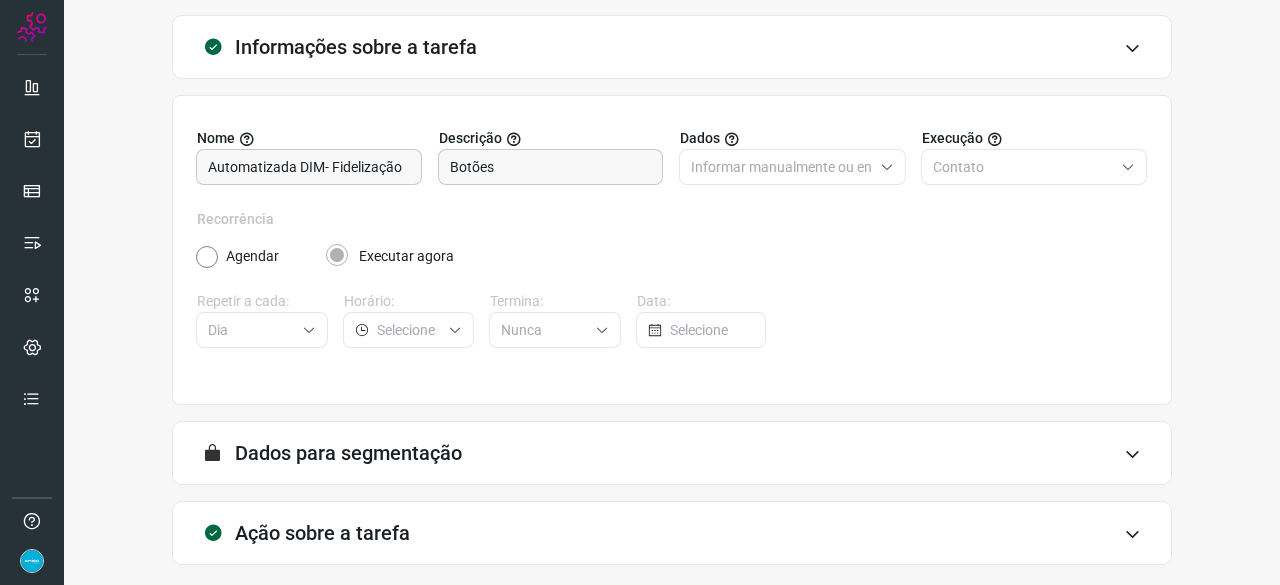 scroll, scrollTop: 195, scrollLeft: 0, axis: vertical 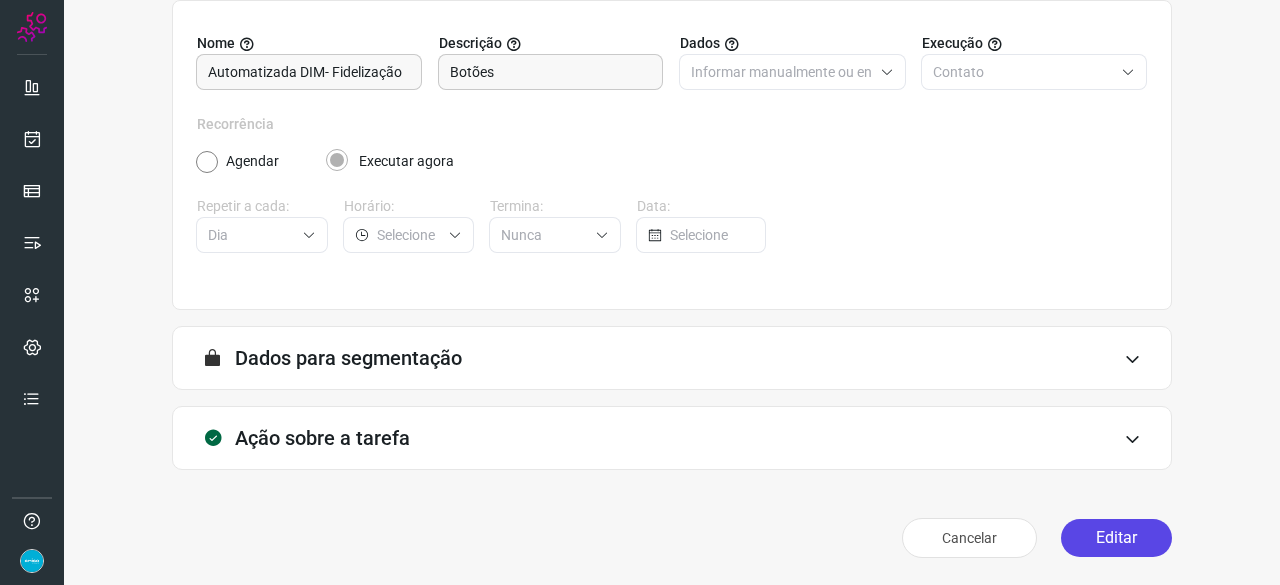 click on "Editar" at bounding box center [1116, 538] 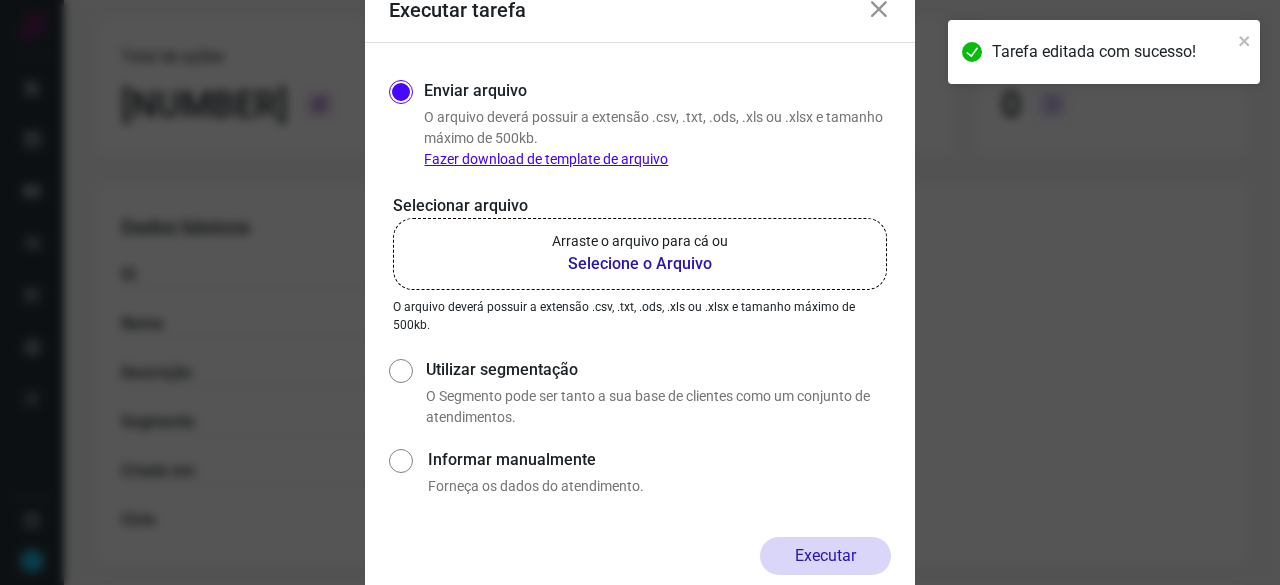 click on "Selecione o Arquivo" at bounding box center (640, 264) 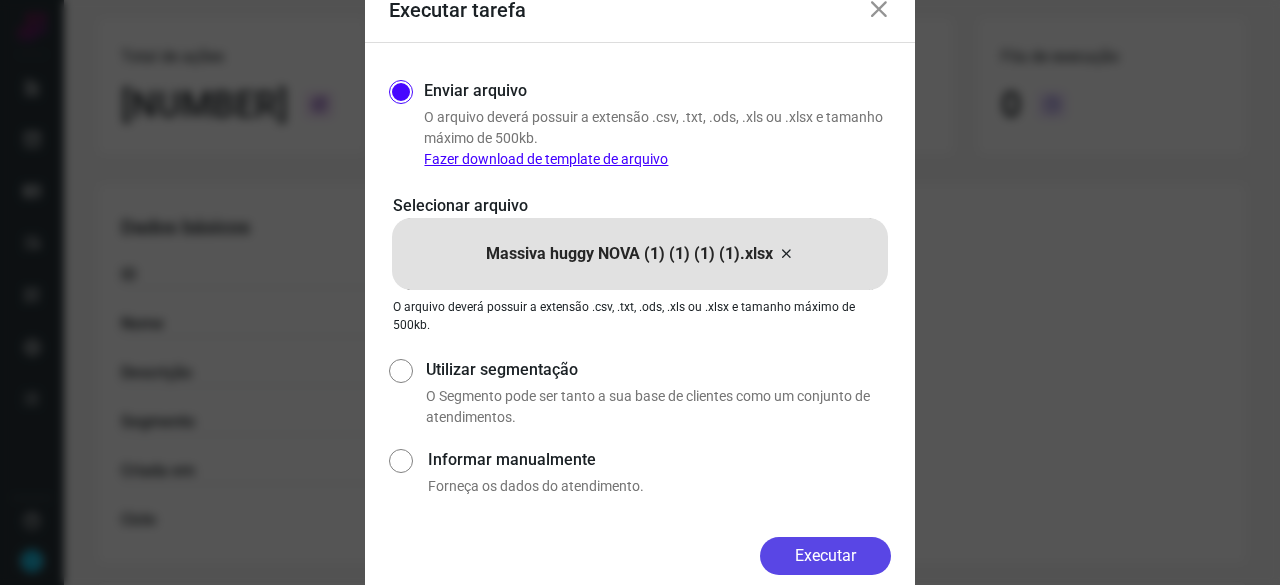 click on "Executar" at bounding box center (825, 556) 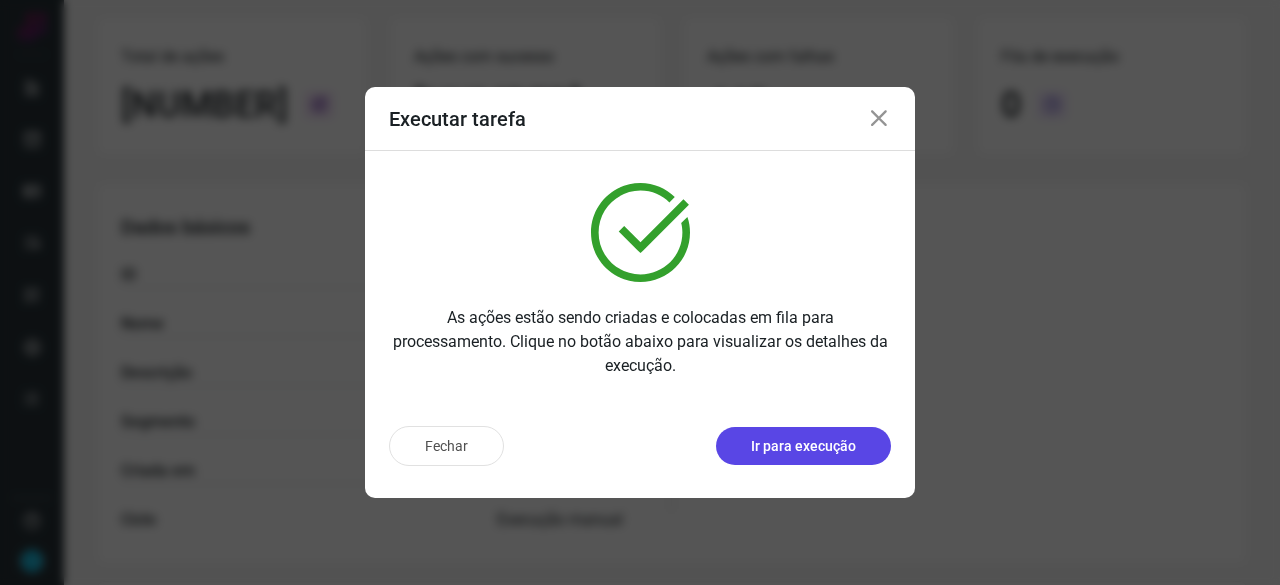 click on "Ir para execução" at bounding box center (803, 446) 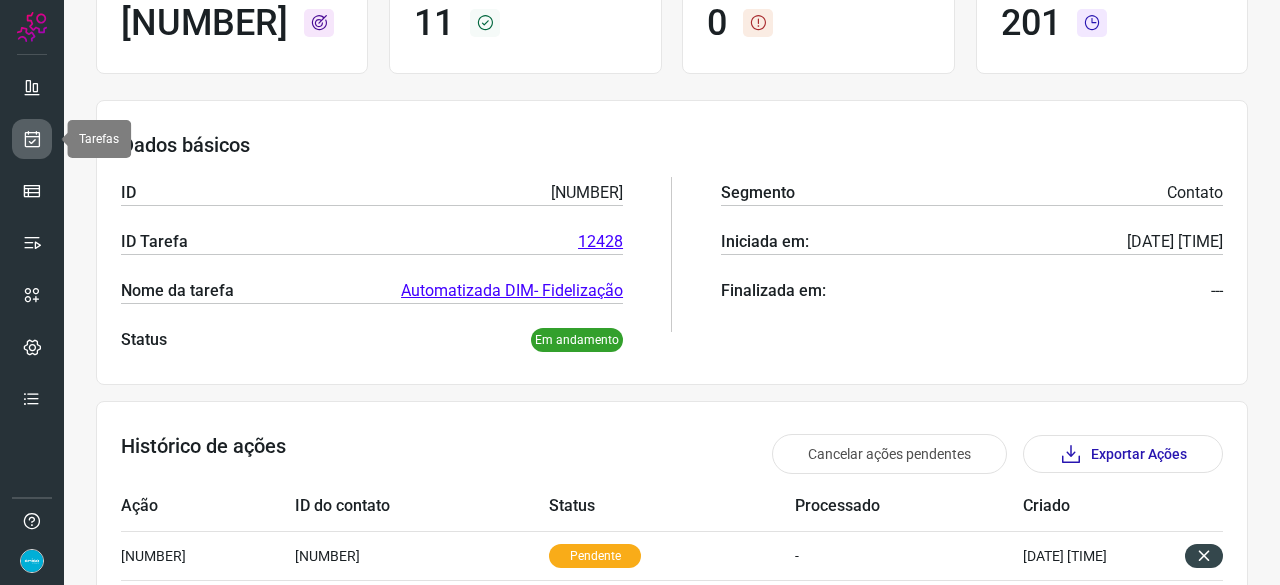 click at bounding box center [32, 139] 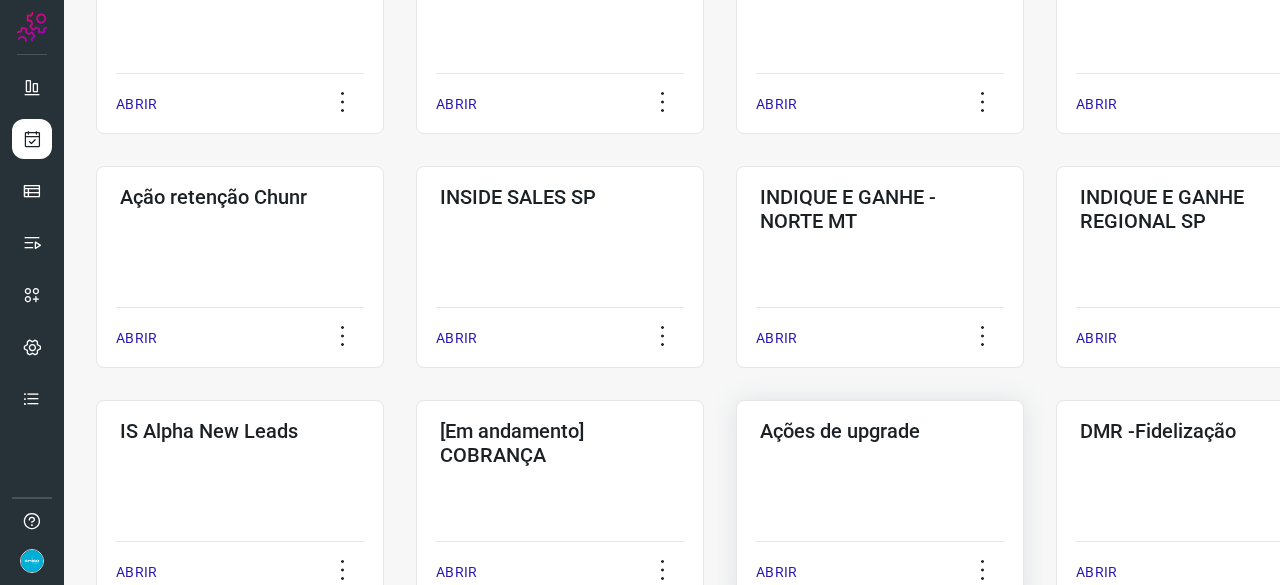 scroll, scrollTop: 560, scrollLeft: 0, axis: vertical 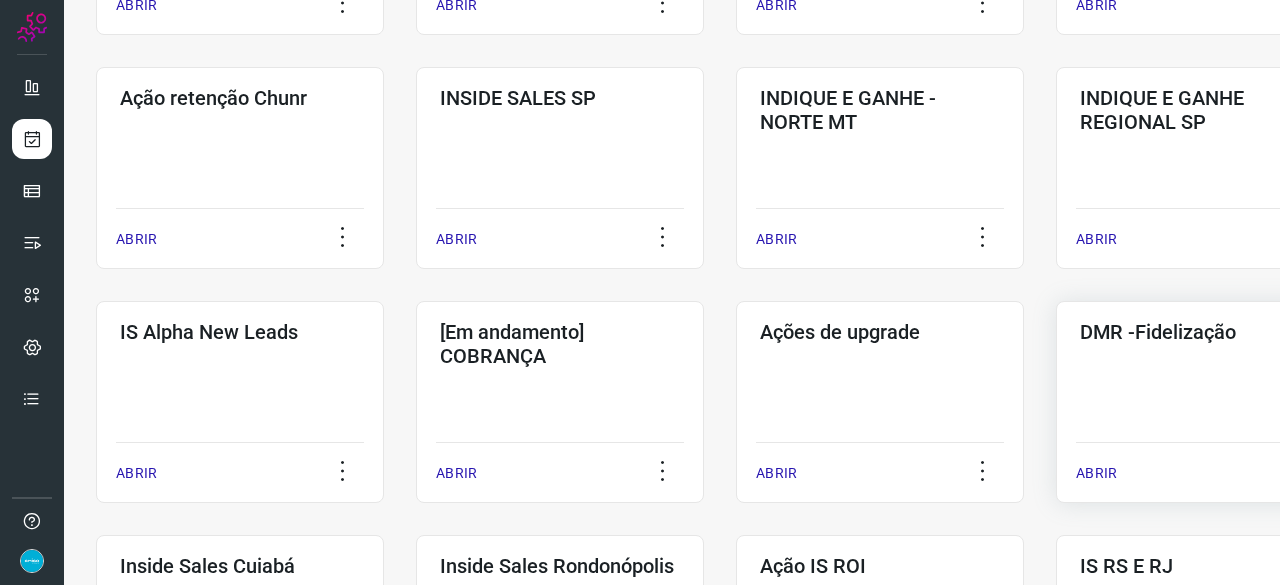 click on "ABRIR" at bounding box center (1096, 473) 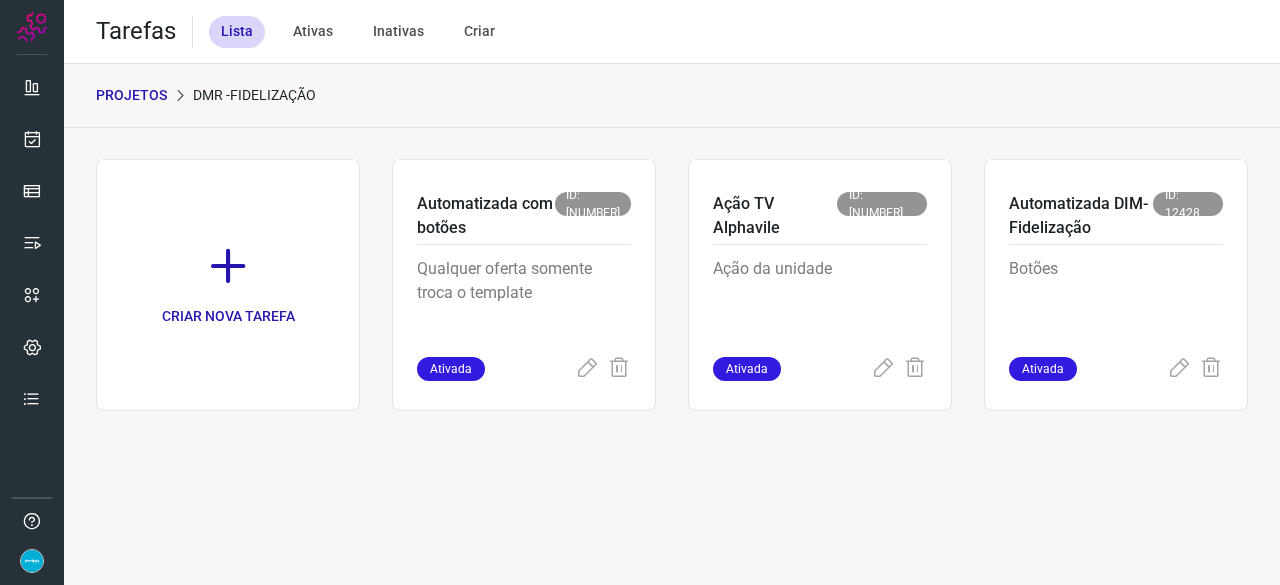 scroll, scrollTop: 0, scrollLeft: 0, axis: both 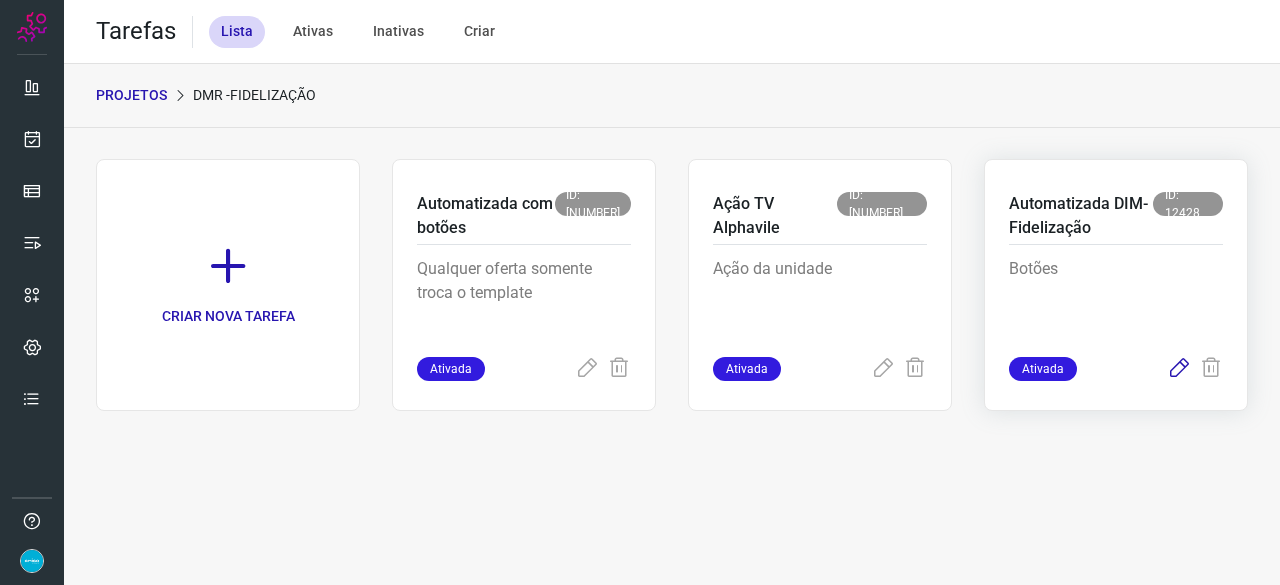 click at bounding box center (1179, 369) 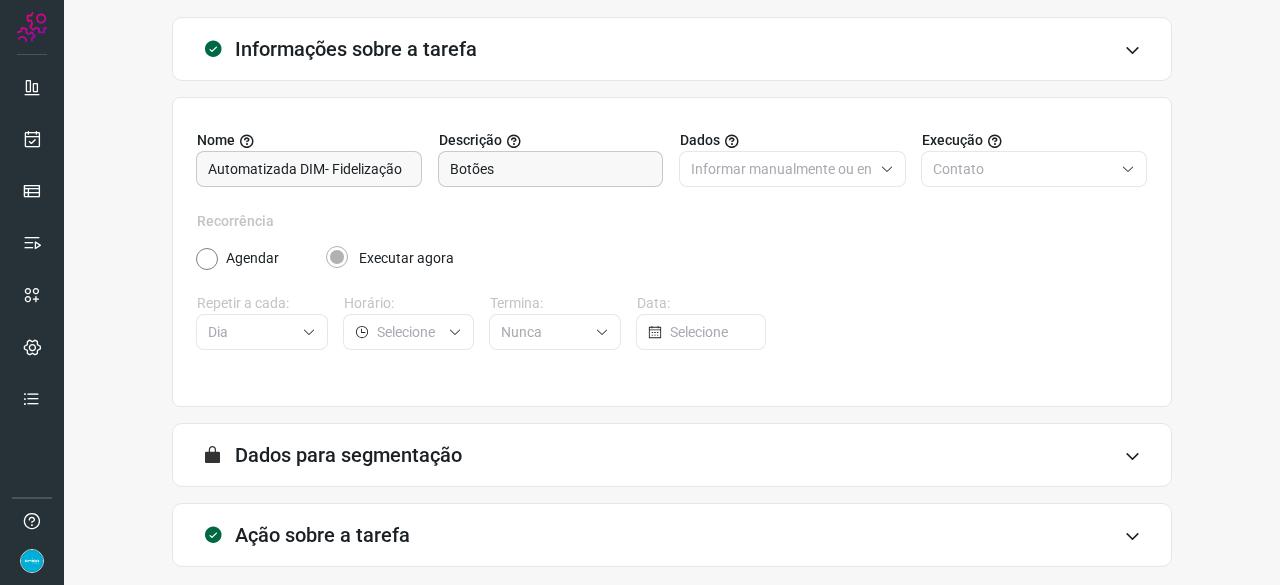 scroll, scrollTop: 195, scrollLeft: 0, axis: vertical 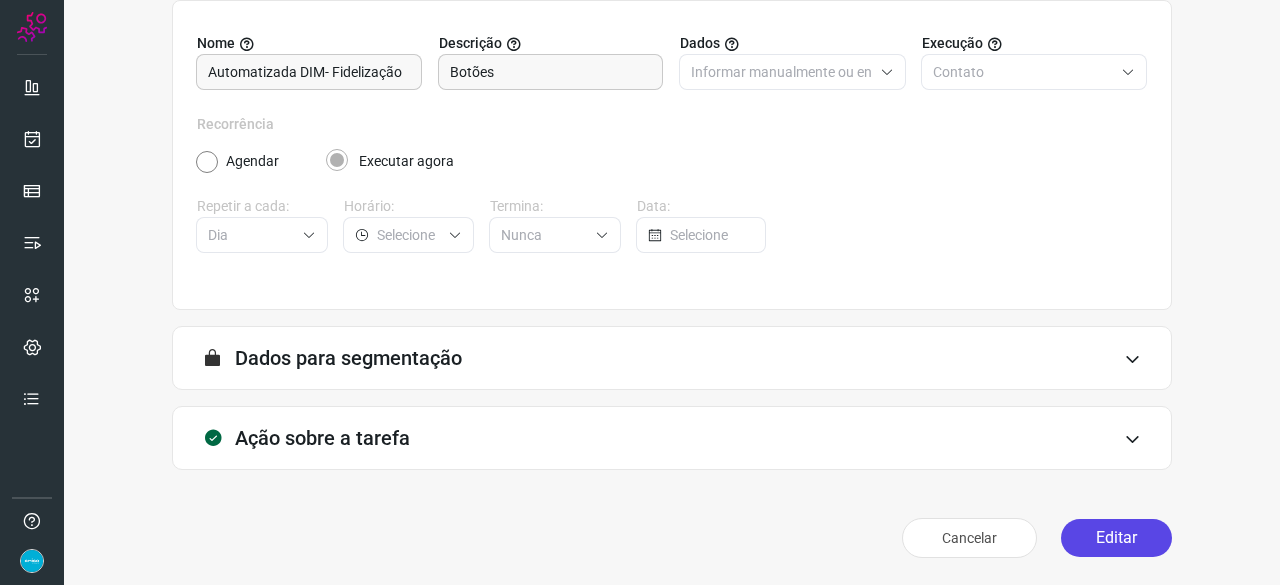 click on "Editar" at bounding box center [1116, 538] 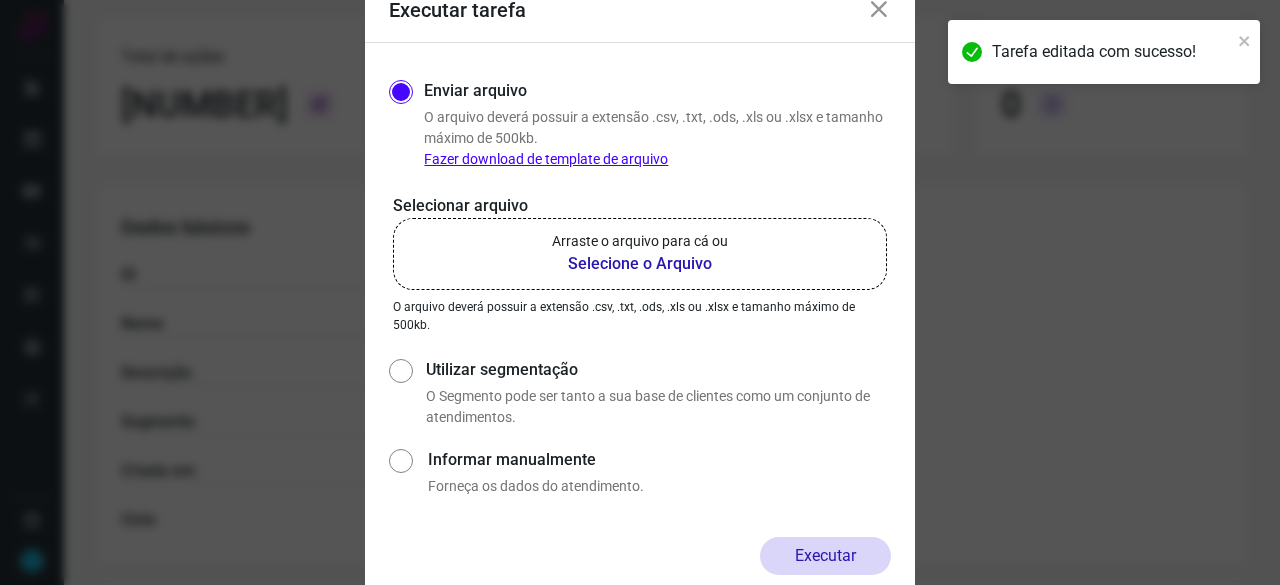 click on "Selecione o Arquivo" at bounding box center (640, 264) 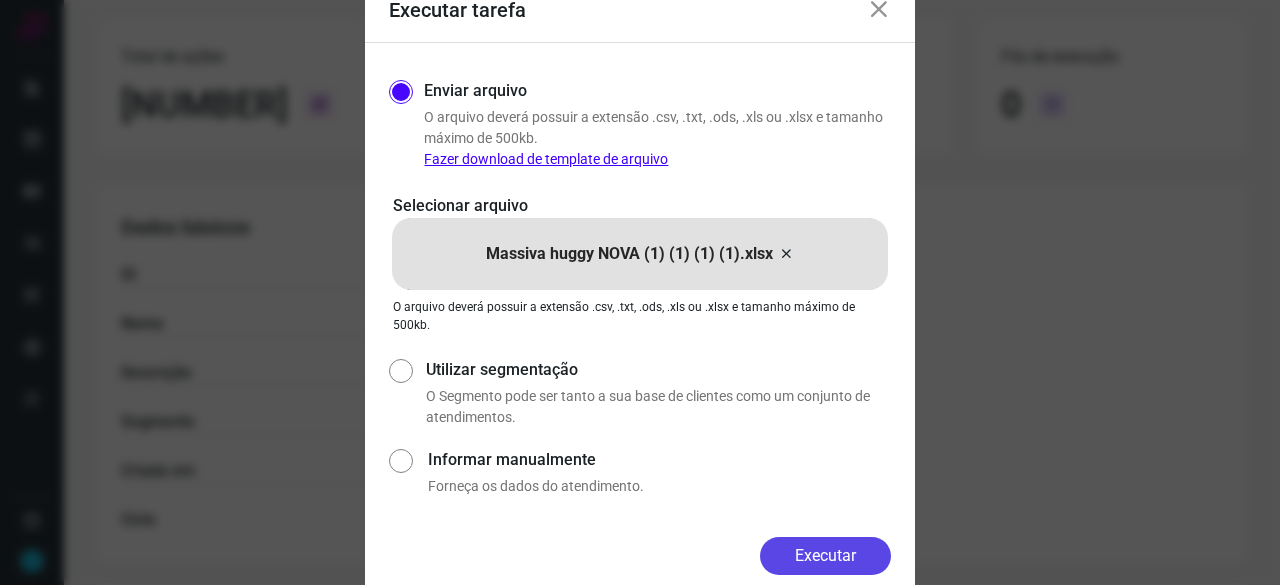 click on "Executar" at bounding box center [825, 556] 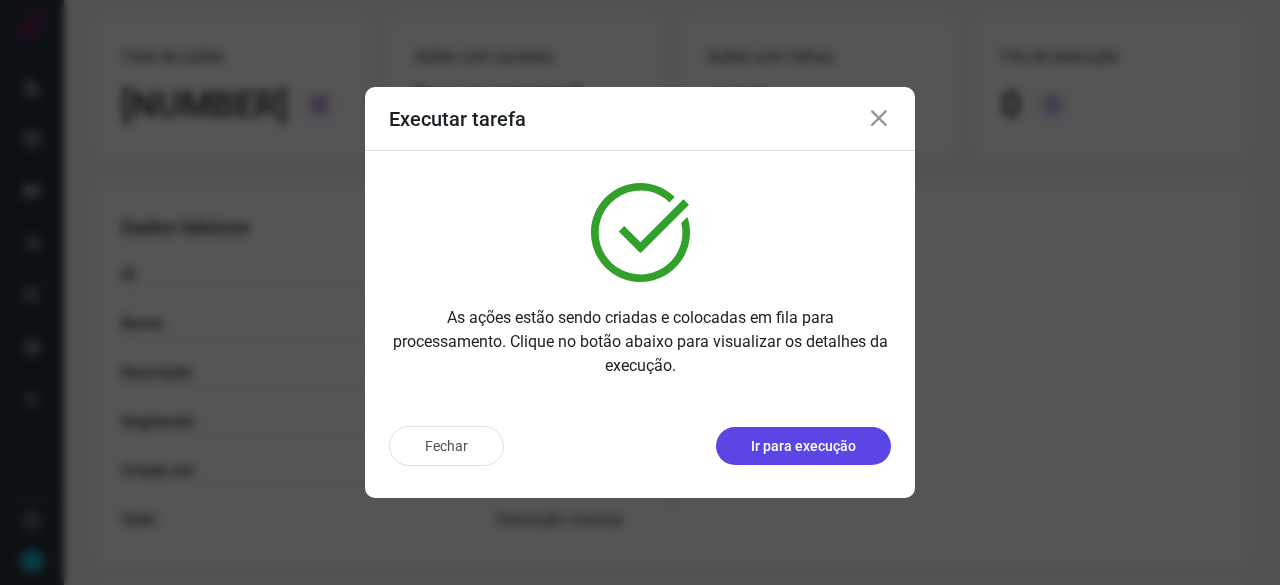 click on "Ir para execução" at bounding box center [803, 446] 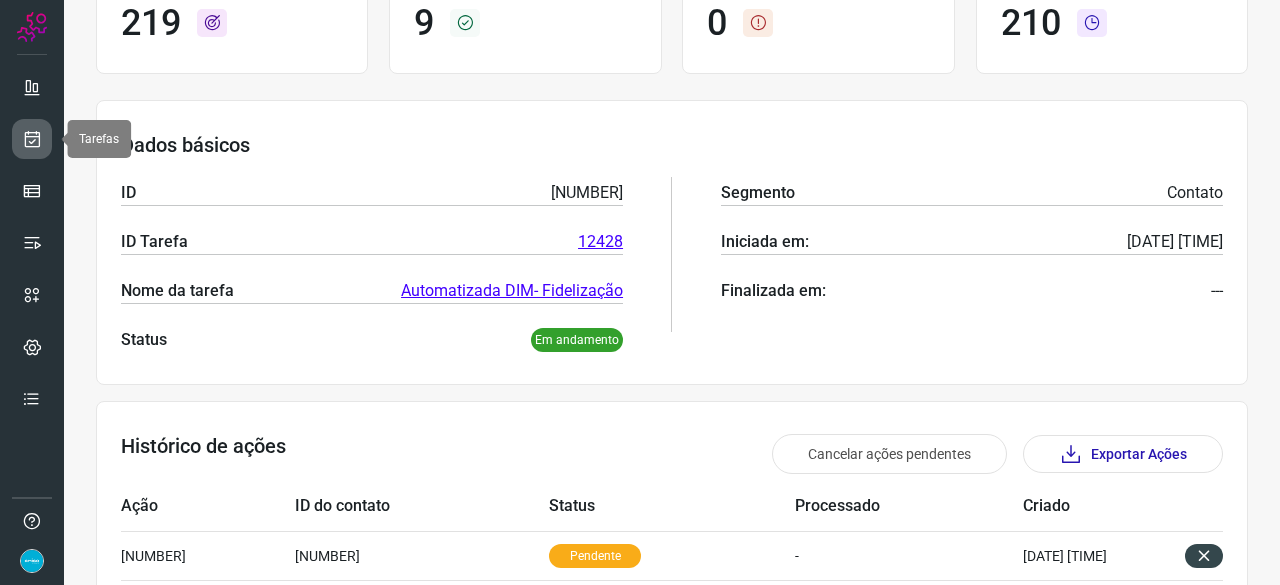 click at bounding box center [32, 139] 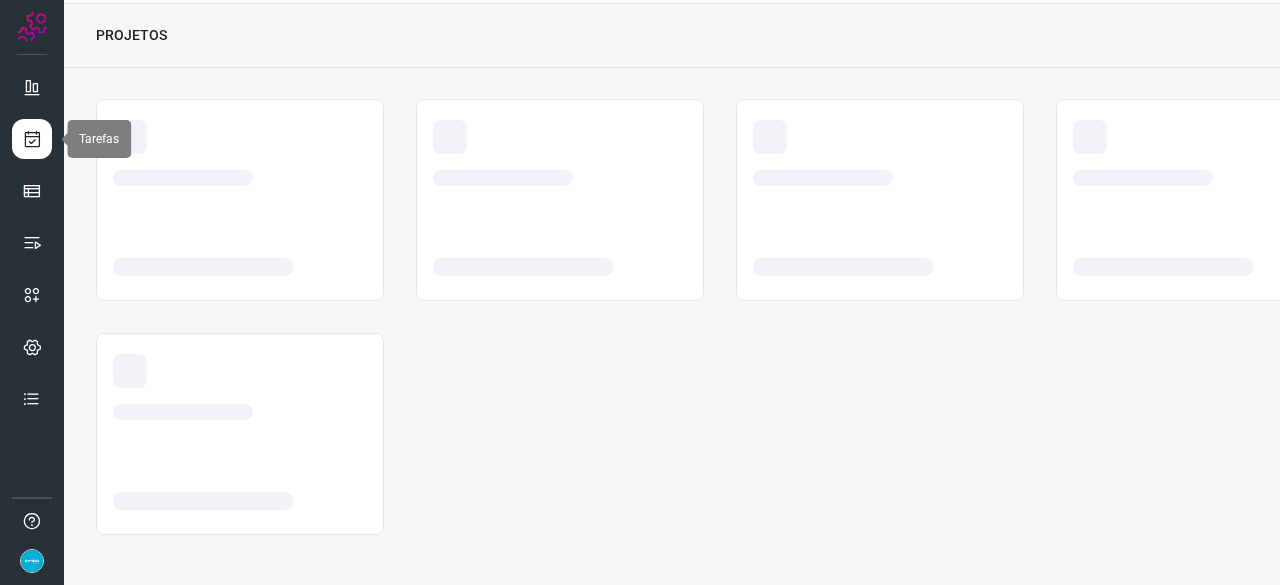 scroll, scrollTop: 60, scrollLeft: 0, axis: vertical 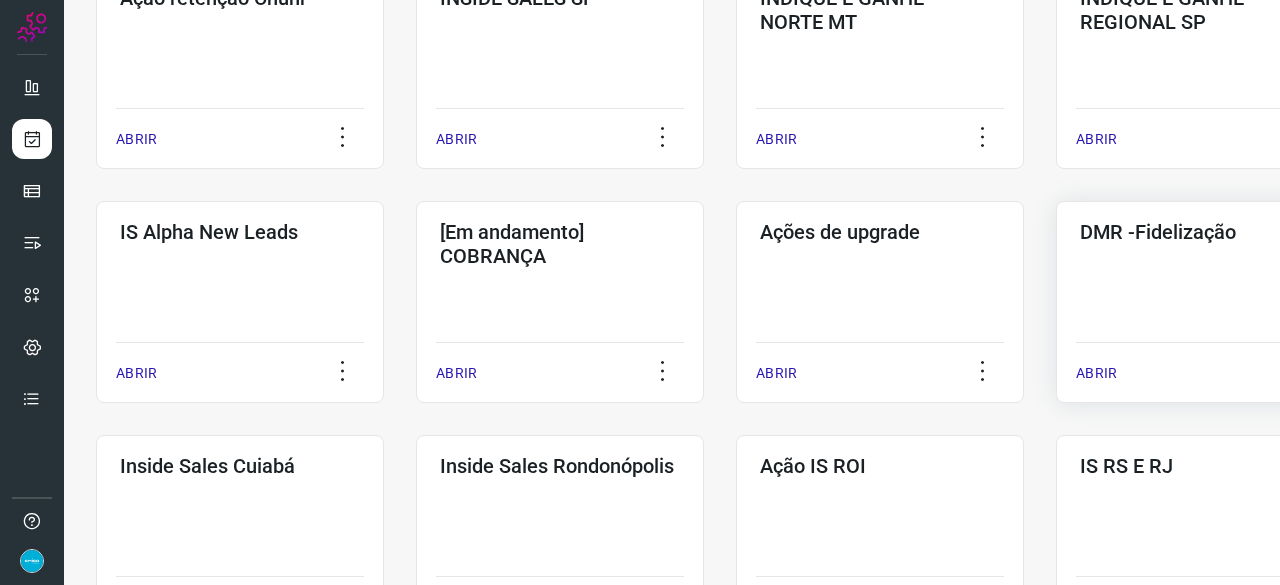 click on "ABRIR" at bounding box center (1096, 373) 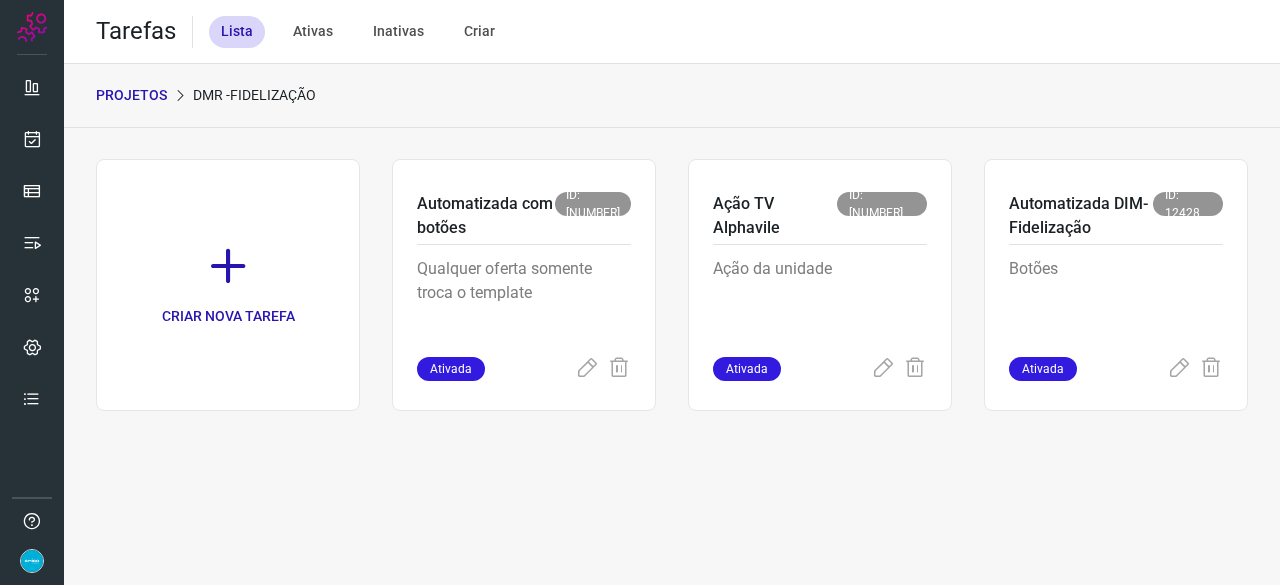 scroll, scrollTop: 0, scrollLeft: 0, axis: both 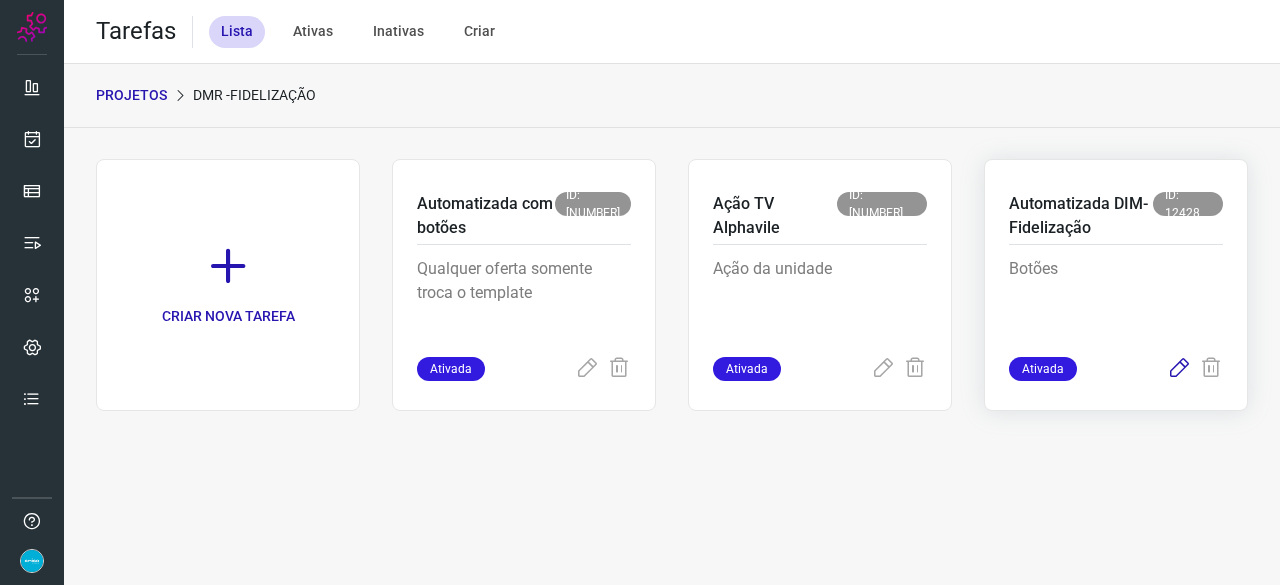 click at bounding box center (1179, 369) 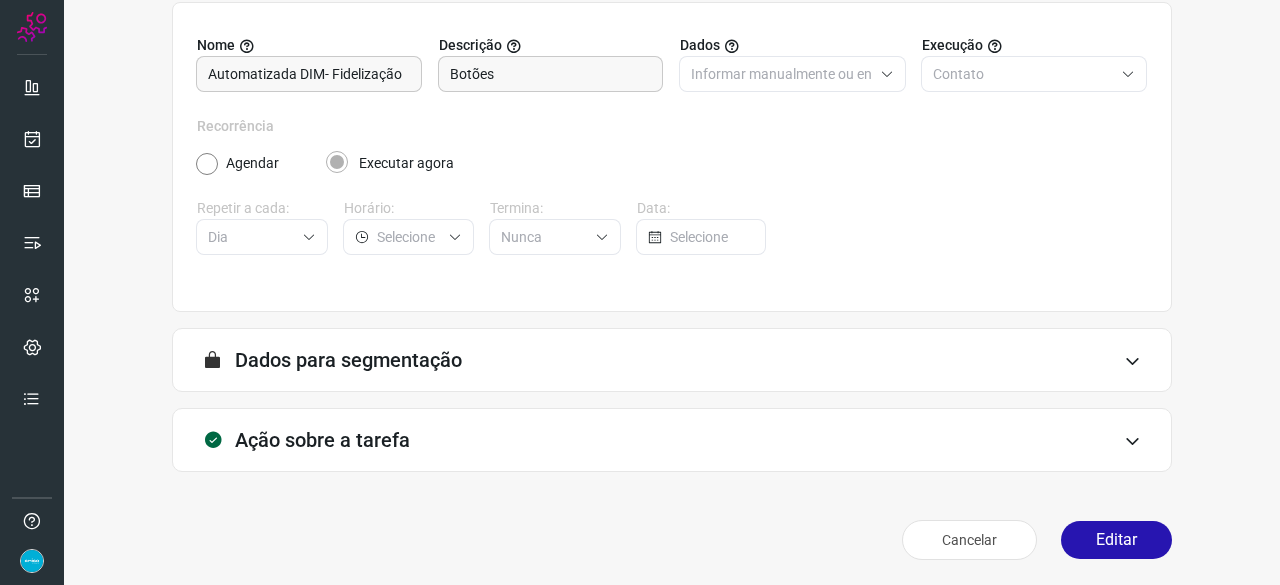 scroll, scrollTop: 195, scrollLeft: 0, axis: vertical 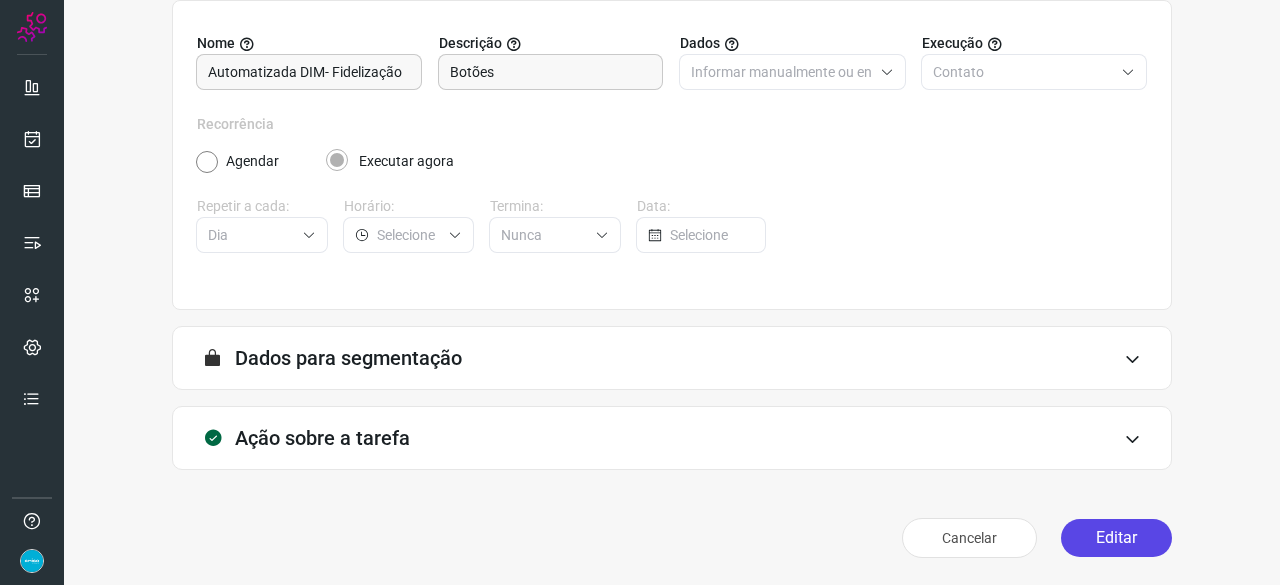 click on "Editar" at bounding box center [1116, 538] 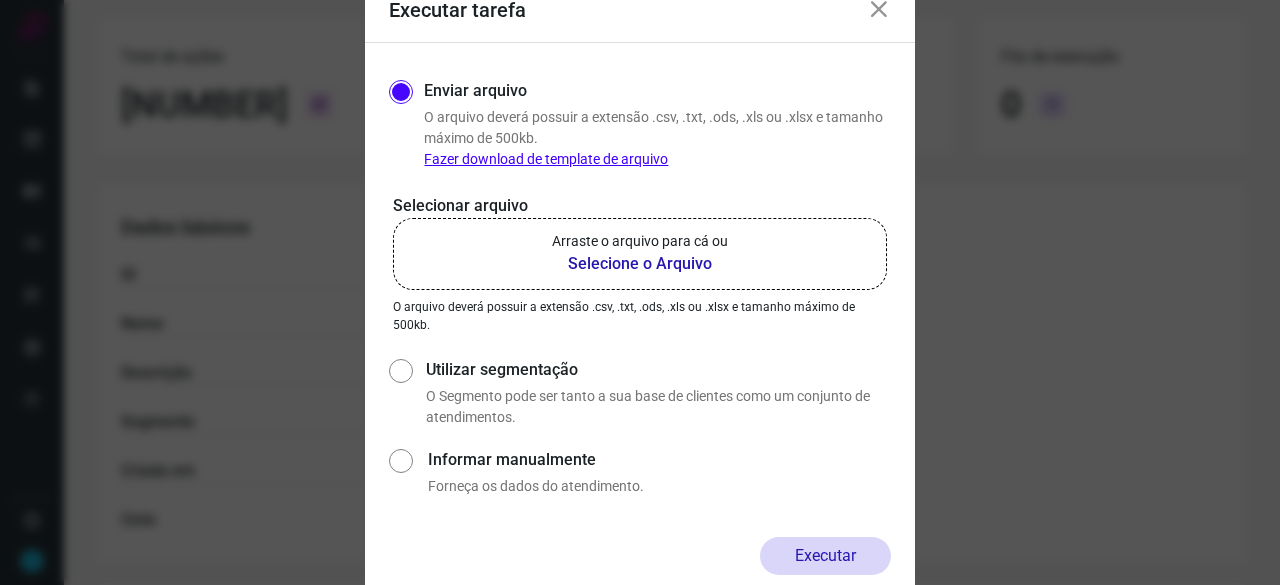 click on "Selecione o Arquivo" at bounding box center [640, 264] 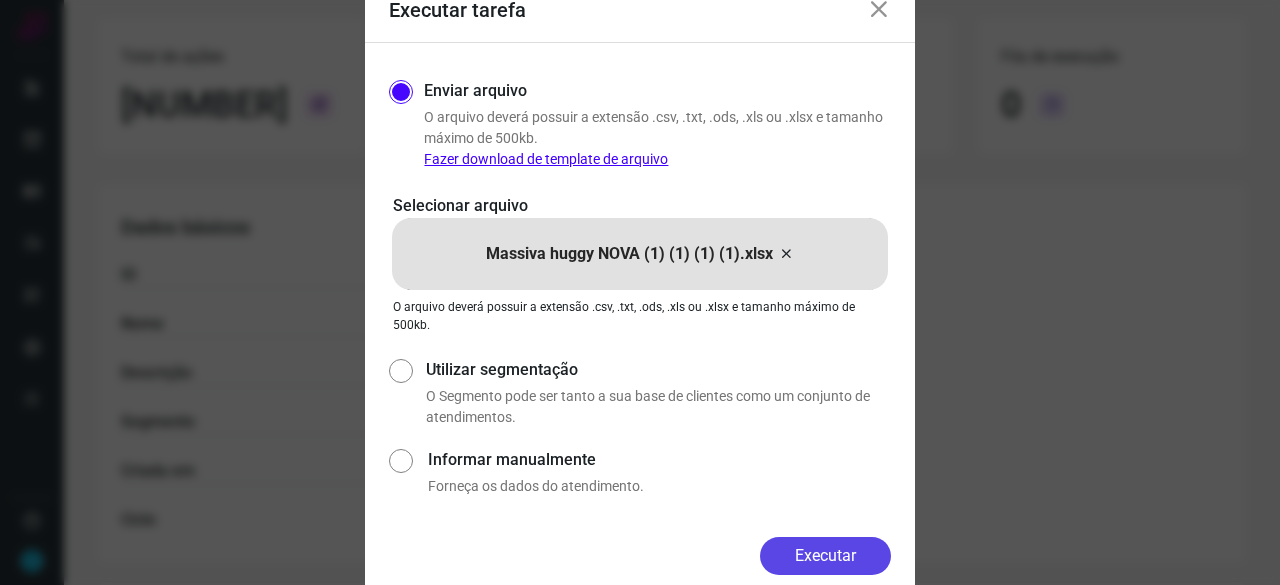click on "Executar" at bounding box center (825, 556) 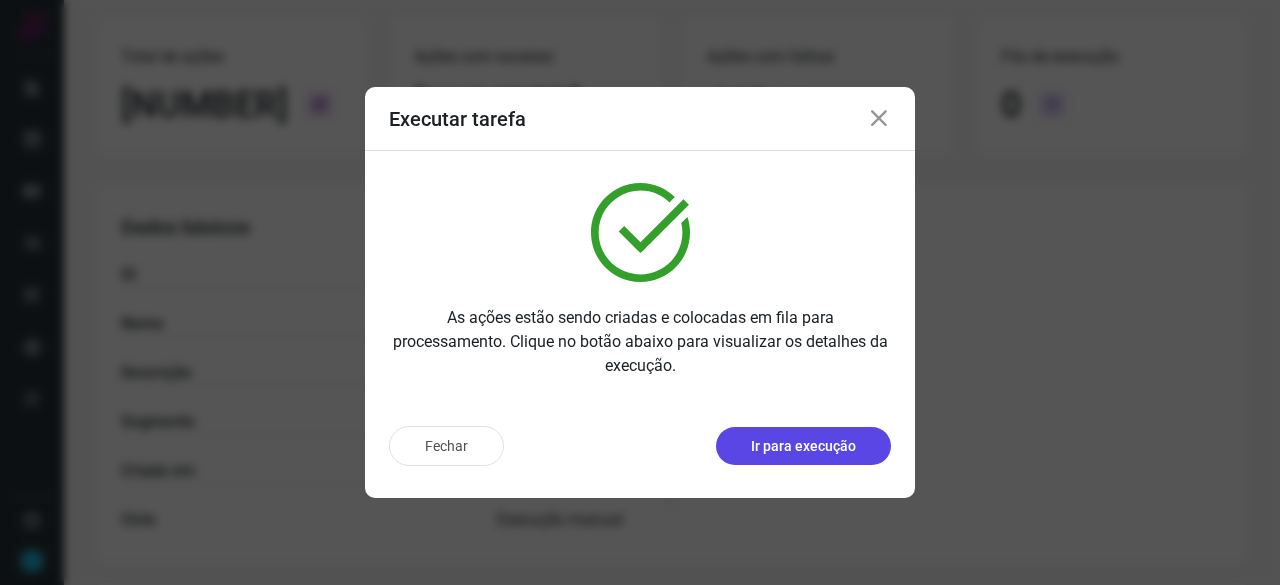 click on "Ir para execução" at bounding box center (803, 446) 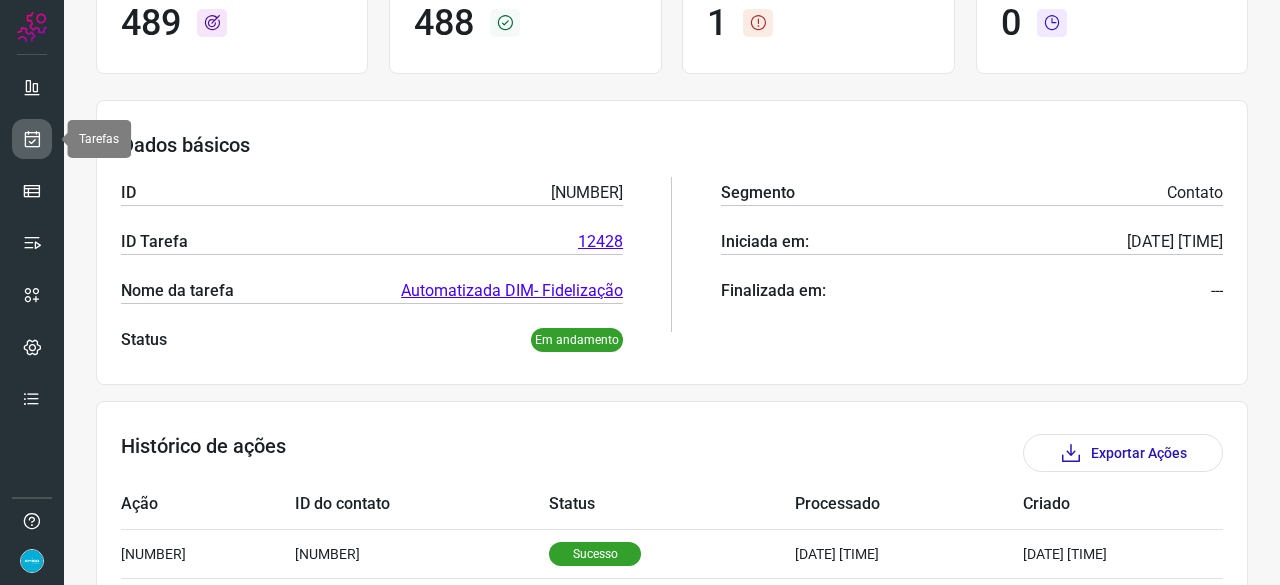 click at bounding box center [32, 139] 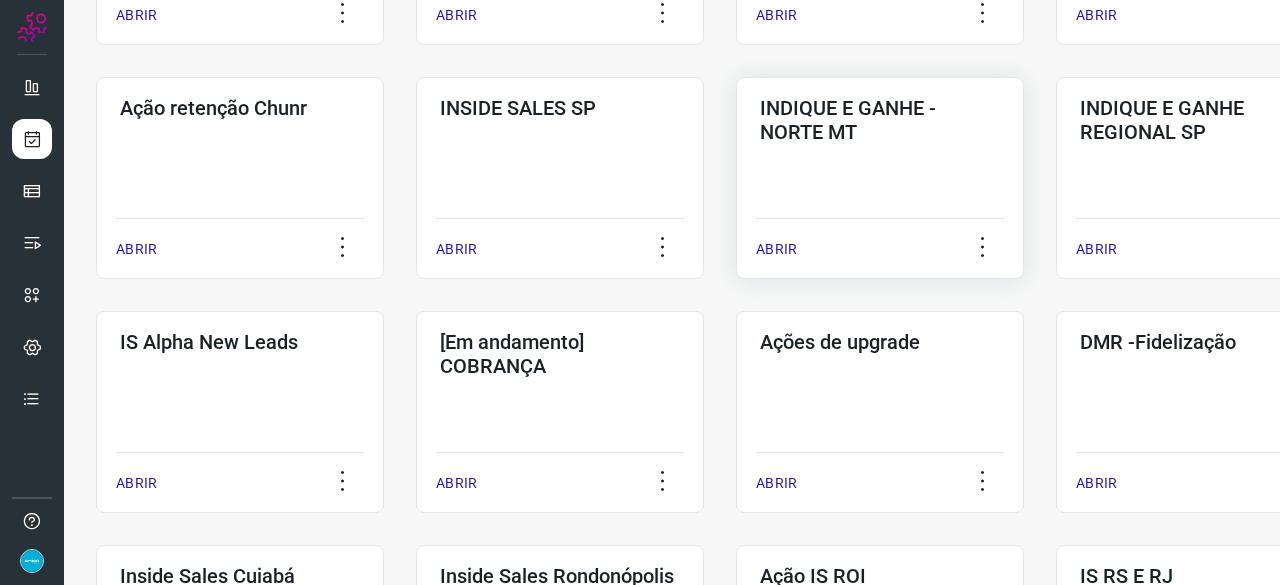 scroll, scrollTop: 560, scrollLeft: 0, axis: vertical 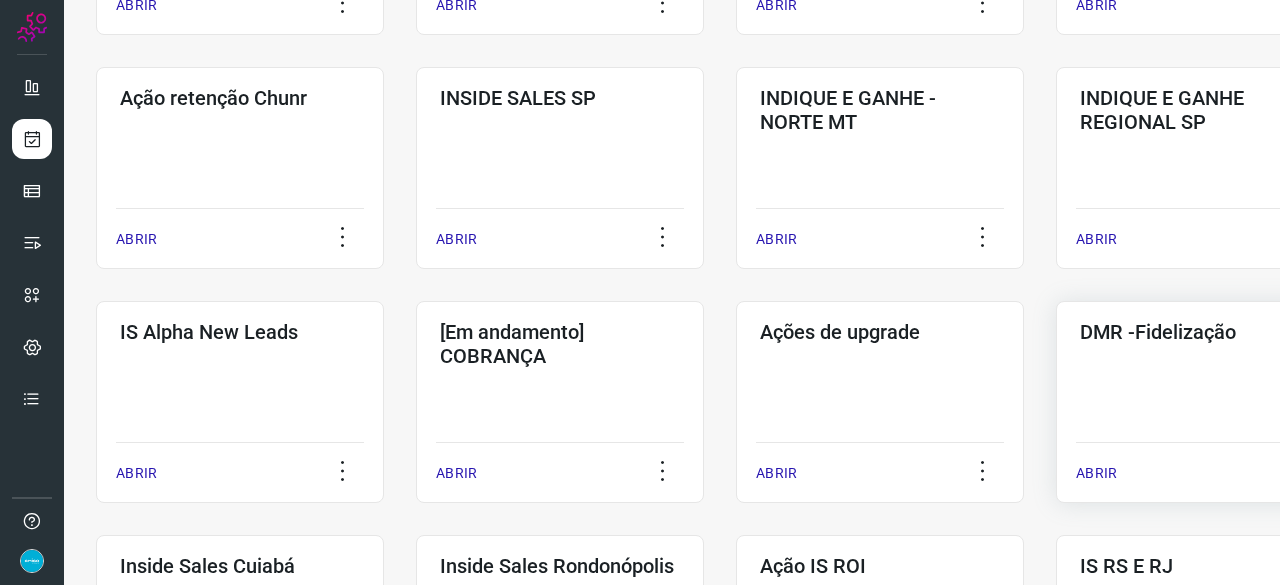 click on "ABRIR" at bounding box center [1096, 473] 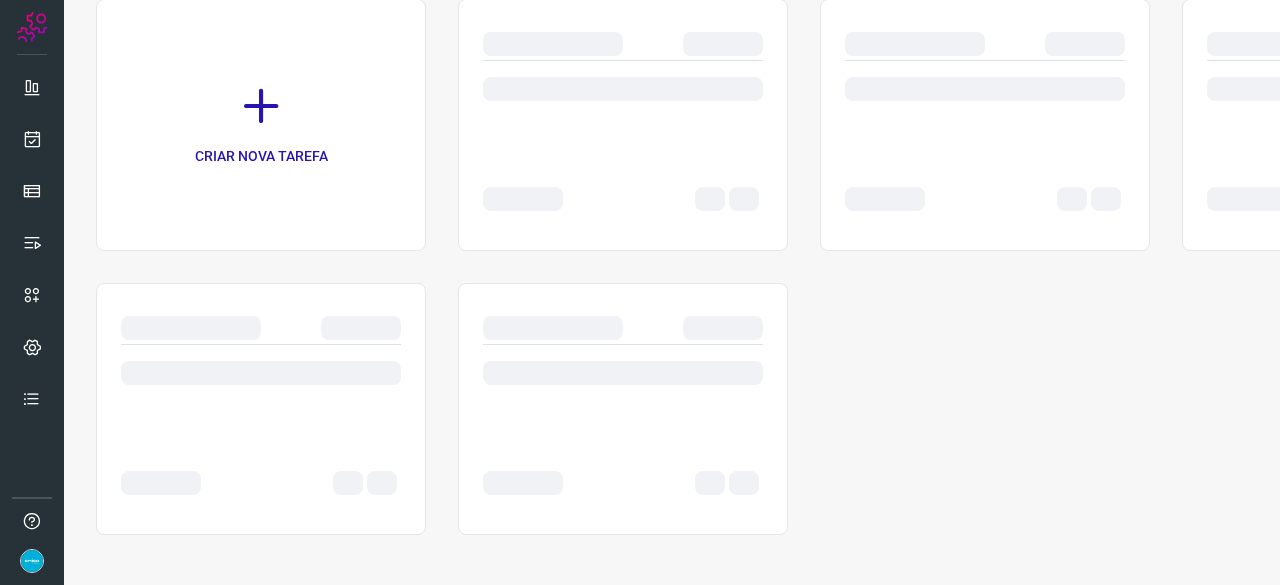 scroll, scrollTop: 0, scrollLeft: 0, axis: both 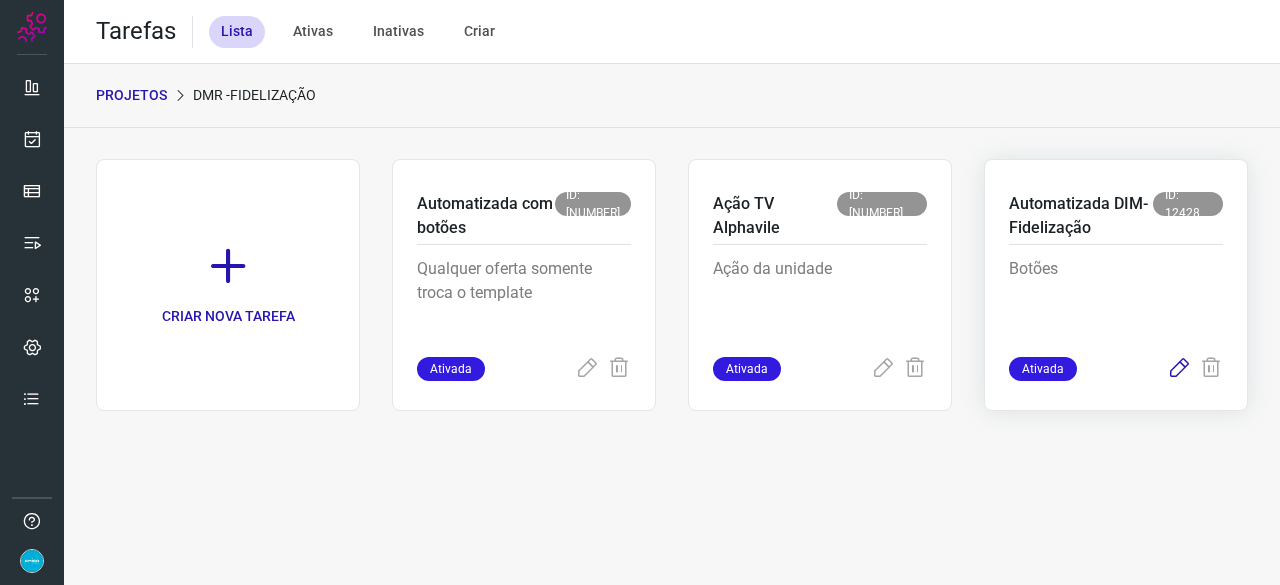 click at bounding box center (1179, 369) 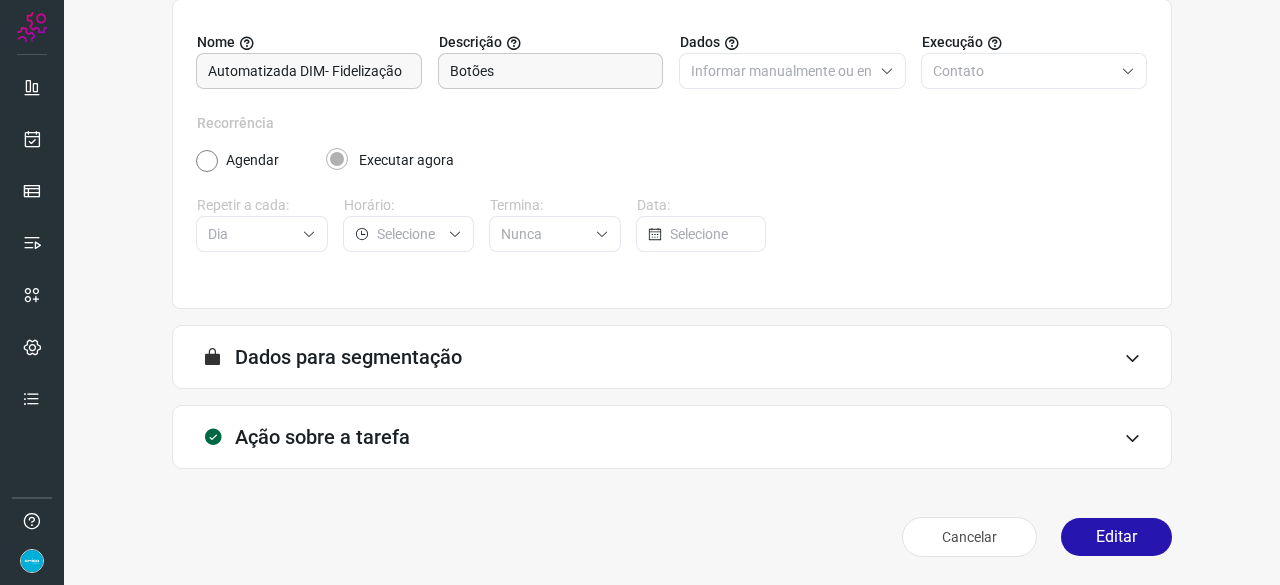 scroll, scrollTop: 195, scrollLeft: 0, axis: vertical 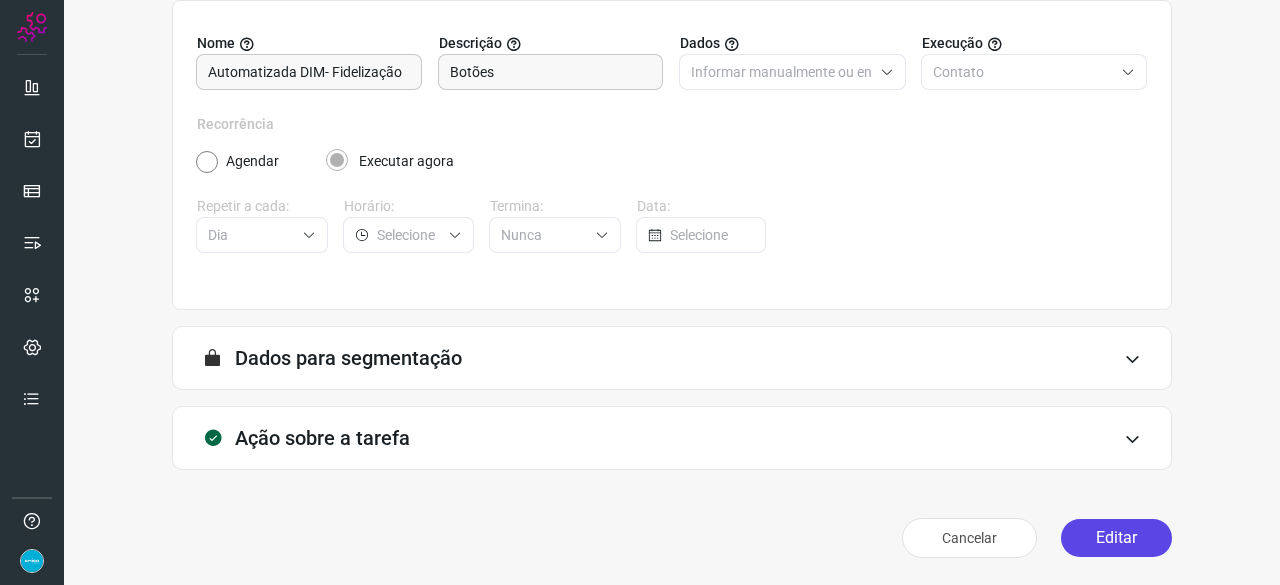 click on "Editar" at bounding box center (1116, 538) 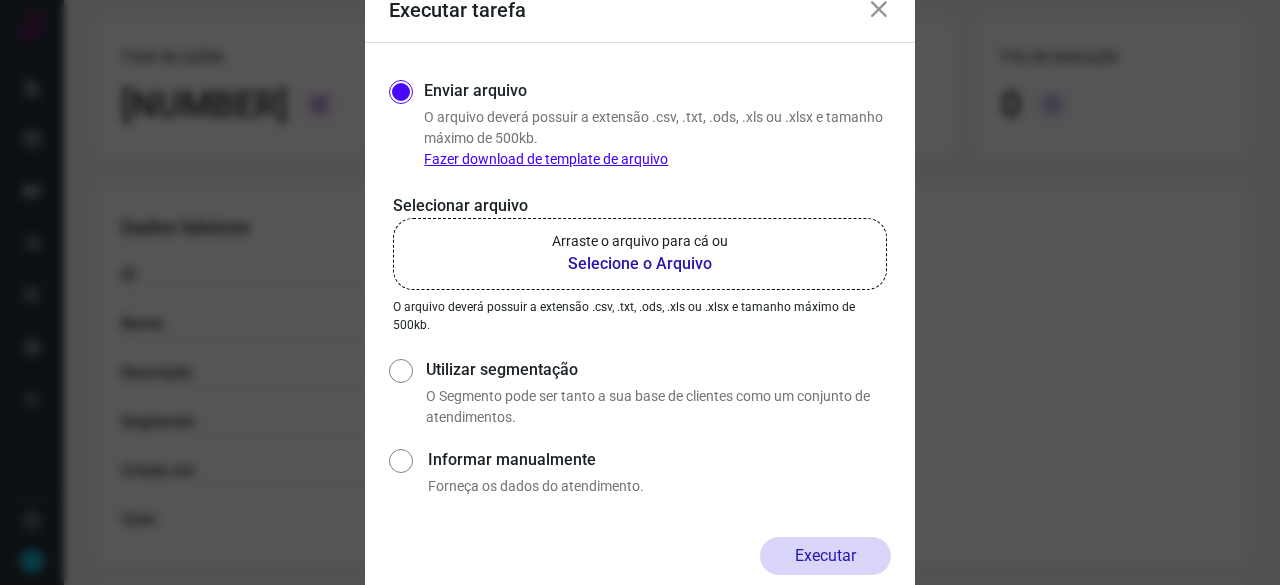 click on "Selecione o Arquivo" at bounding box center (640, 264) 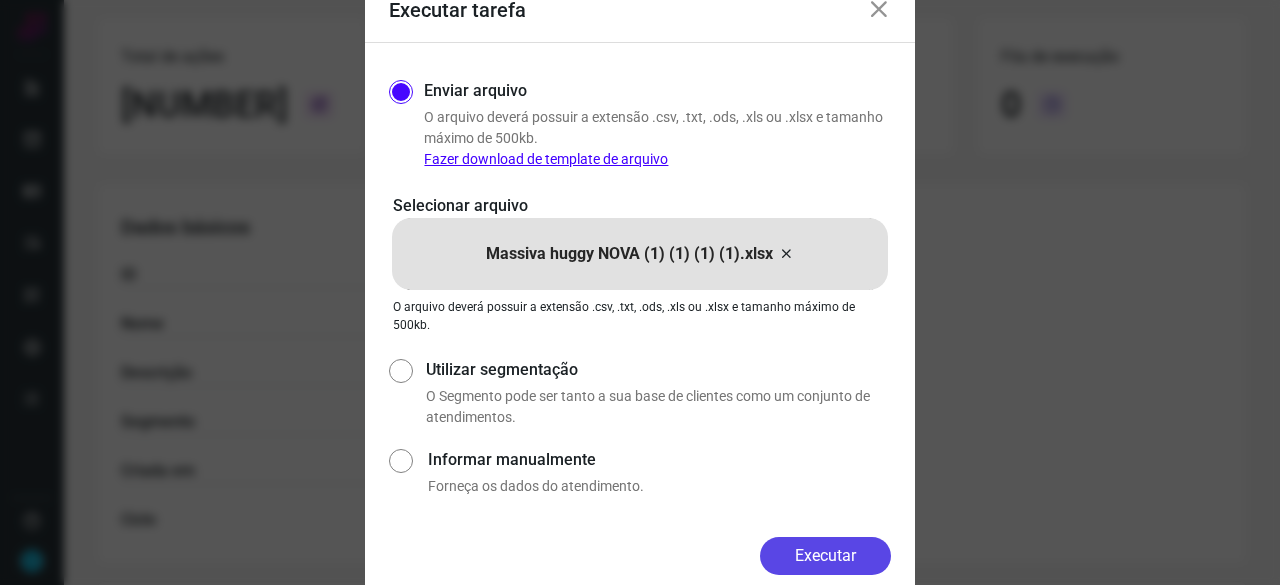 click on "Executar" at bounding box center [825, 556] 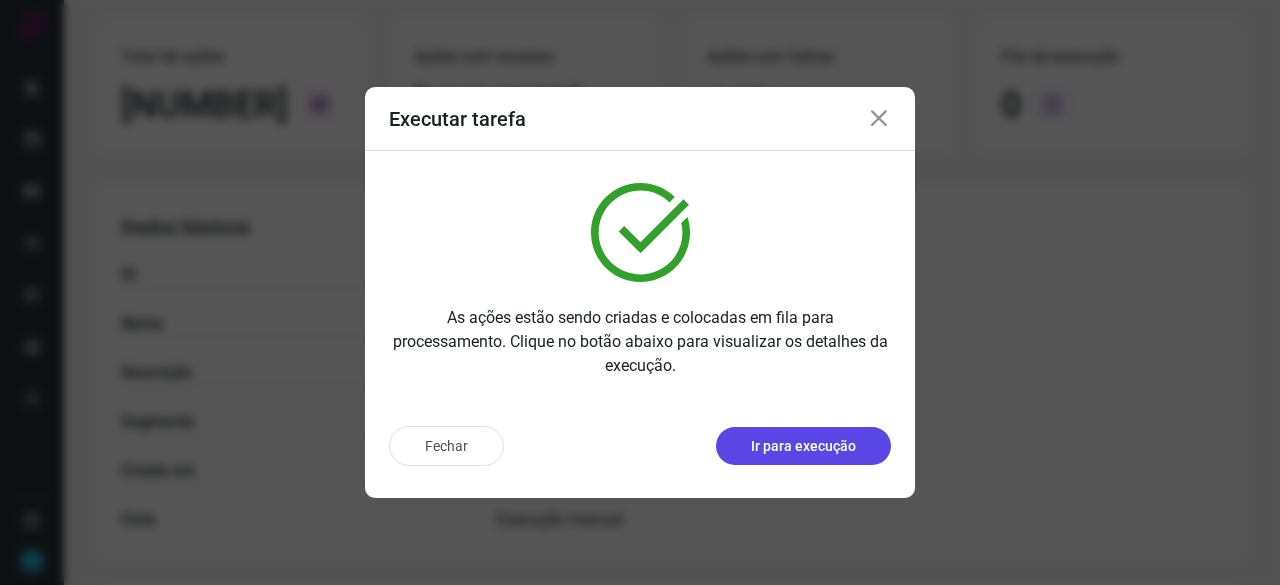 click on "Ir para execução" at bounding box center [803, 446] 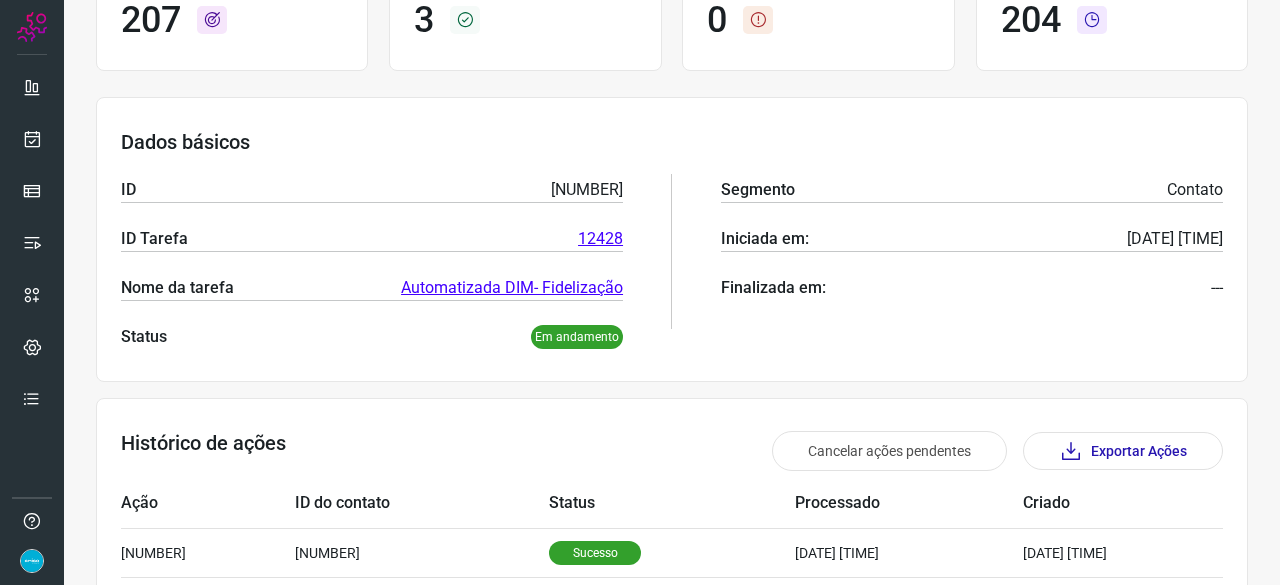 scroll, scrollTop: 195, scrollLeft: 0, axis: vertical 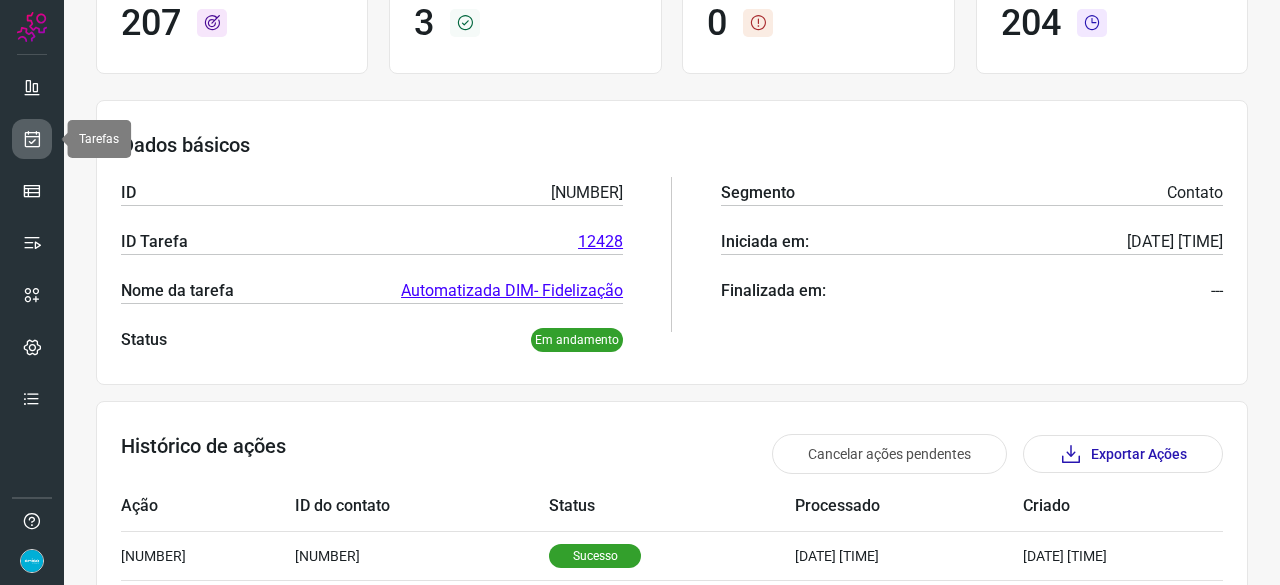 click at bounding box center [32, 139] 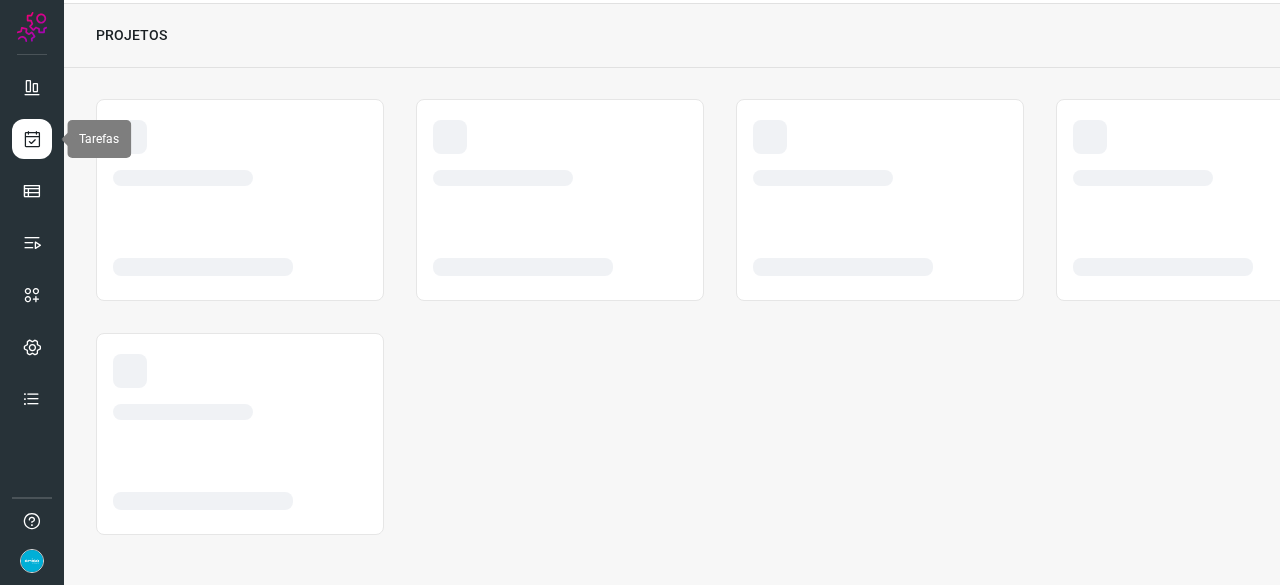scroll, scrollTop: 60, scrollLeft: 0, axis: vertical 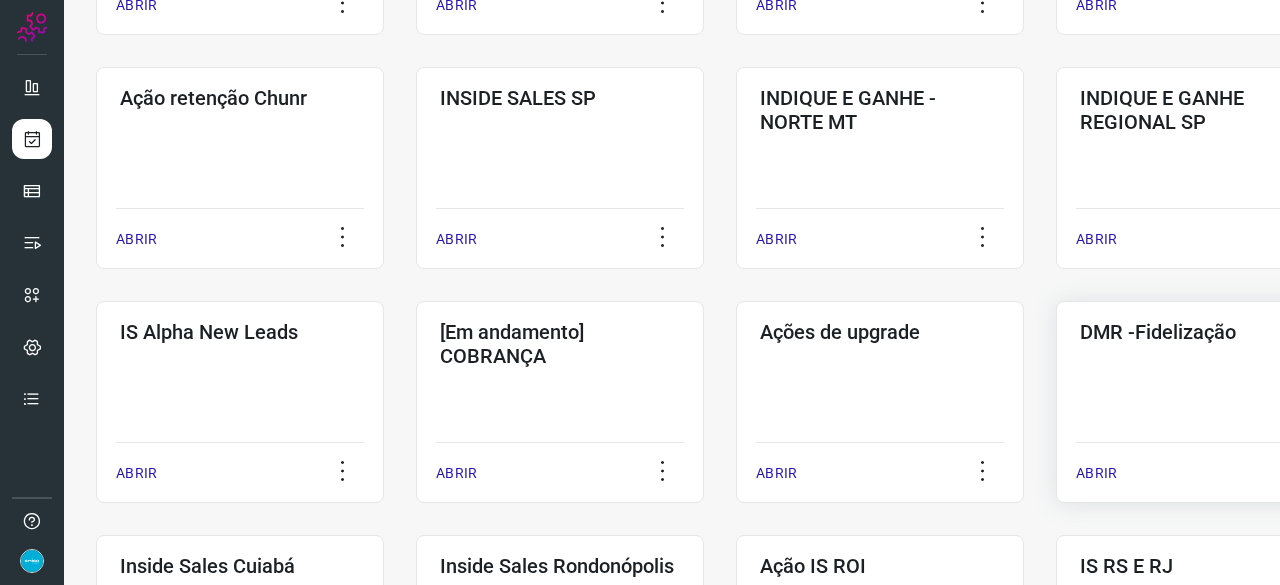 click on "ABRIR" at bounding box center [1096, 473] 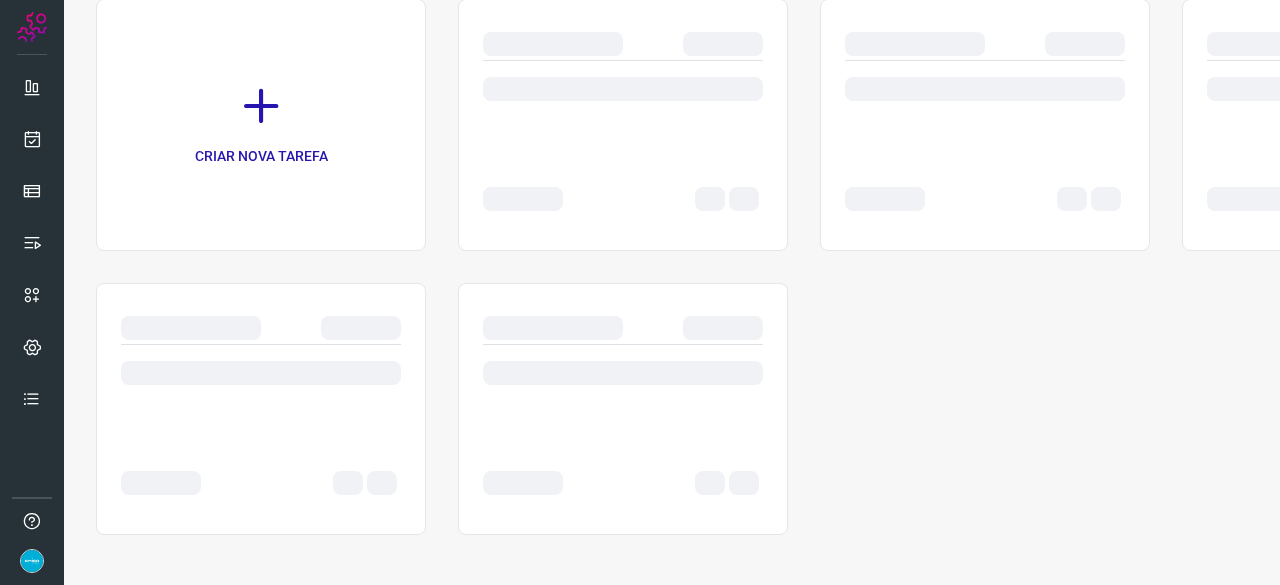 scroll, scrollTop: 0, scrollLeft: 0, axis: both 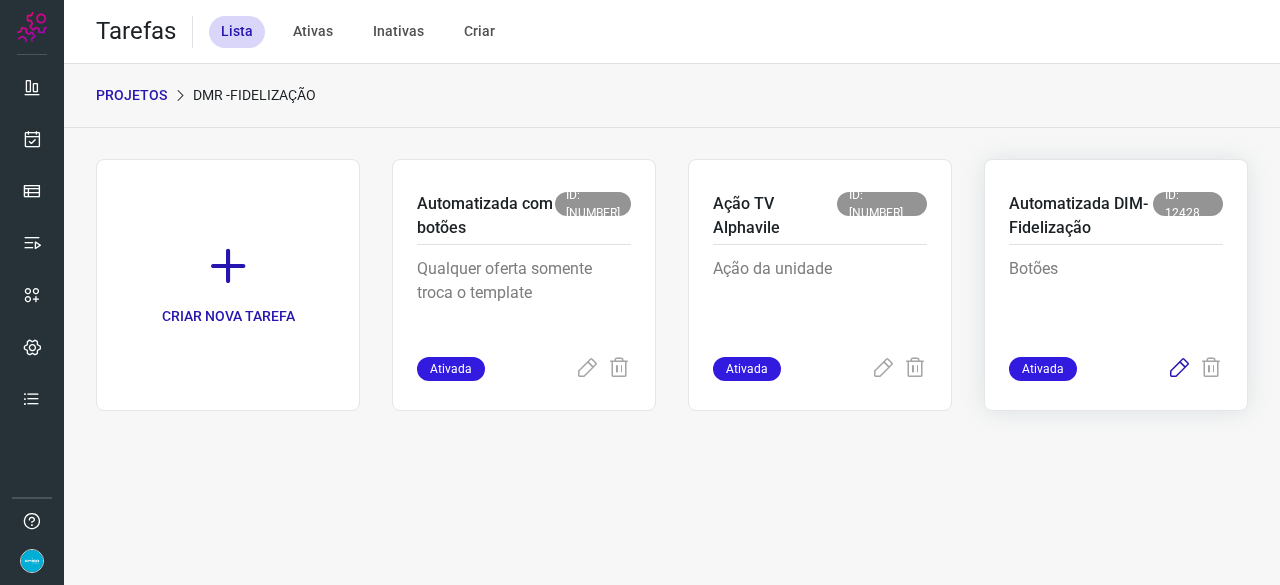 click at bounding box center [1179, 369] 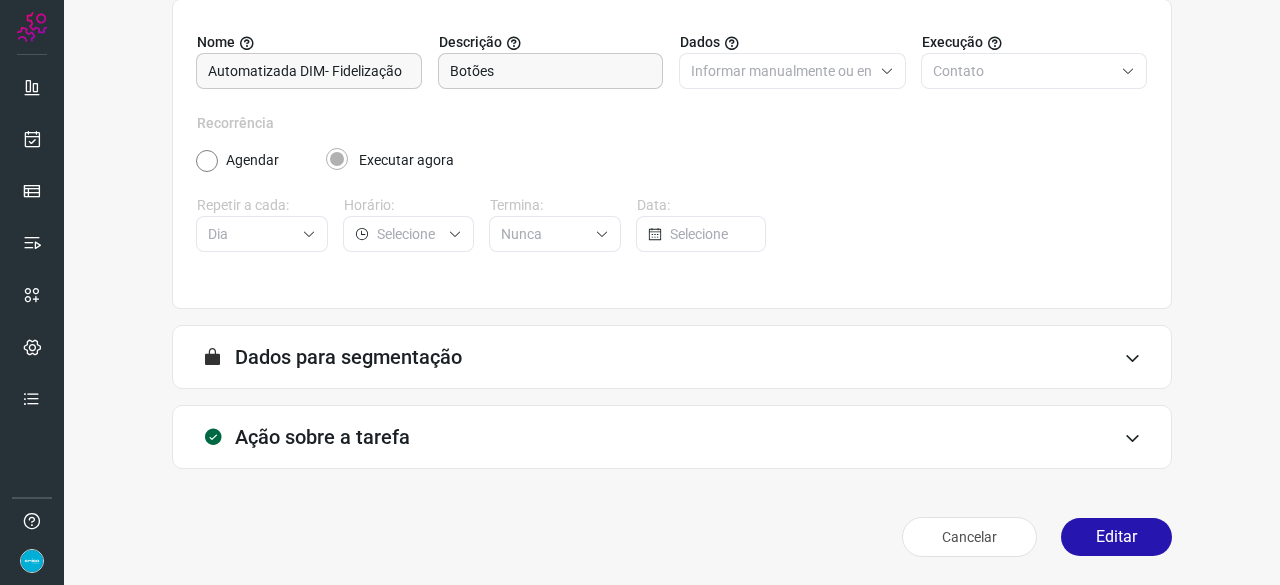 scroll, scrollTop: 195, scrollLeft: 0, axis: vertical 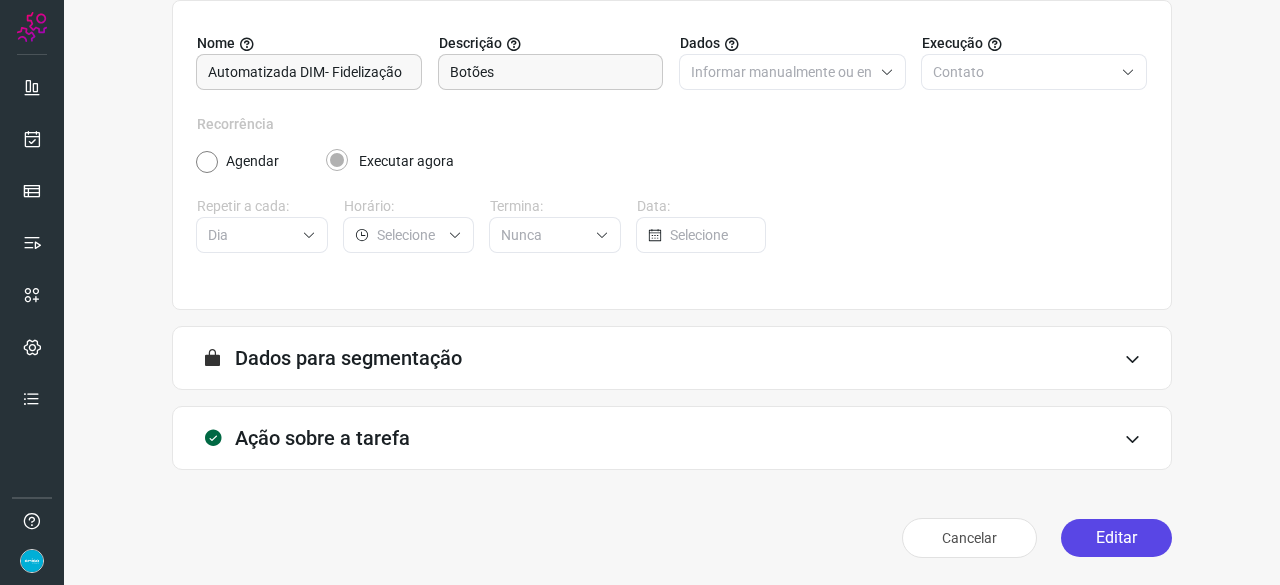 click on "Editar" at bounding box center (1116, 538) 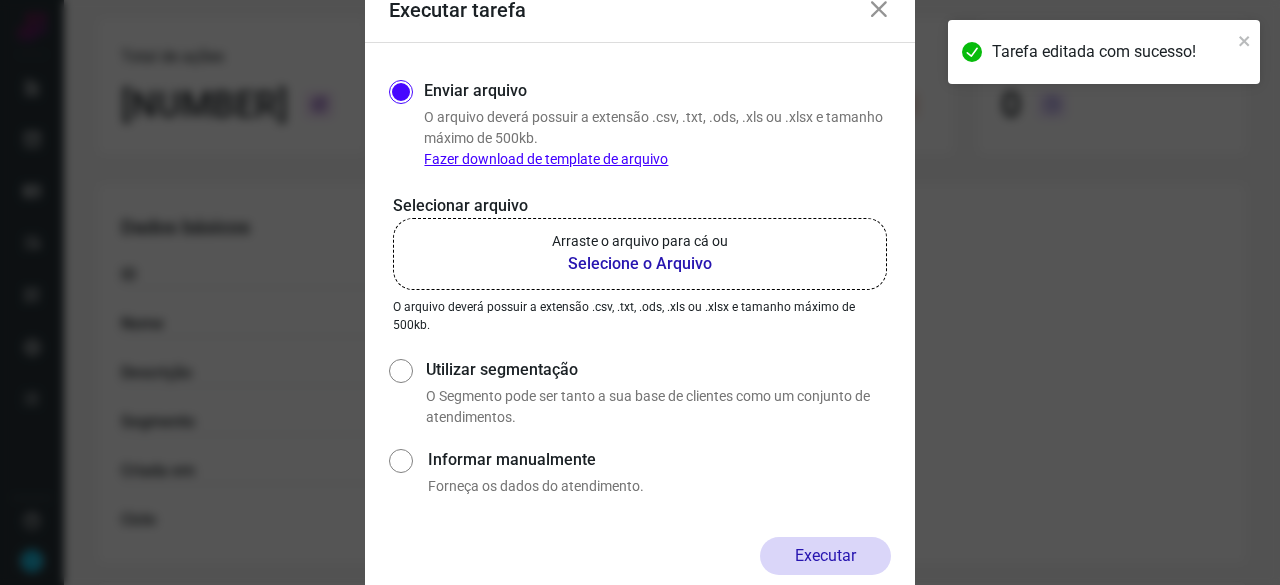 click on "Selecione o Arquivo" at bounding box center [640, 264] 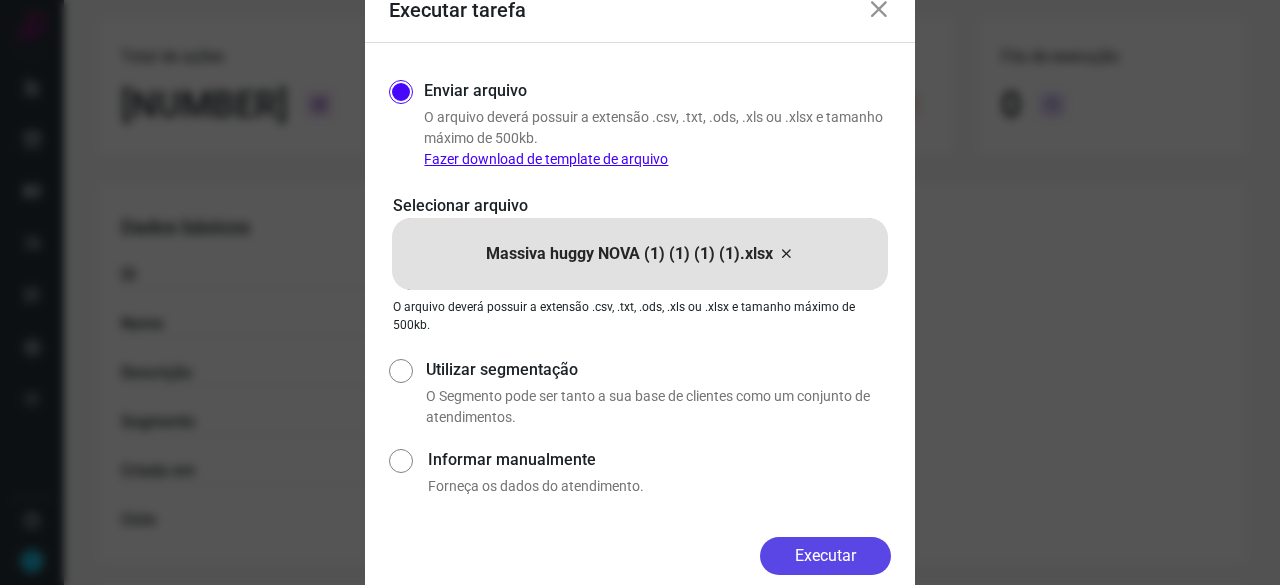 click on "Executar" at bounding box center (825, 556) 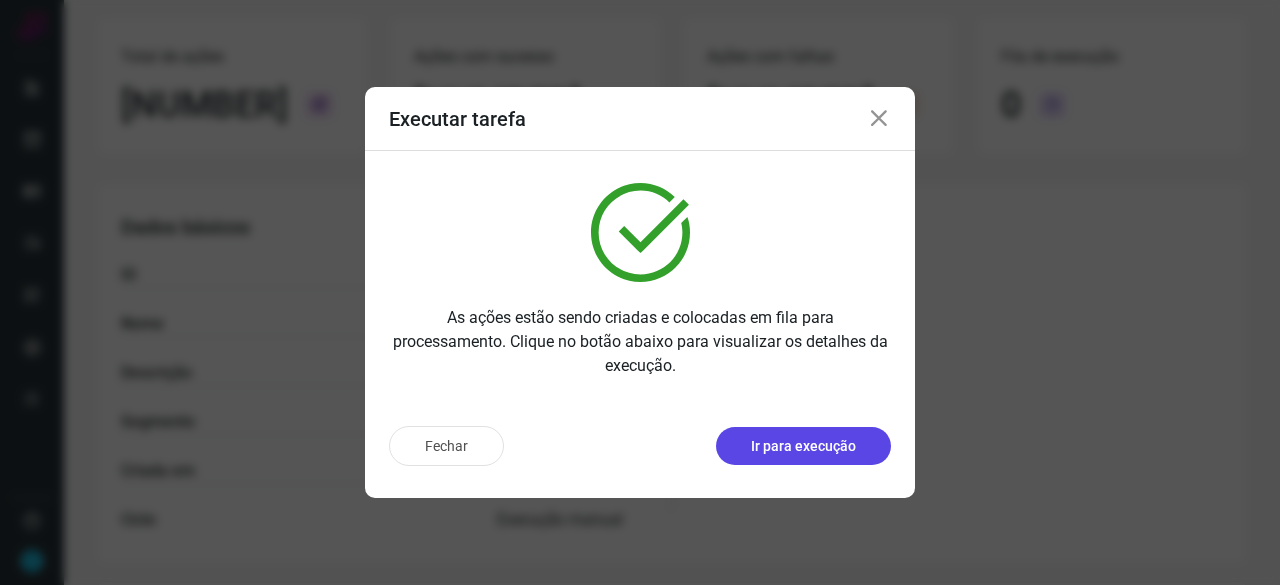 click on "Ir para execução" at bounding box center (803, 446) 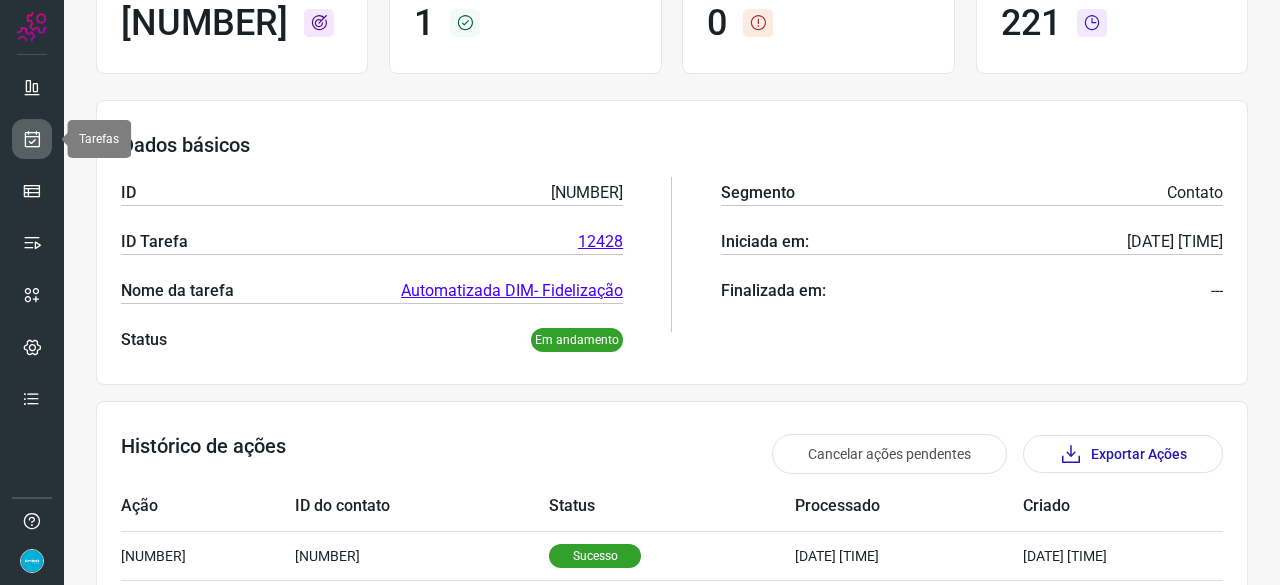 click at bounding box center (32, 139) 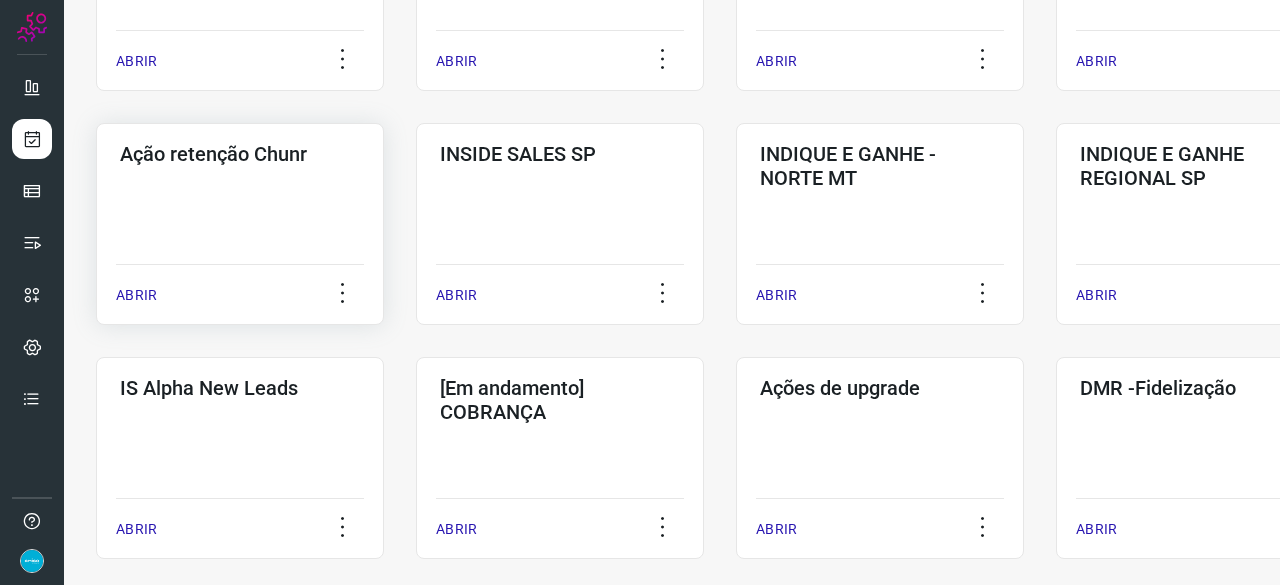 scroll, scrollTop: 560, scrollLeft: 0, axis: vertical 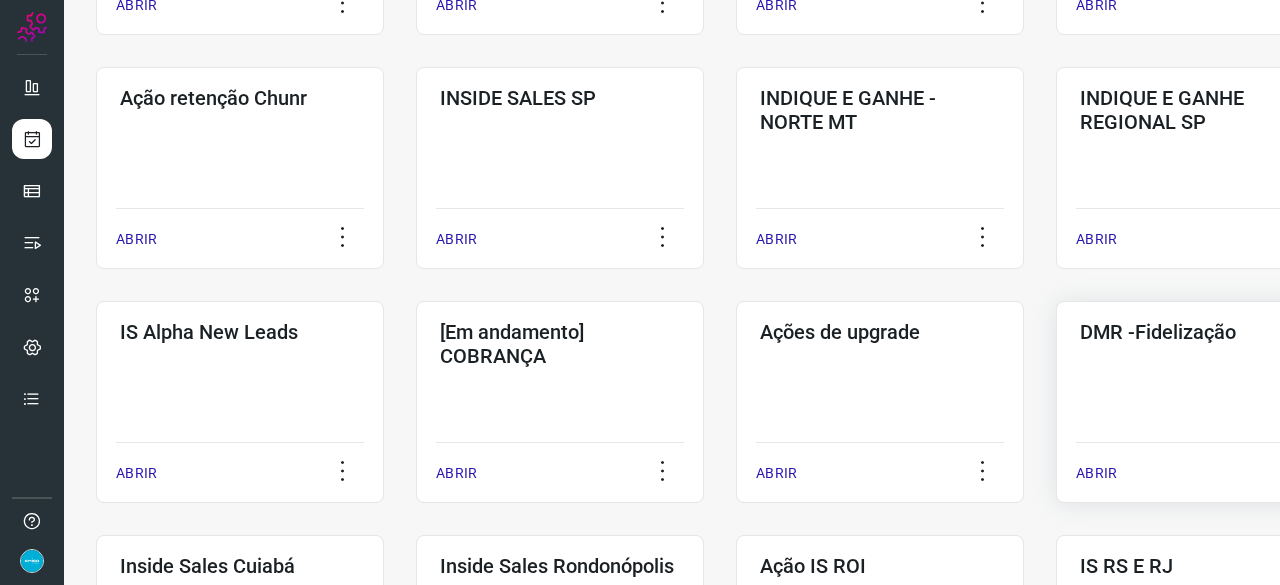 click on "ABRIR" at bounding box center [1096, 473] 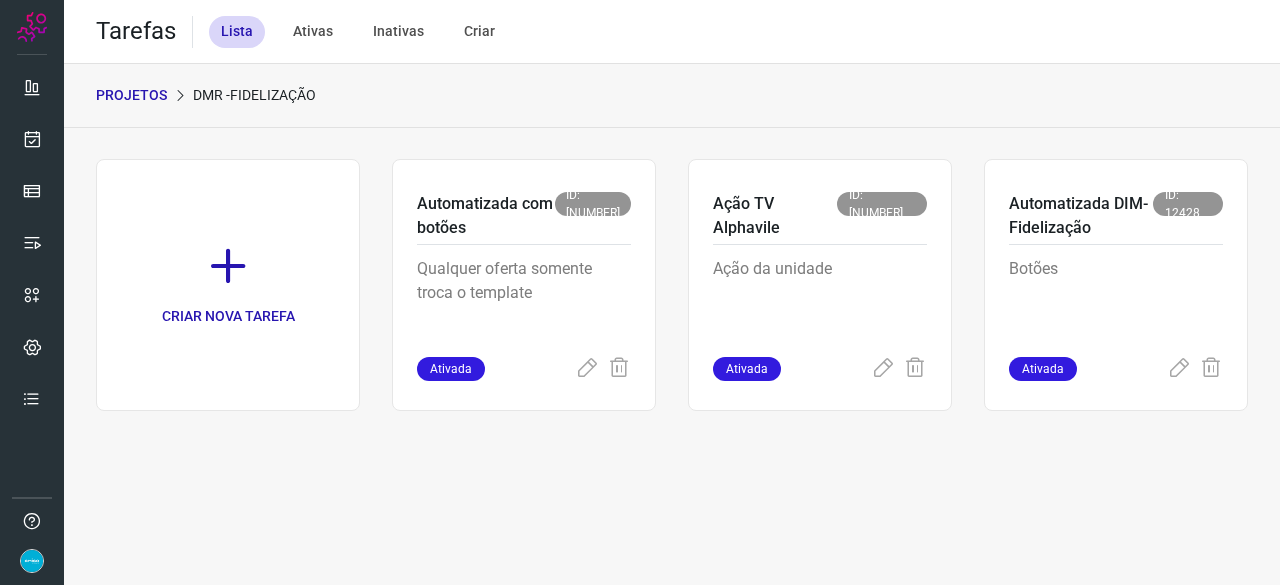scroll, scrollTop: 0, scrollLeft: 0, axis: both 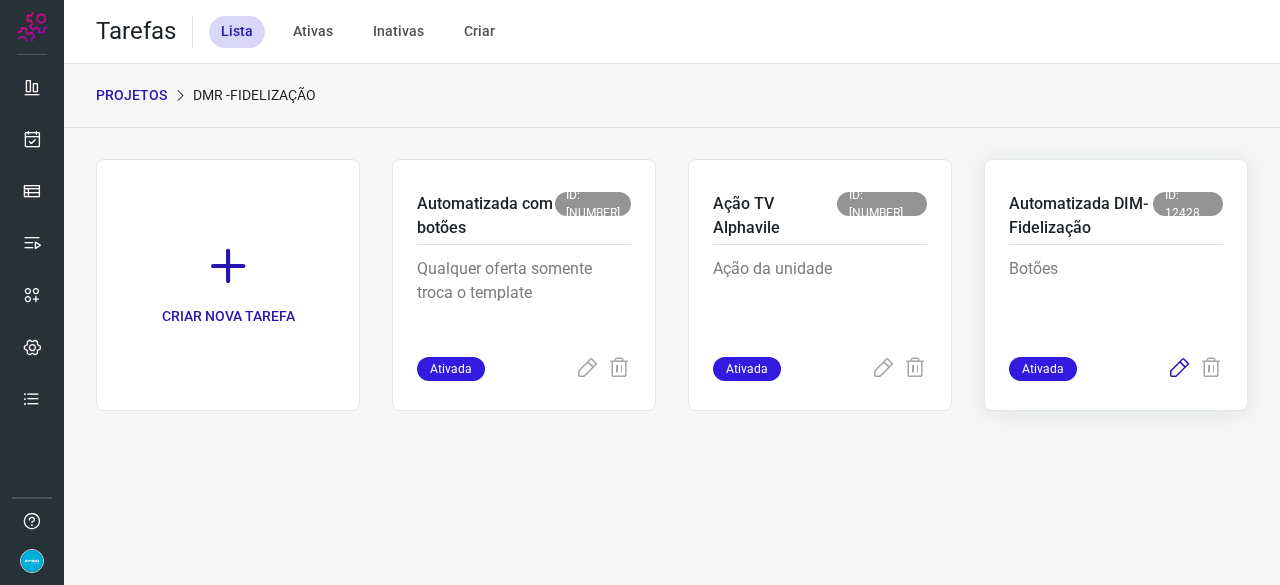 click at bounding box center [1179, 369] 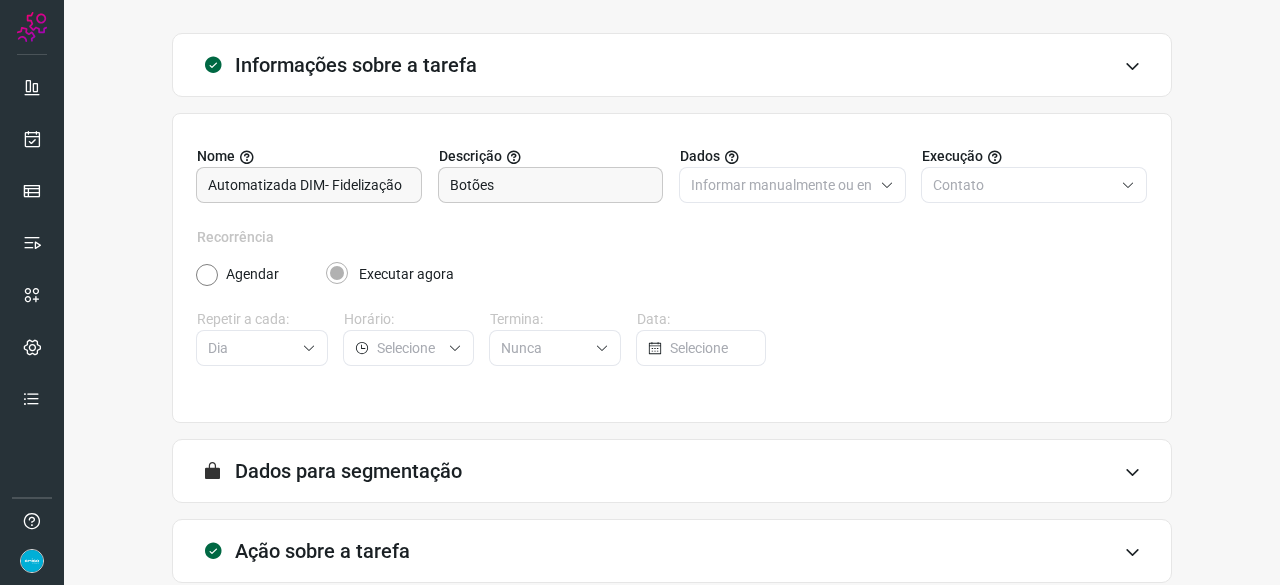scroll, scrollTop: 195, scrollLeft: 0, axis: vertical 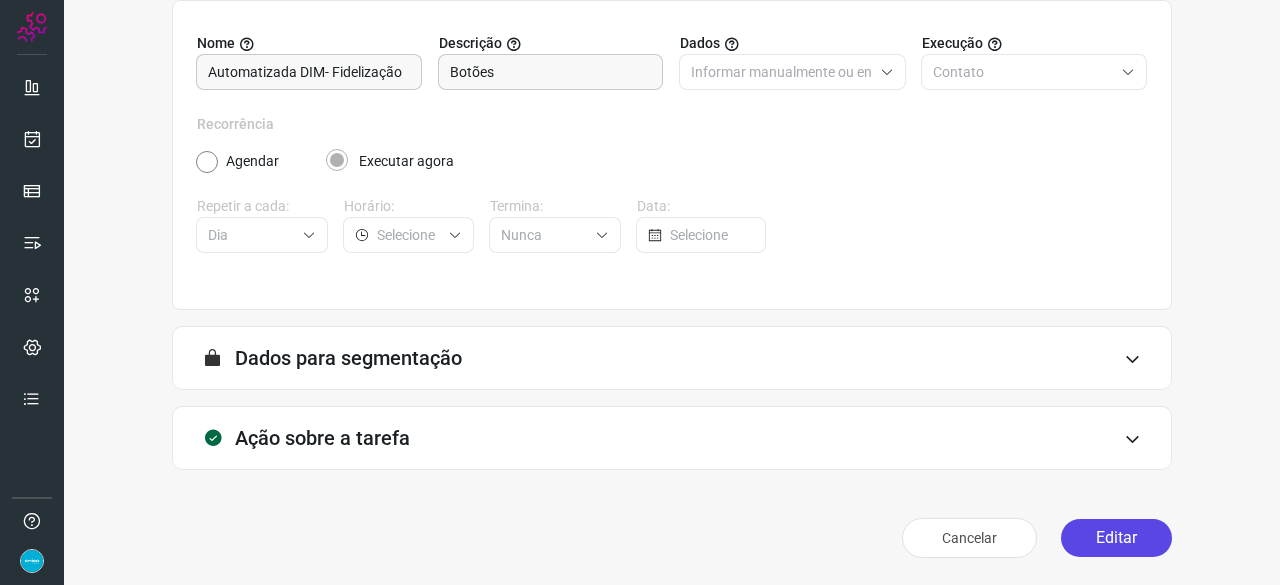 click on "Editar" at bounding box center (1116, 538) 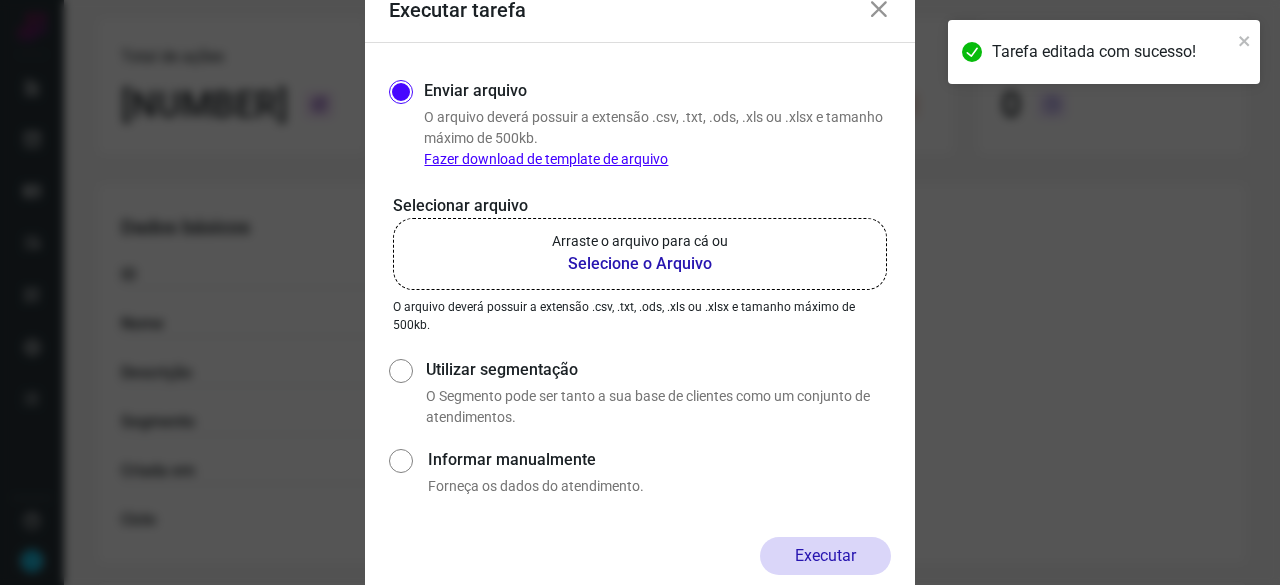click on "Selecione o Arquivo" at bounding box center [640, 264] 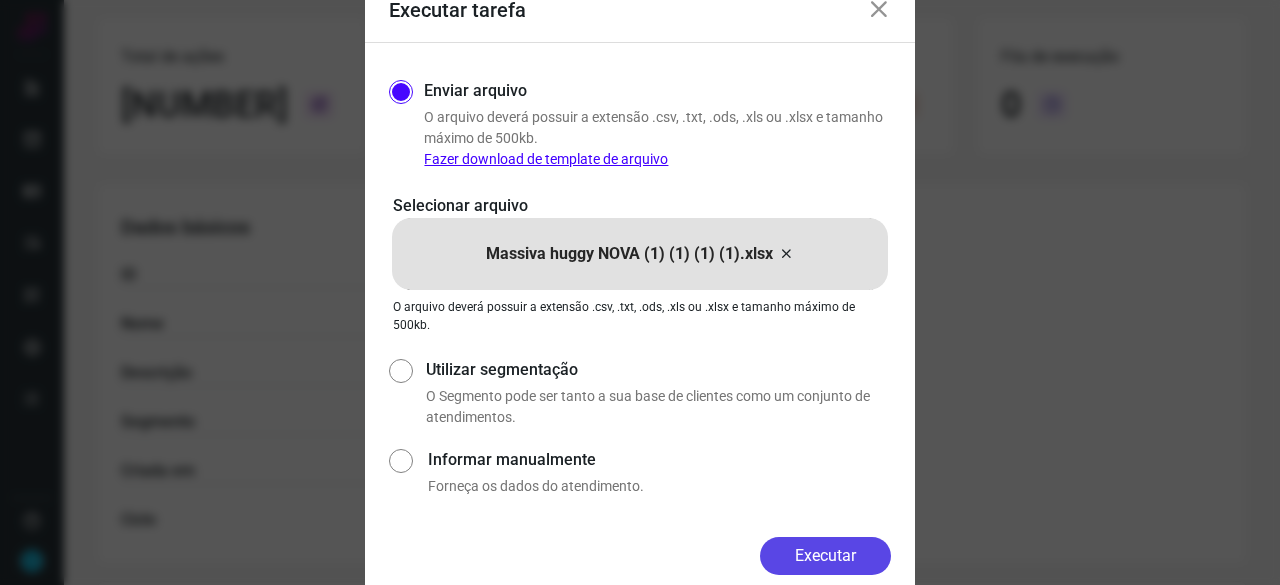 click on "Executar" at bounding box center (825, 556) 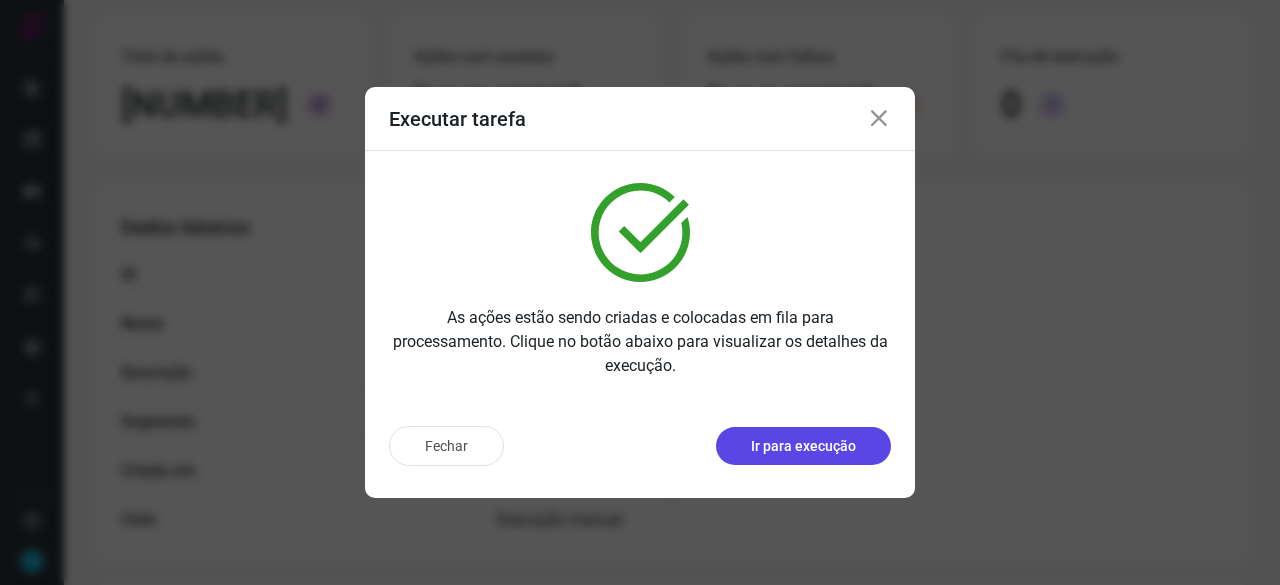 click on "Ir para execução" at bounding box center (803, 446) 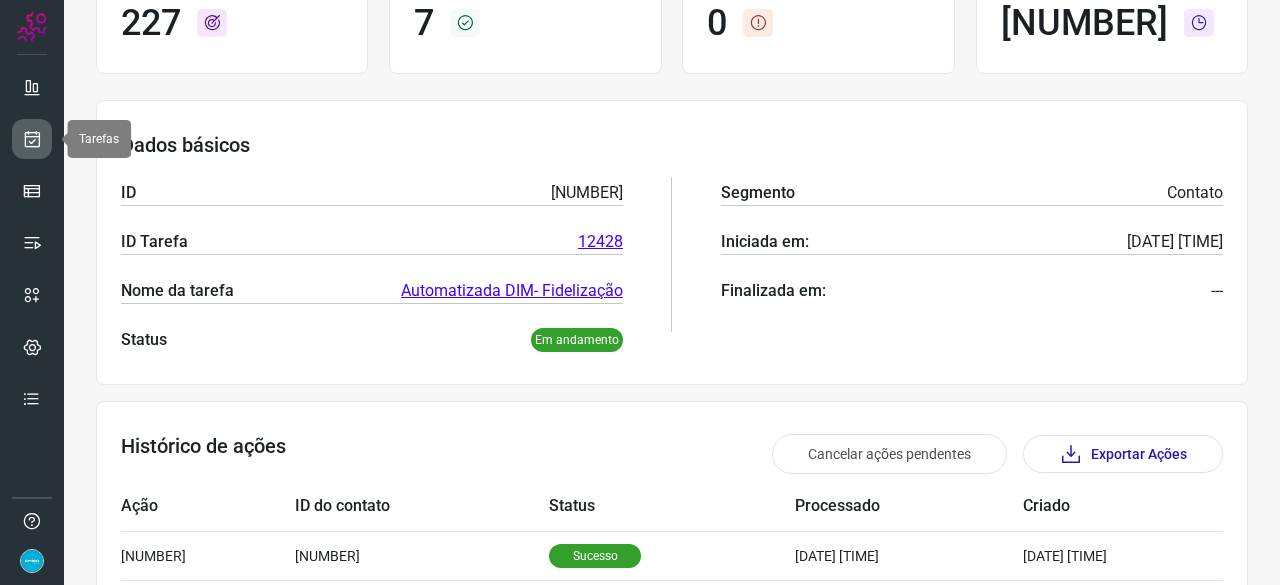 click at bounding box center [32, 139] 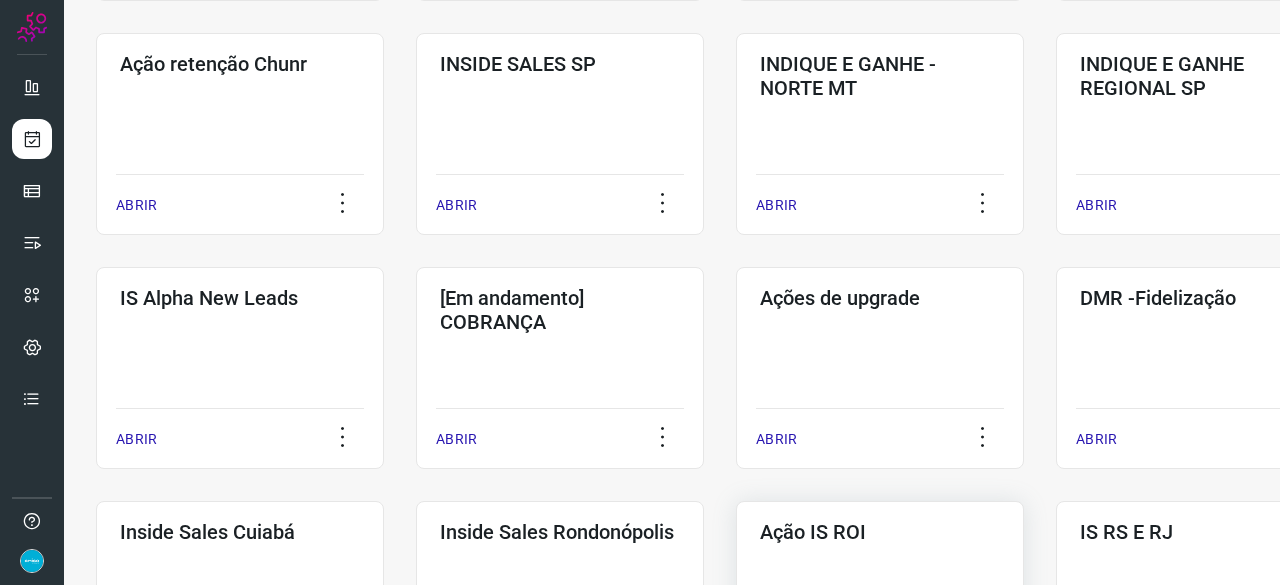 scroll, scrollTop: 760, scrollLeft: 0, axis: vertical 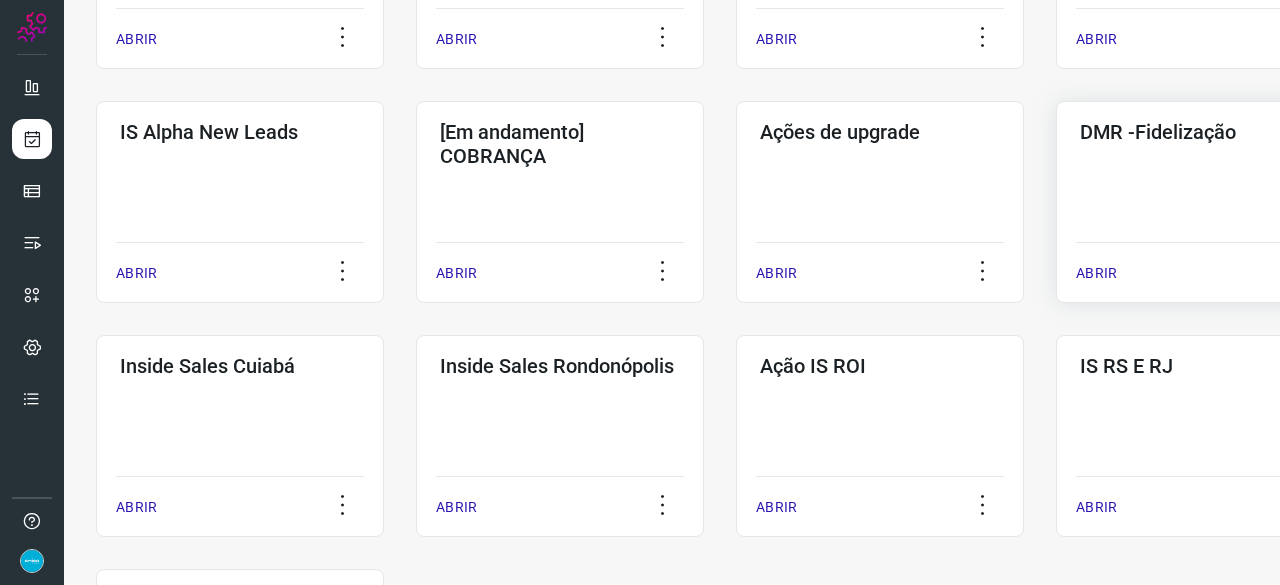 click on "ABRIR" at bounding box center (1096, 273) 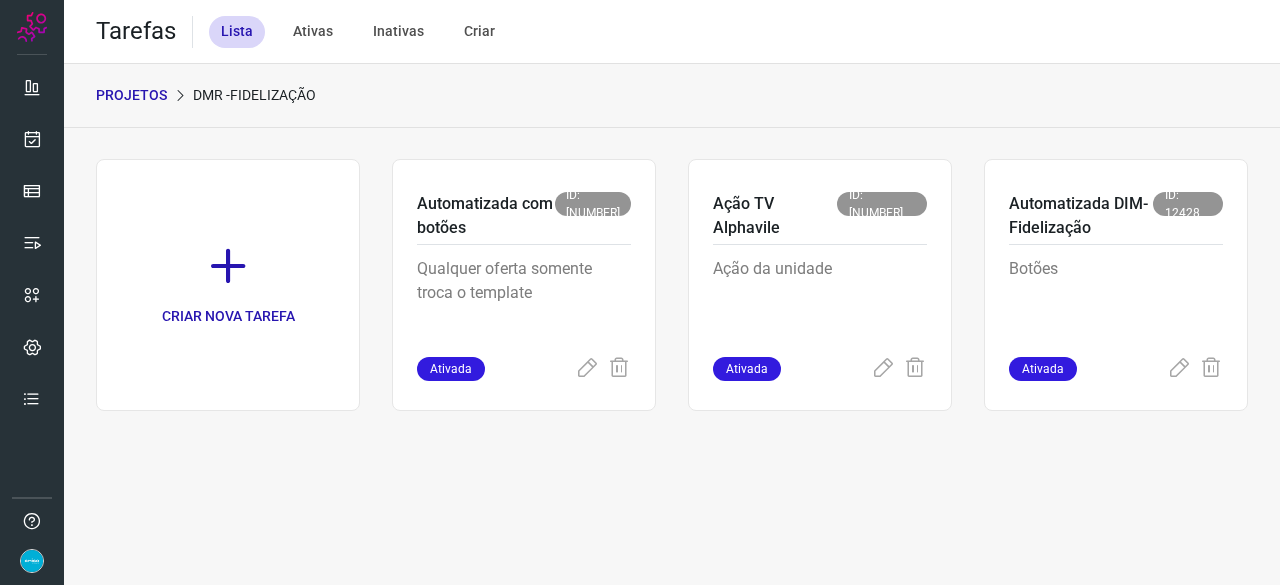 scroll, scrollTop: 0, scrollLeft: 0, axis: both 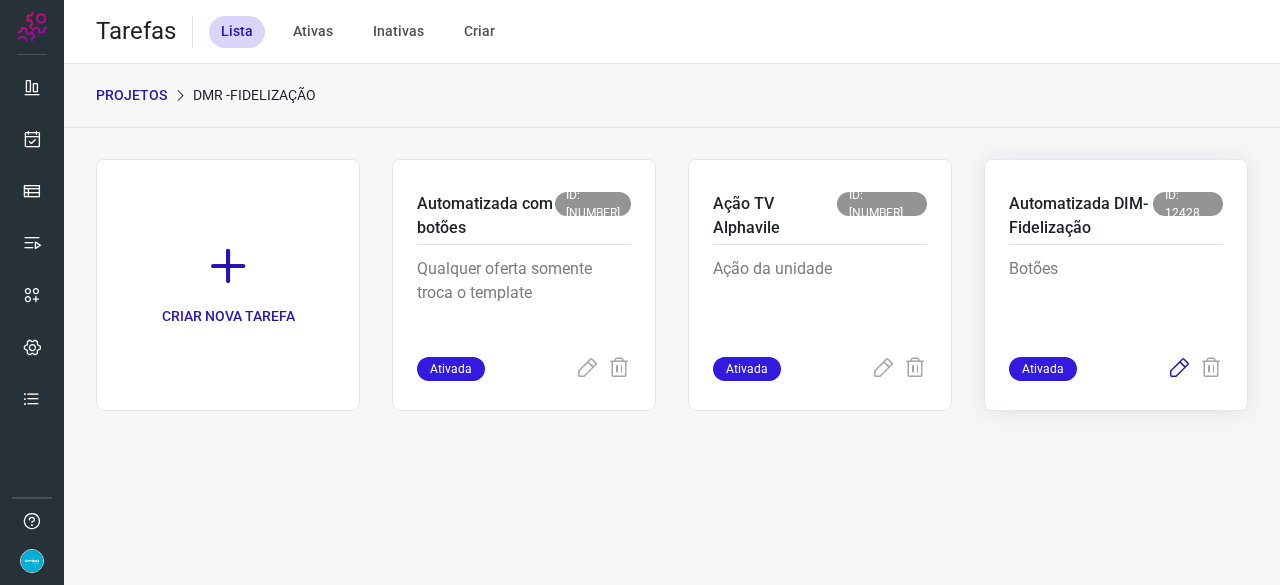 click at bounding box center (1179, 369) 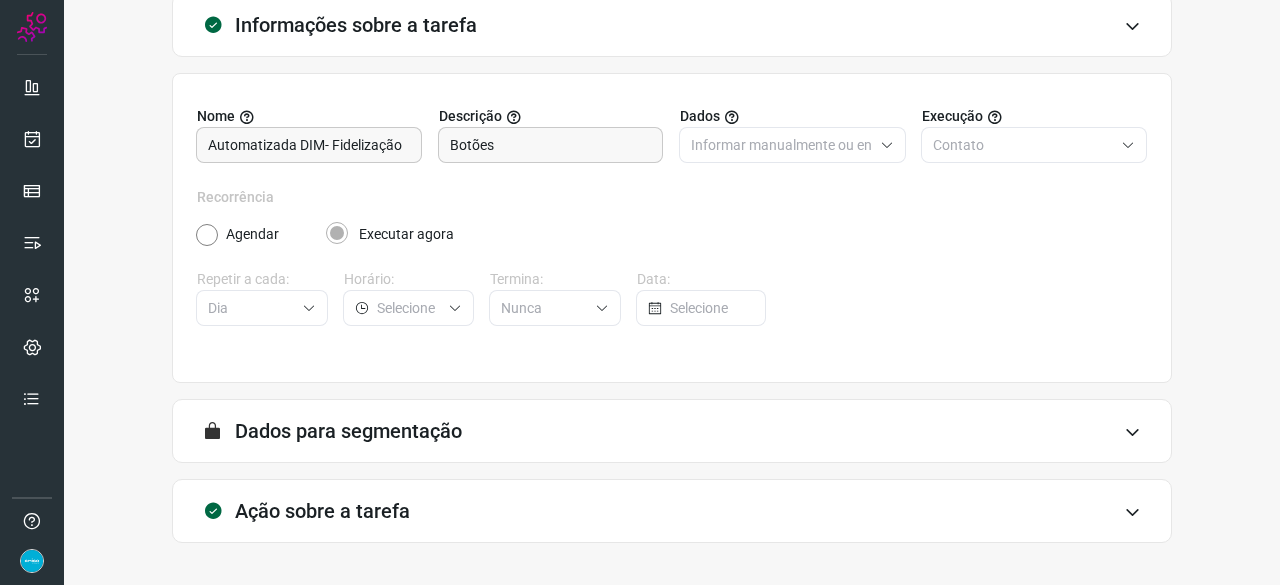 scroll, scrollTop: 195, scrollLeft: 0, axis: vertical 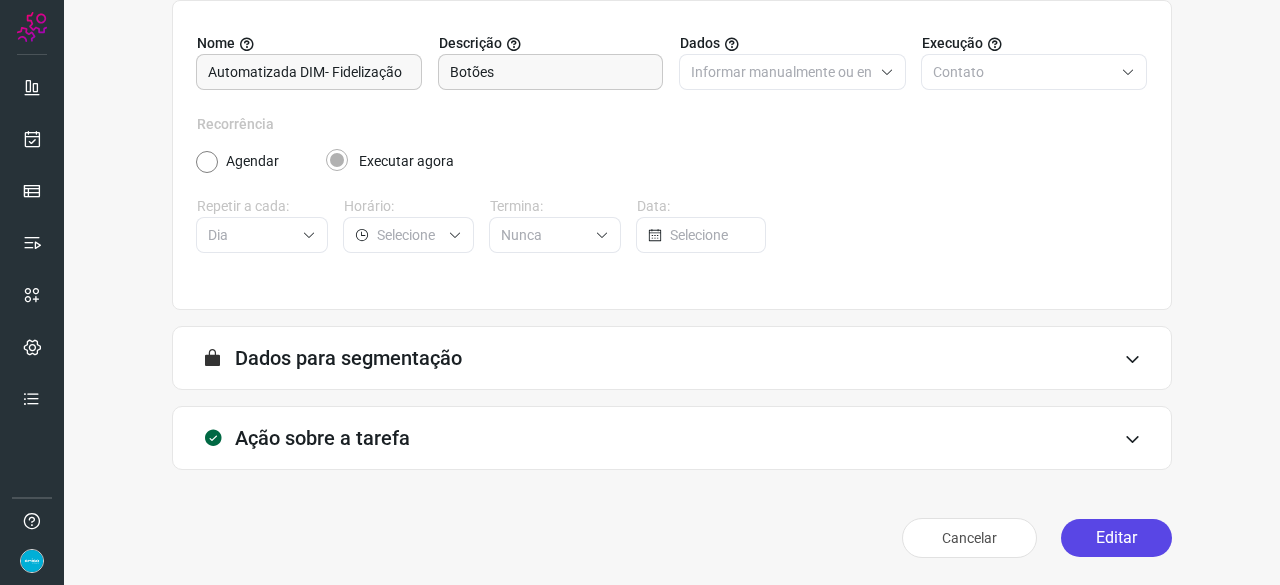 click on "Editar" at bounding box center [1116, 538] 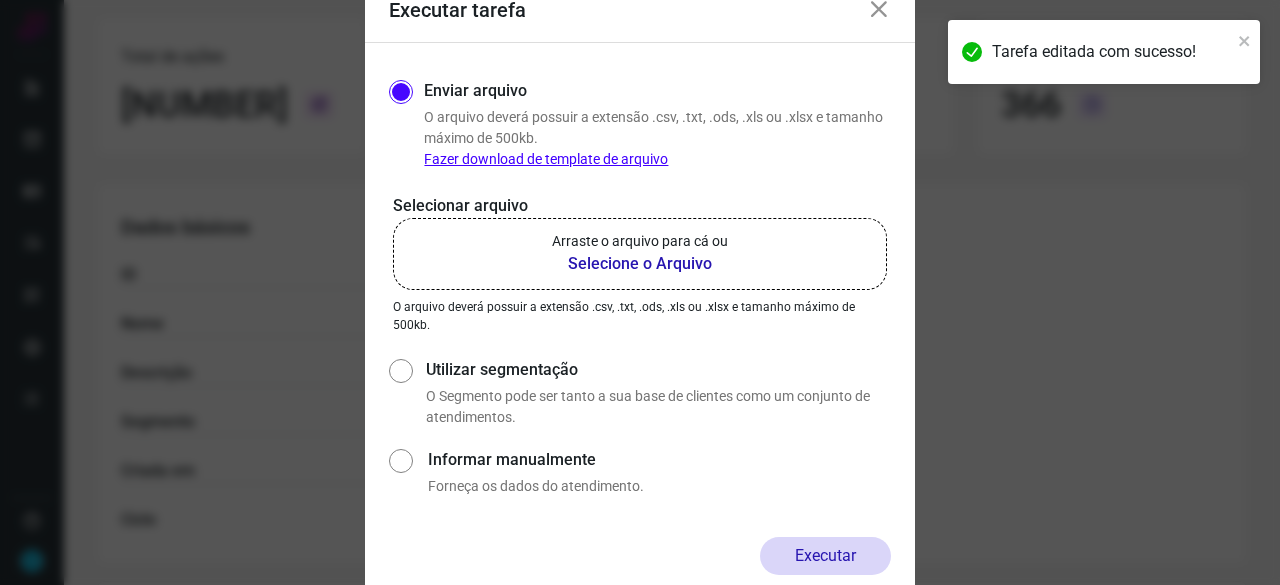 click on "Selecione o Arquivo" at bounding box center [640, 264] 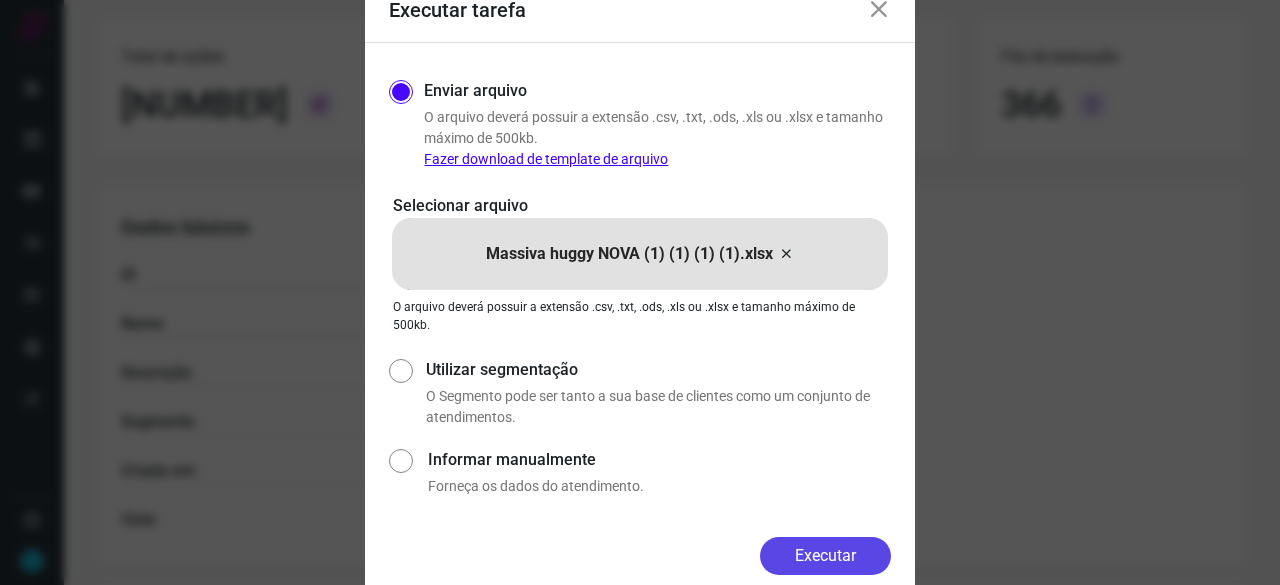 click on "Executar" at bounding box center (825, 556) 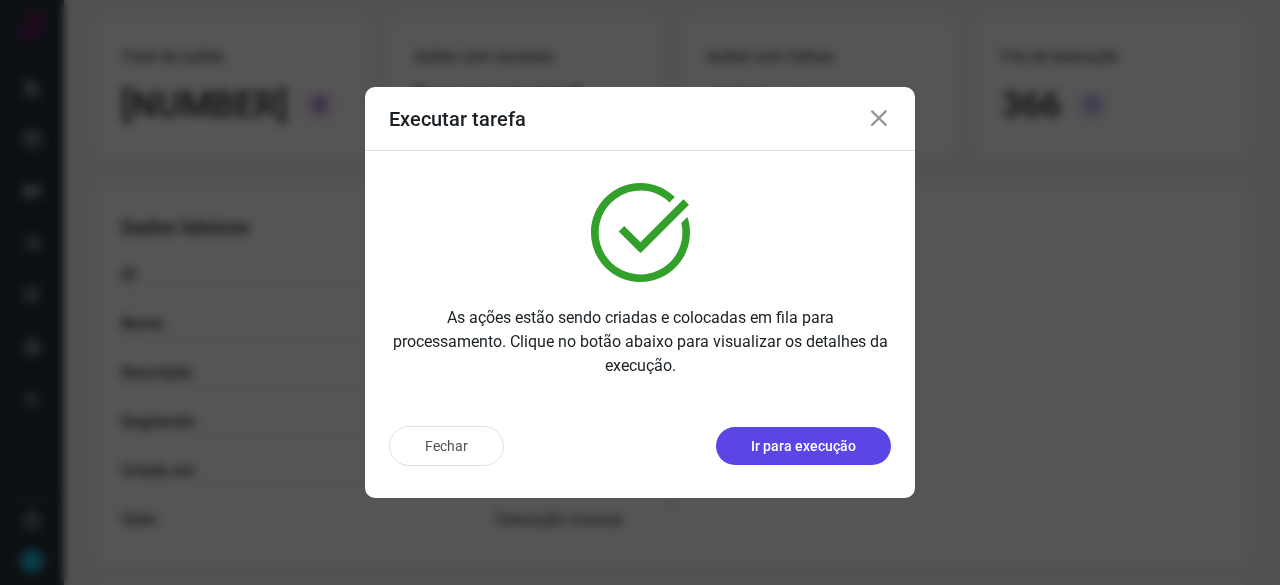 click on "Ir para execução" at bounding box center (803, 446) 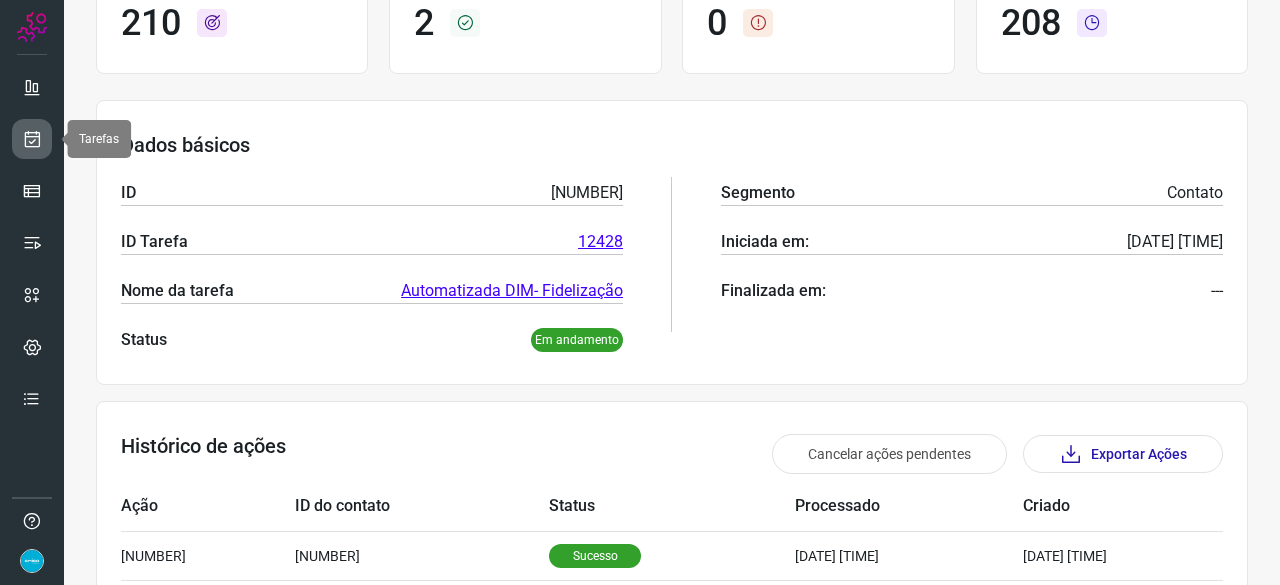 click at bounding box center (32, 139) 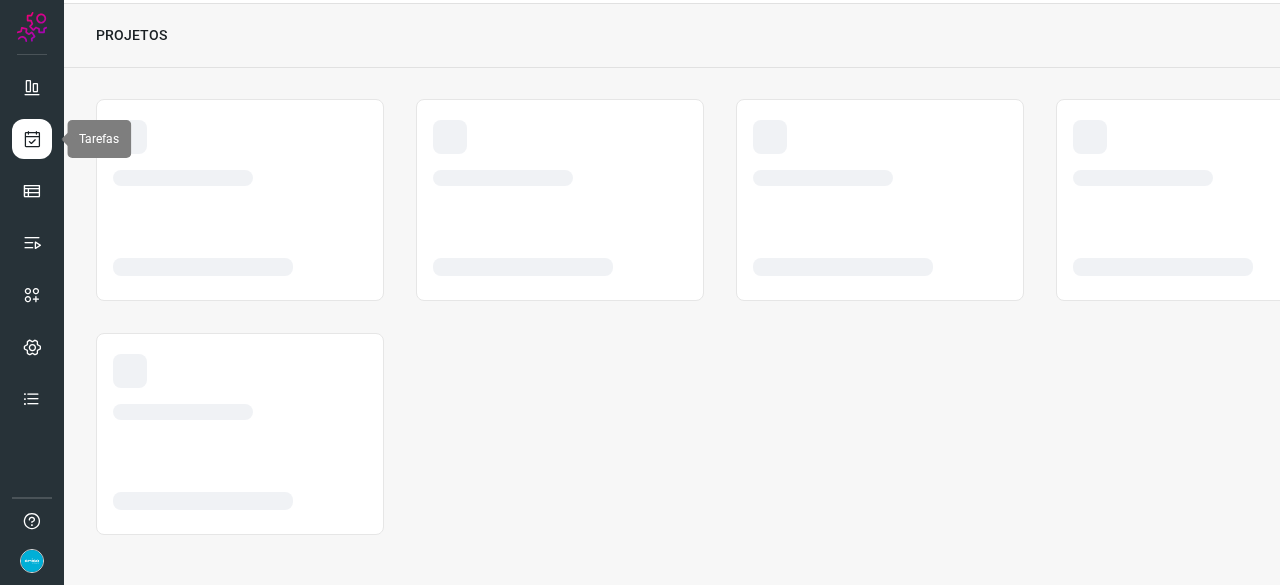 scroll, scrollTop: 60, scrollLeft: 0, axis: vertical 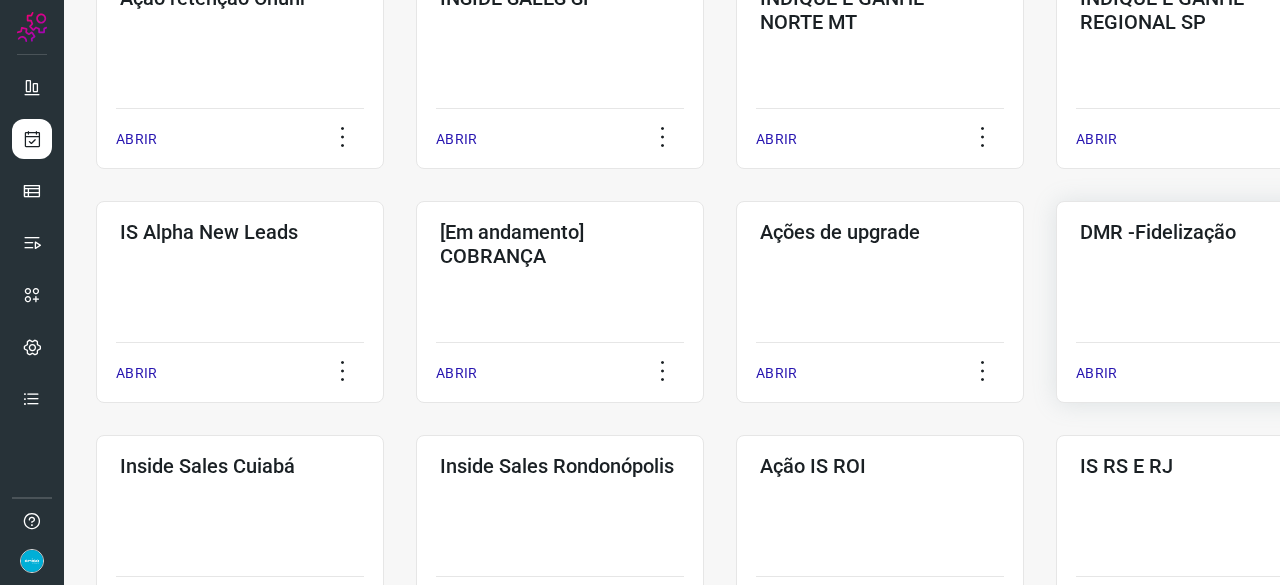 click on "ABRIR" at bounding box center [1096, 373] 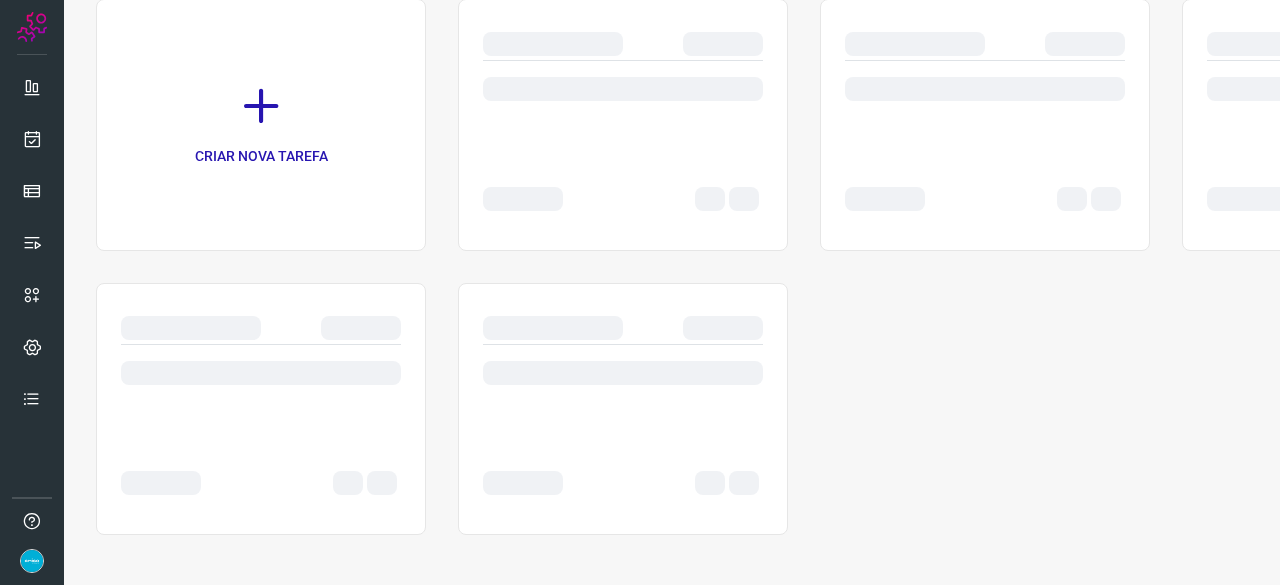 scroll, scrollTop: 0, scrollLeft: 0, axis: both 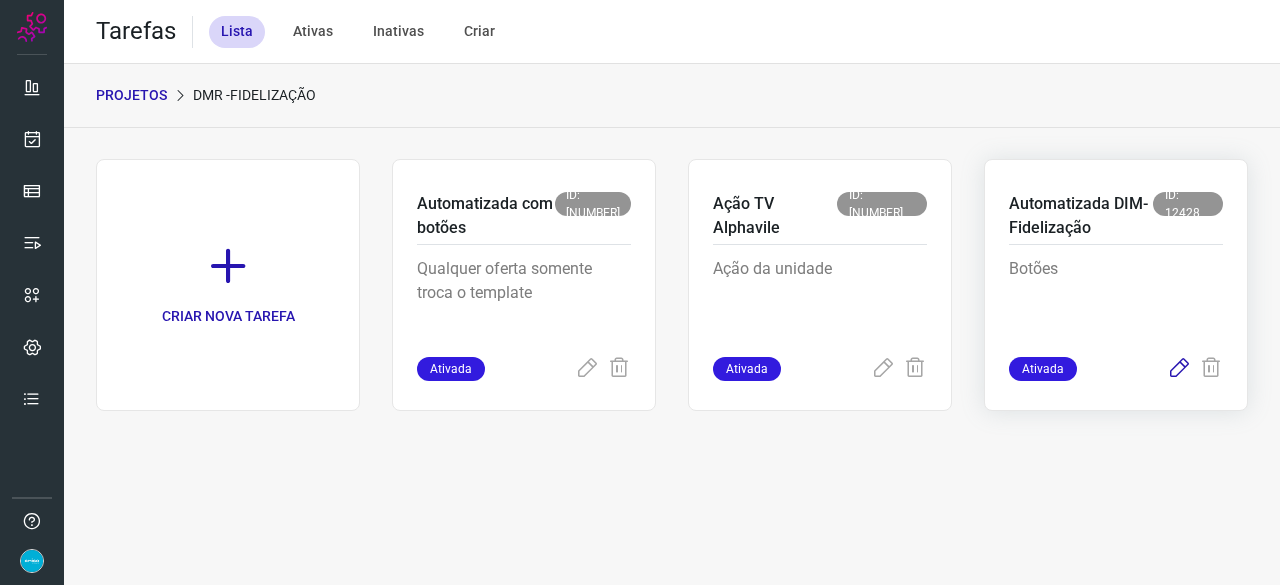 click at bounding box center [1179, 369] 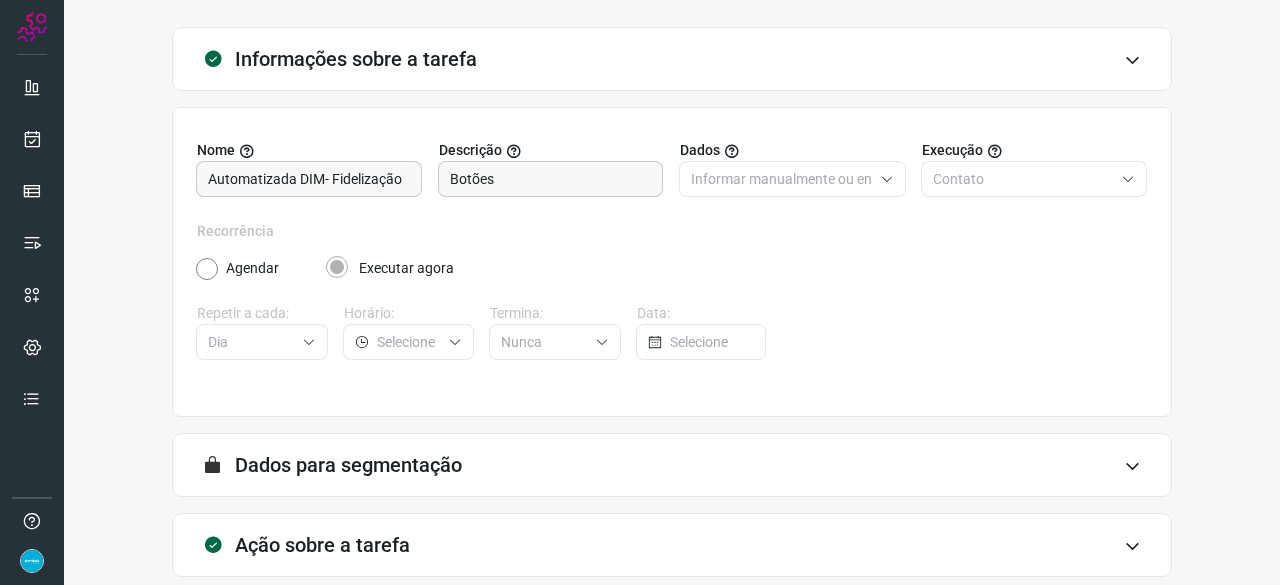 scroll, scrollTop: 195, scrollLeft: 0, axis: vertical 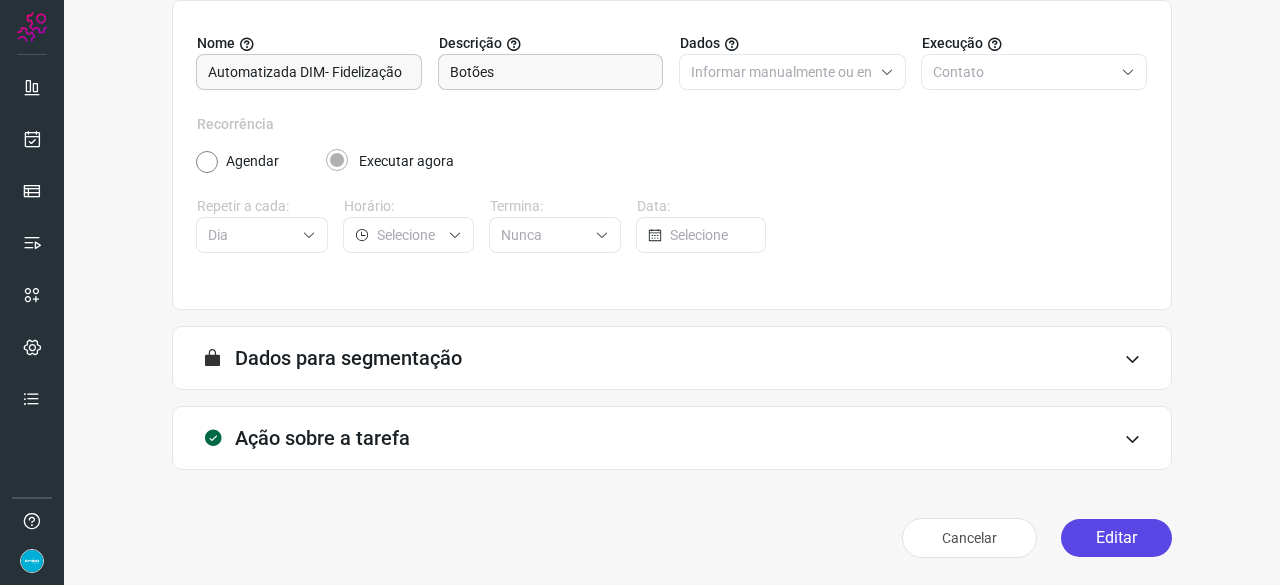 click on "Editar" at bounding box center (1116, 538) 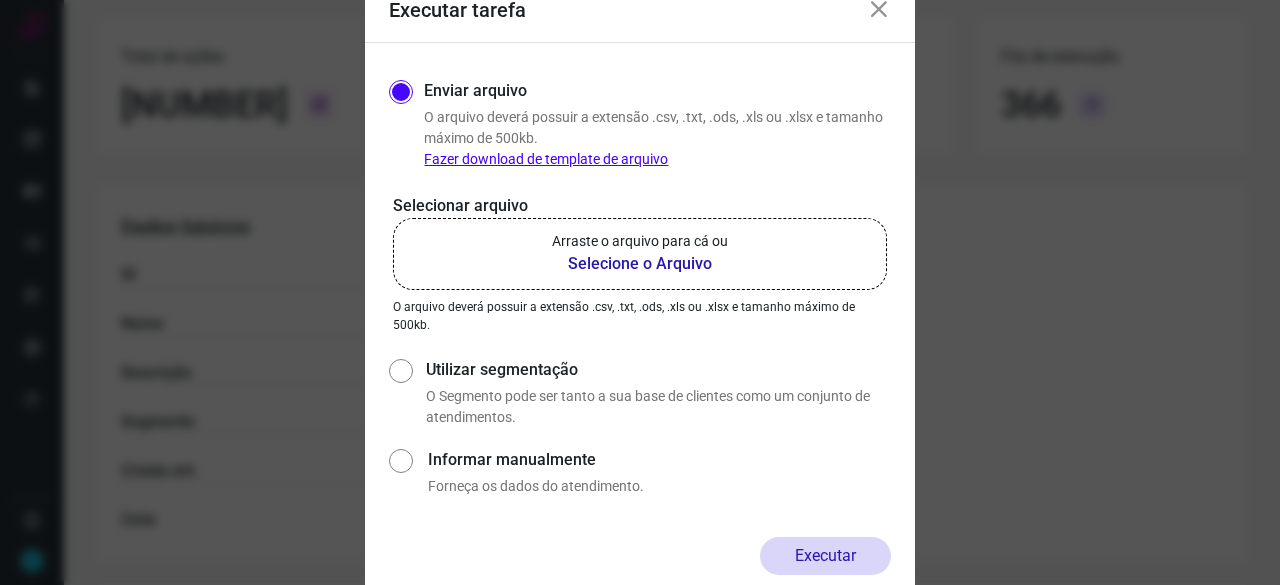 click on "Selecione o Arquivo" at bounding box center [640, 264] 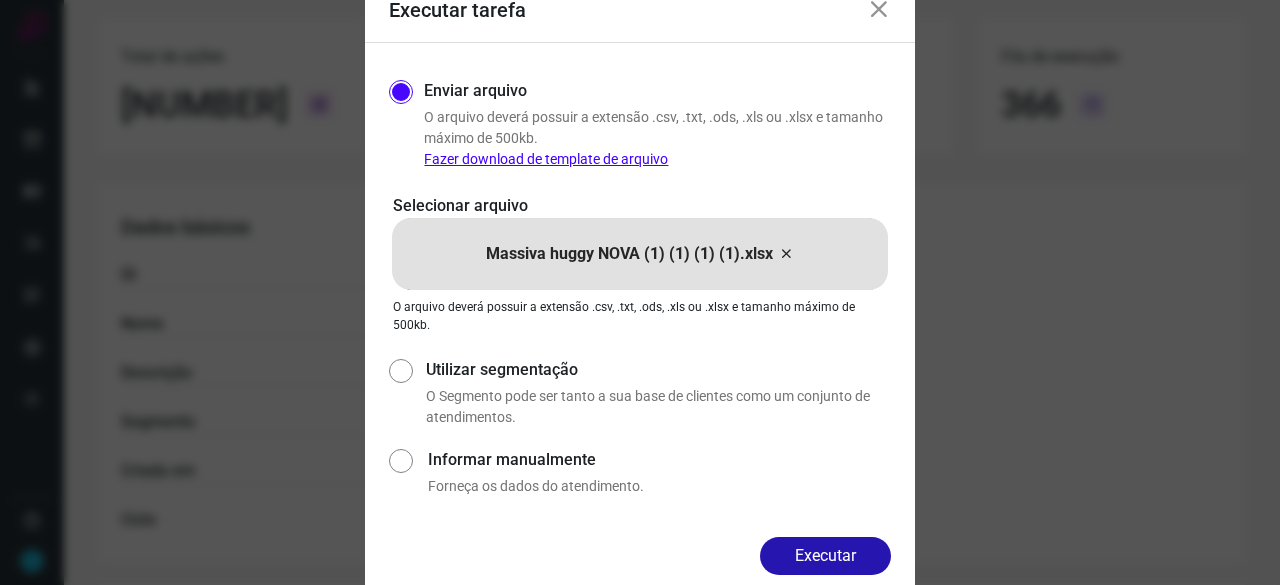 drag, startPoint x: 870, startPoint y: 554, endPoint x: 888, endPoint y: 554, distance: 18 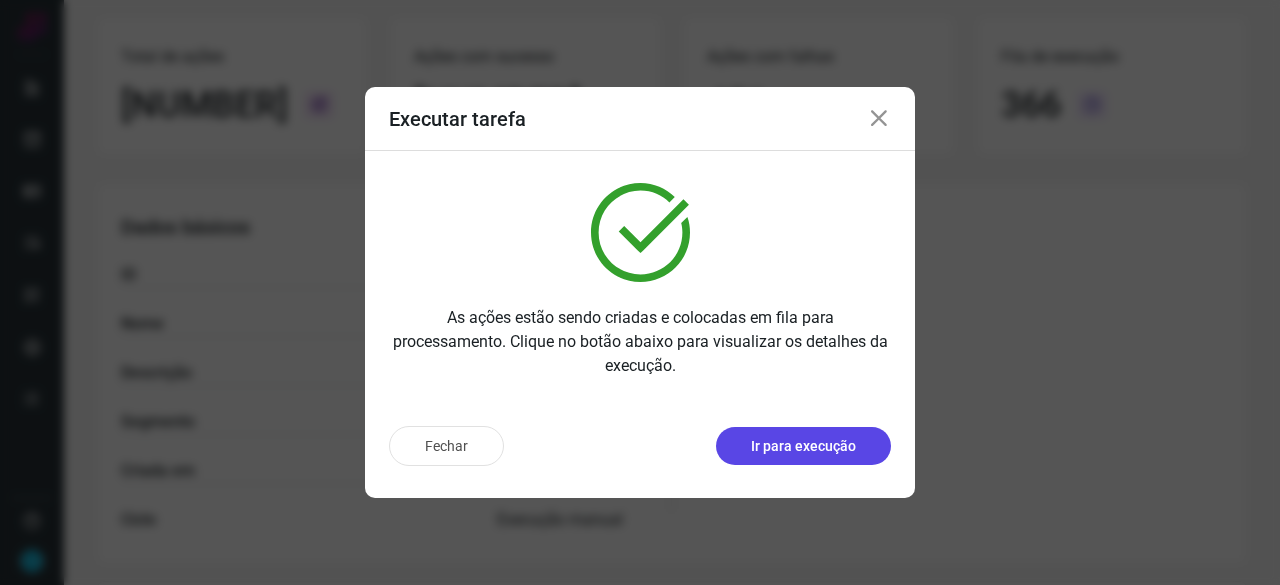 click on "Ir para execução" at bounding box center [803, 446] 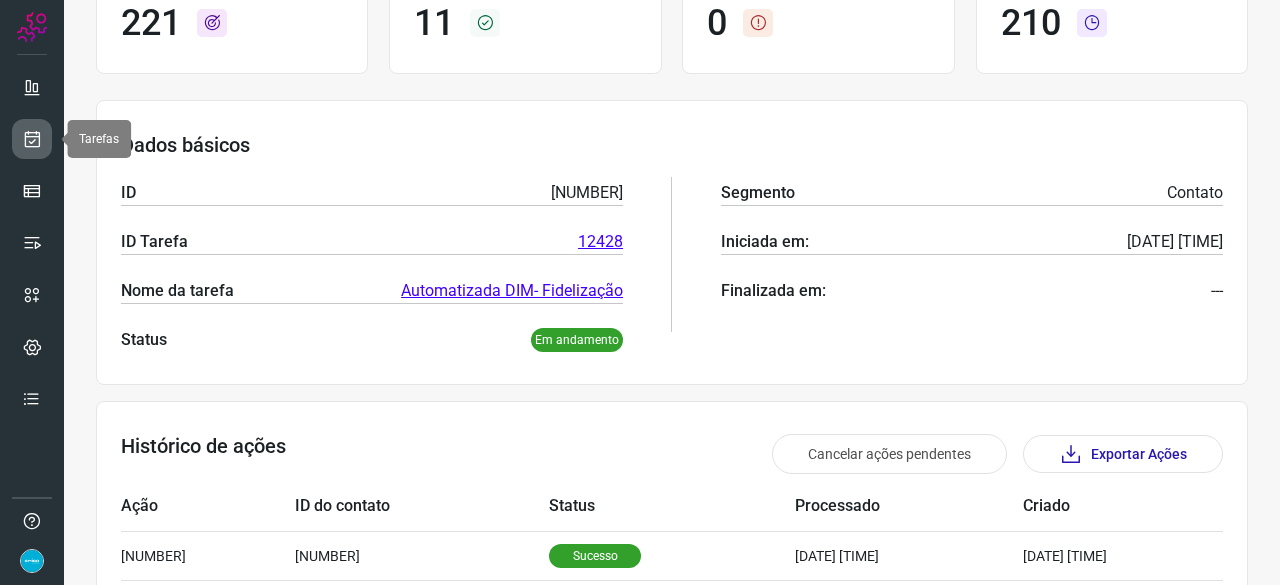 click at bounding box center [32, 139] 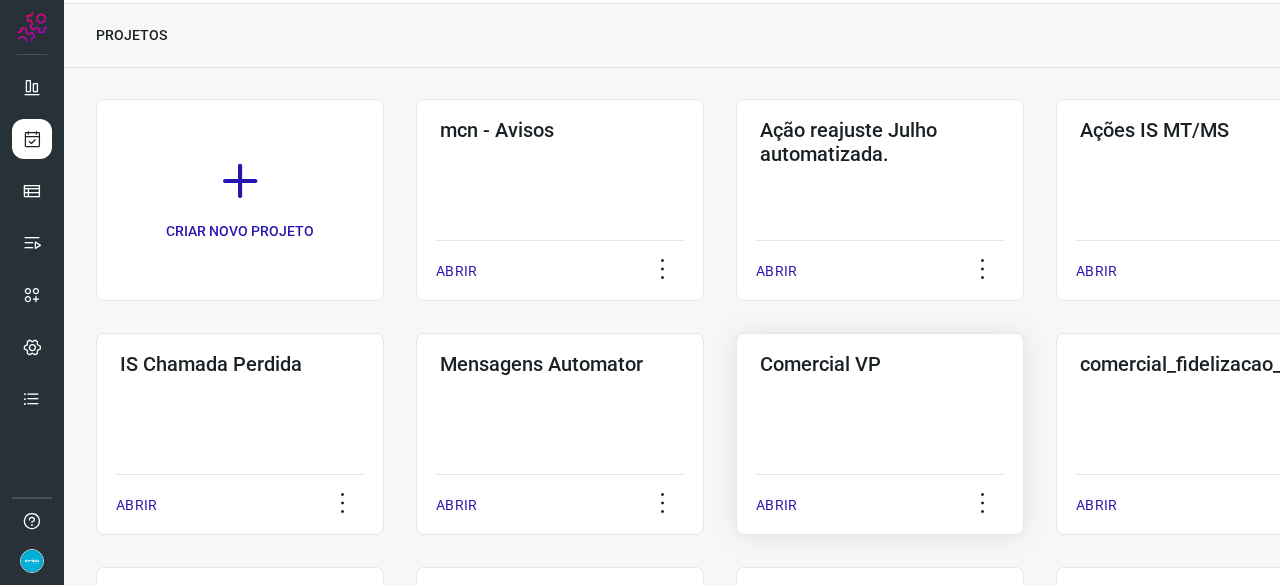 scroll, scrollTop: 360, scrollLeft: 0, axis: vertical 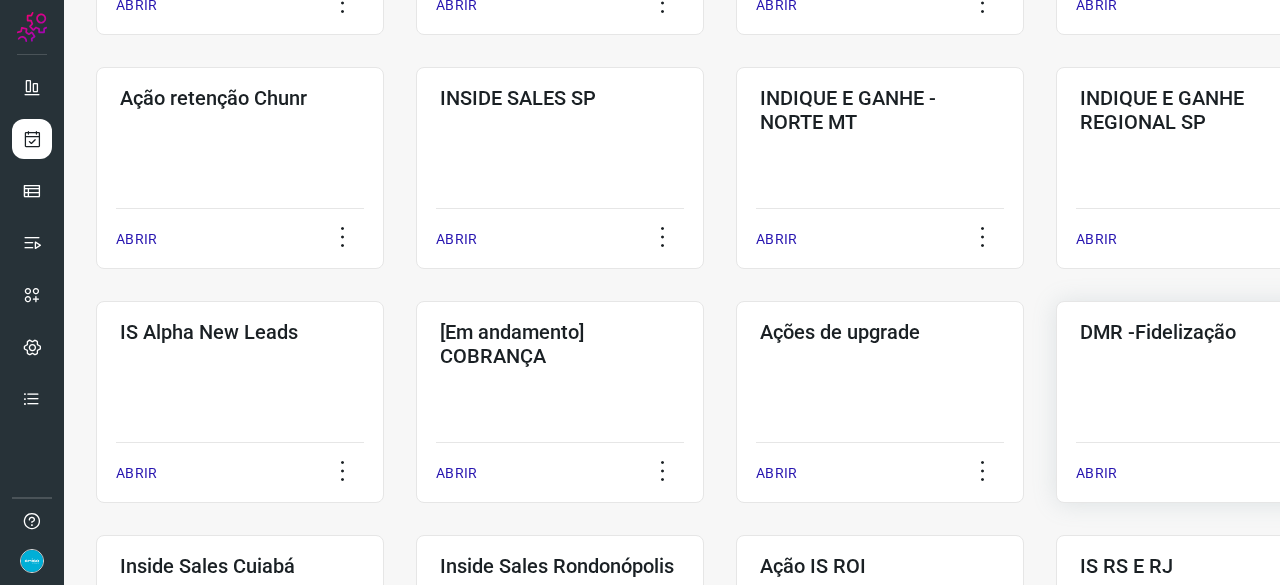 click on "ABRIR" at bounding box center (1096, 473) 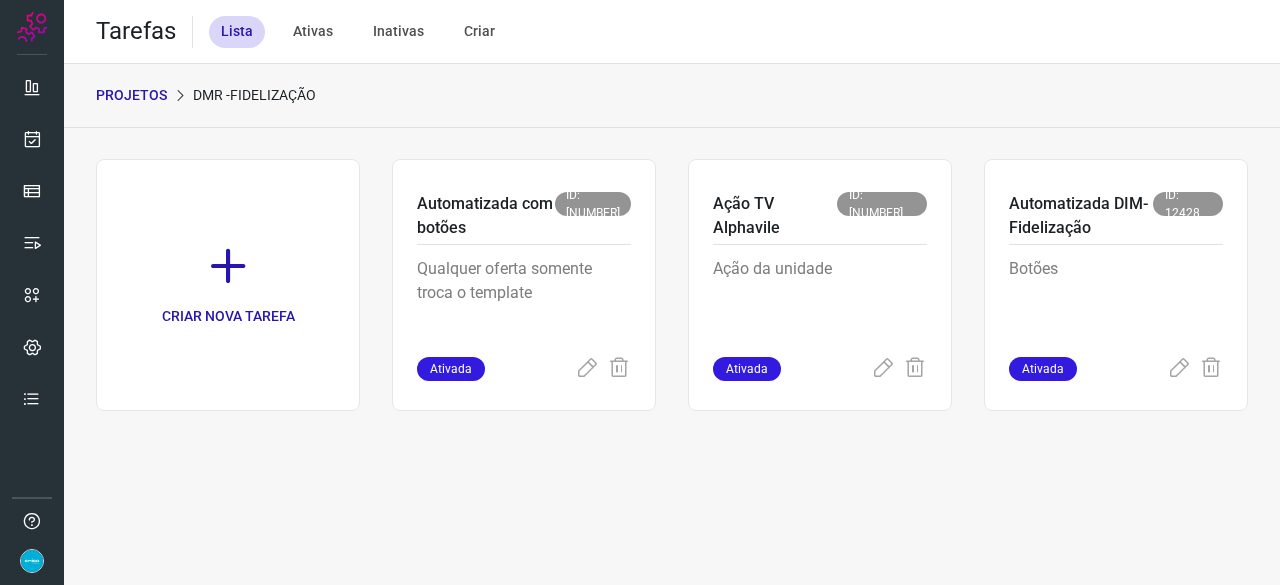 scroll, scrollTop: 0, scrollLeft: 0, axis: both 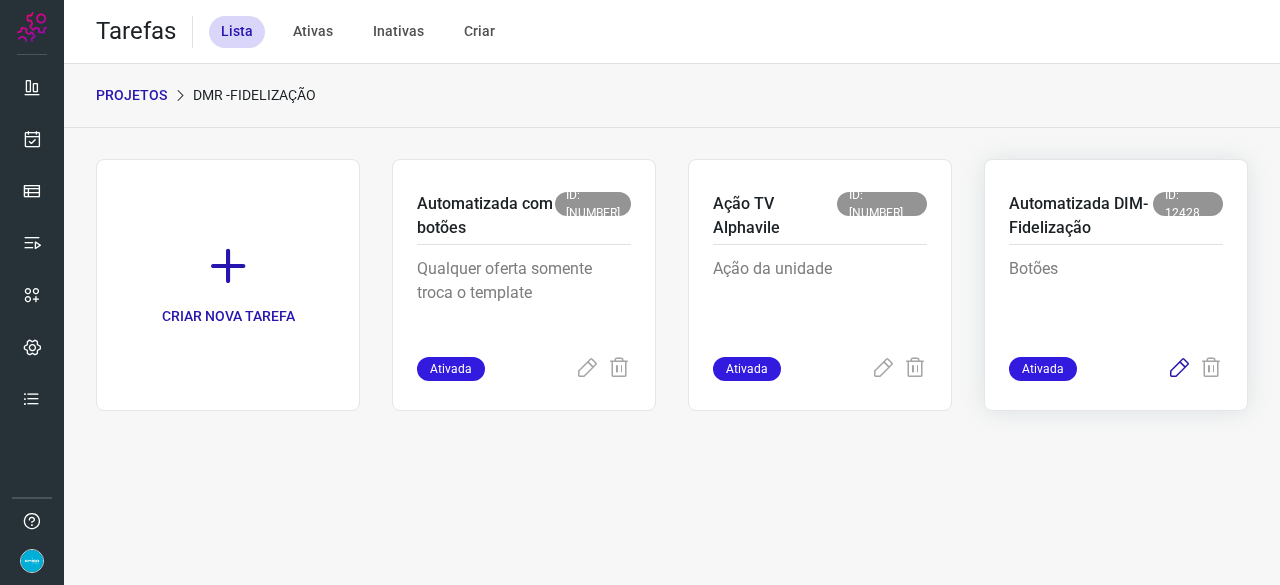 click at bounding box center [1179, 369] 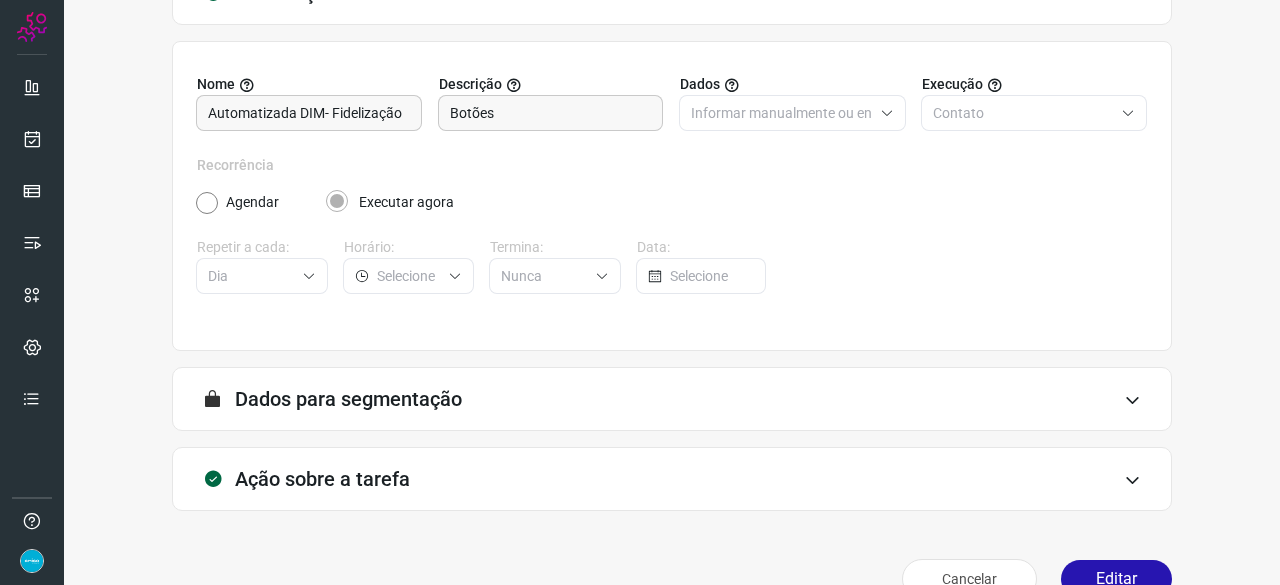 scroll, scrollTop: 195, scrollLeft: 0, axis: vertical 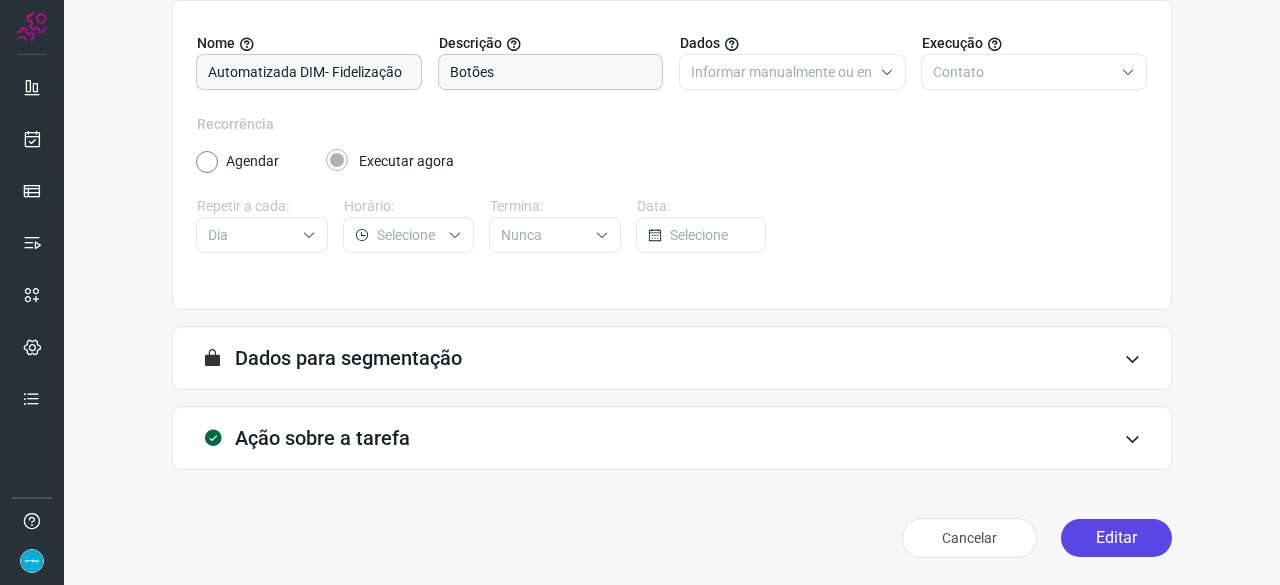 click on "Editar" at bounding box center [1116, 538] 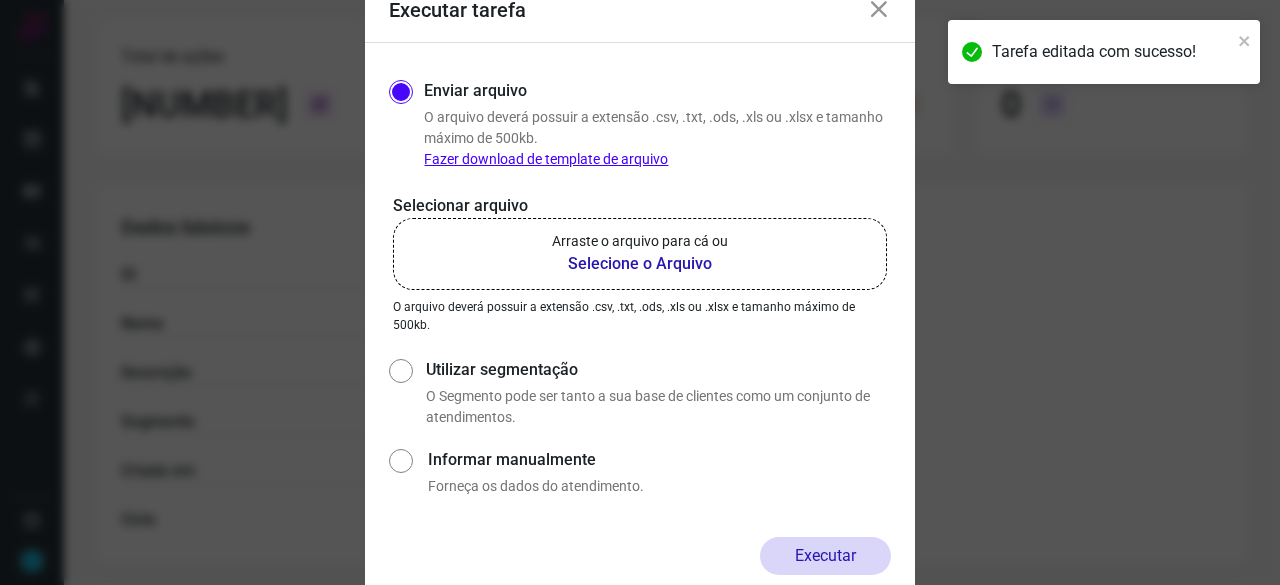 click on "Selecione o Arquivo" at bounding box center (640, 264) 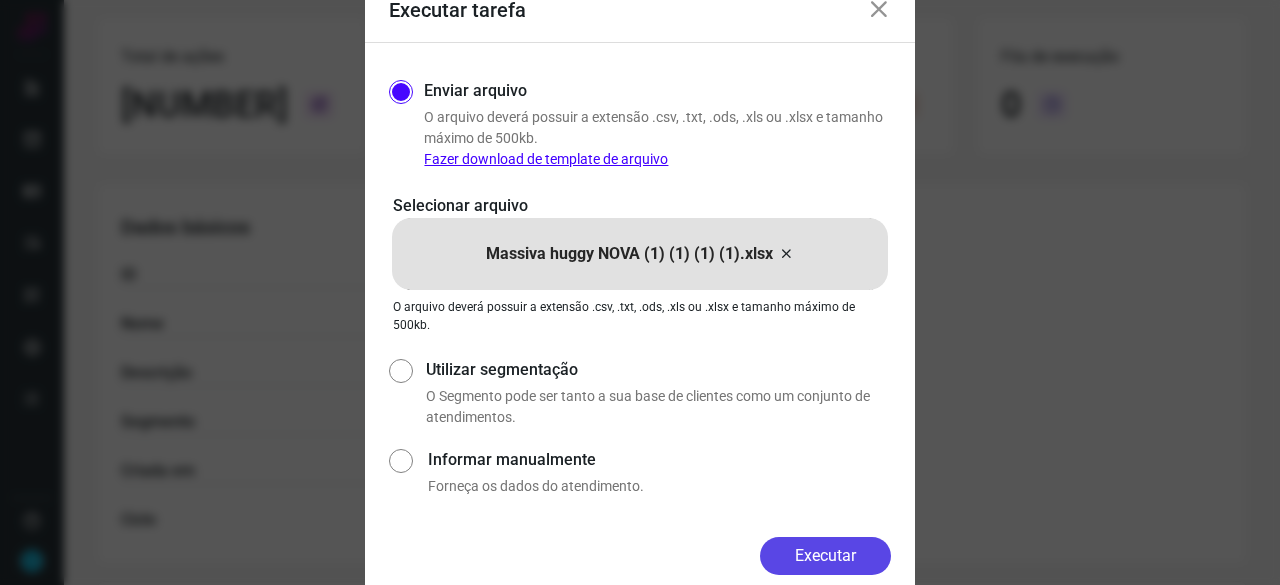 click on "Executar" at bounding box center (825, 556) 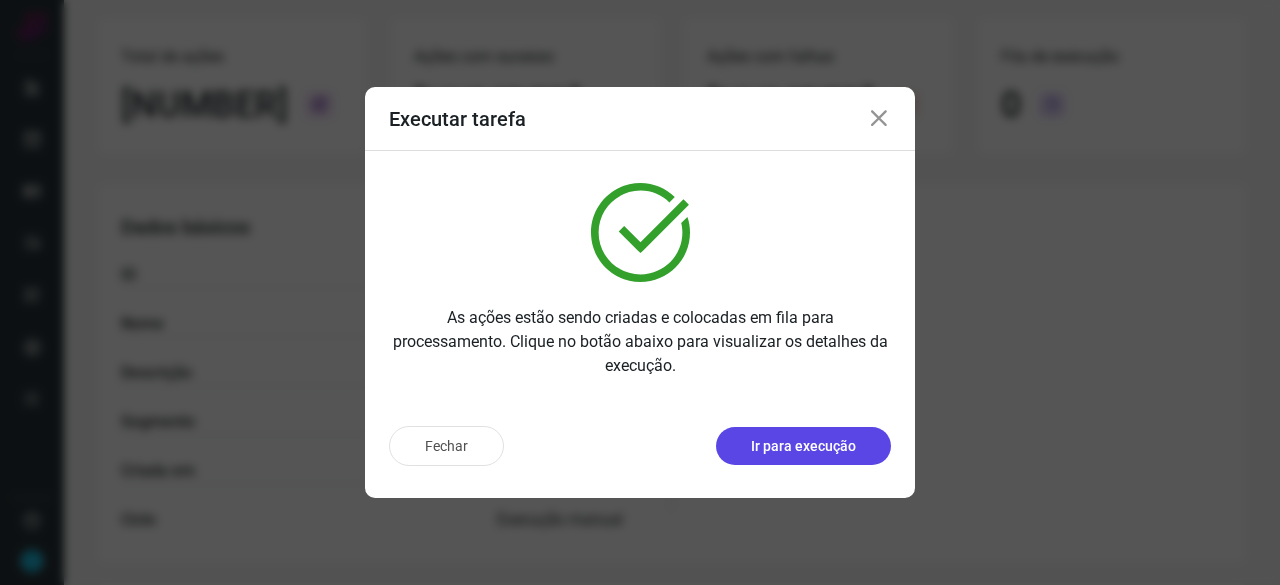click on "Ir para execução" at bounding box center (803, 446) 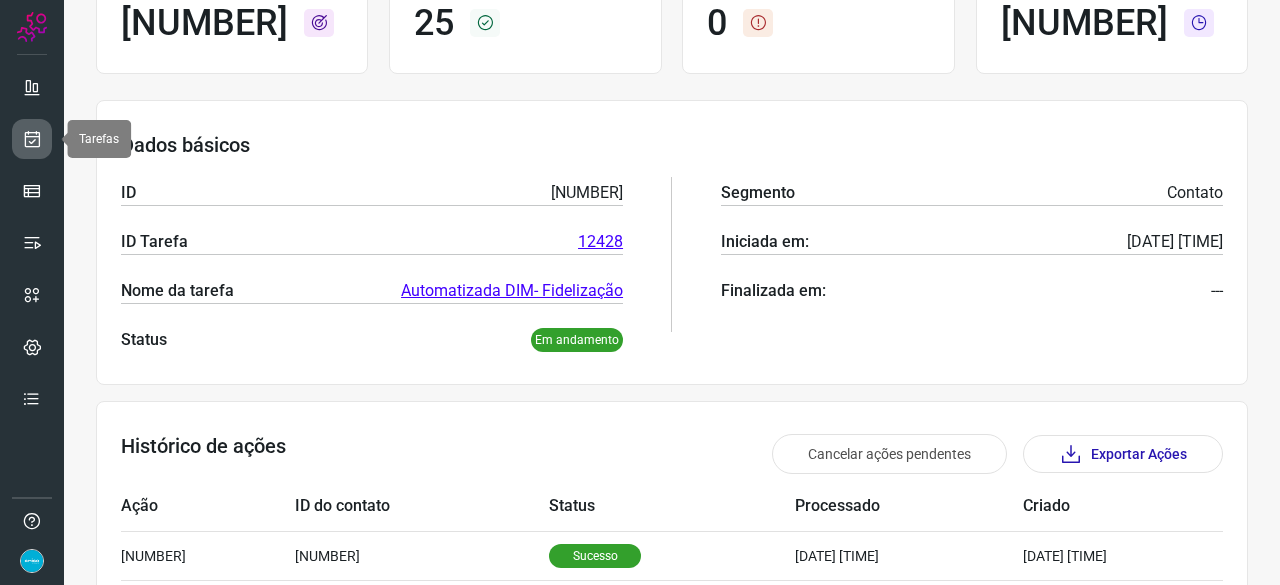 click at bounding box center (32, 139) 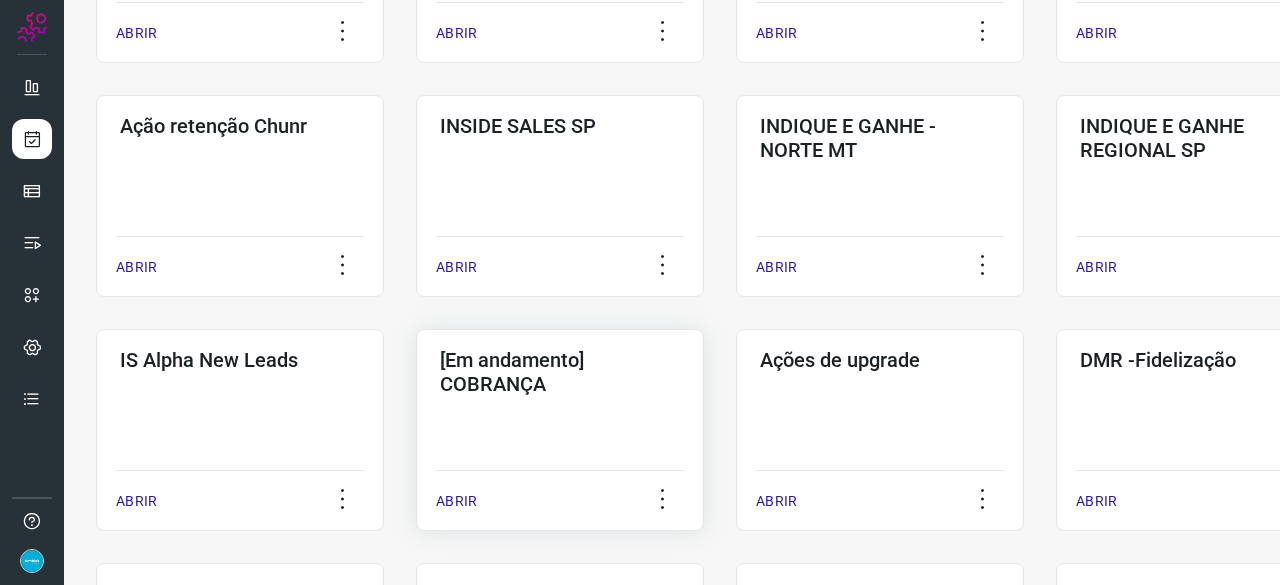 scroll, scrollTop: 760, scrollLeft: 0, axis: vertical 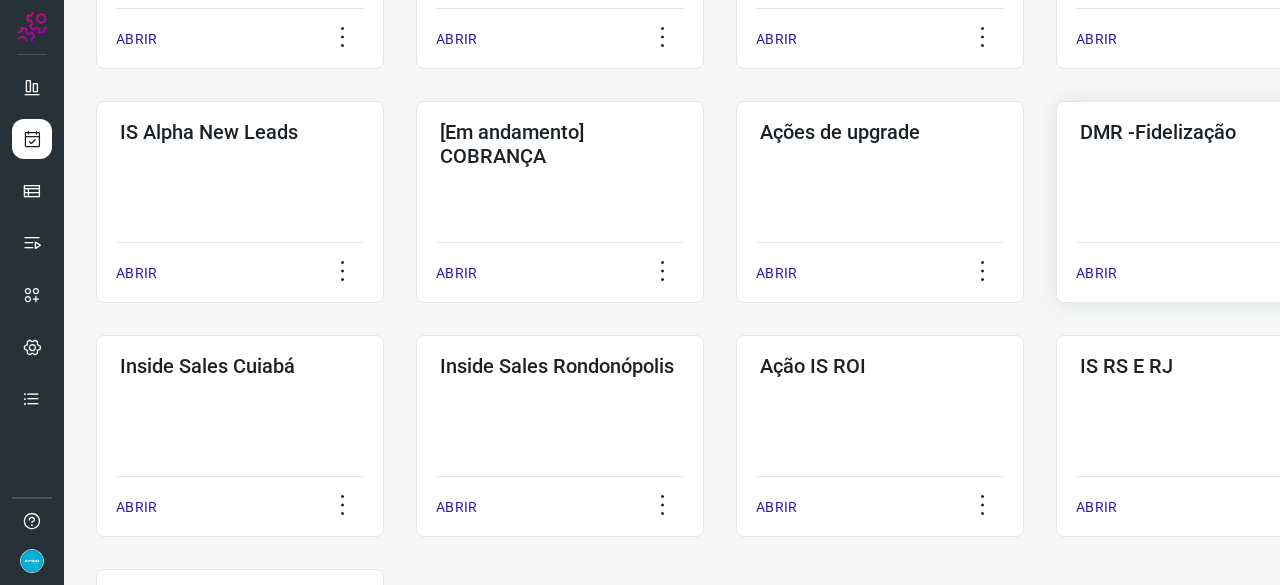 click on "ABRIR" at bounding box center (1096, 273) 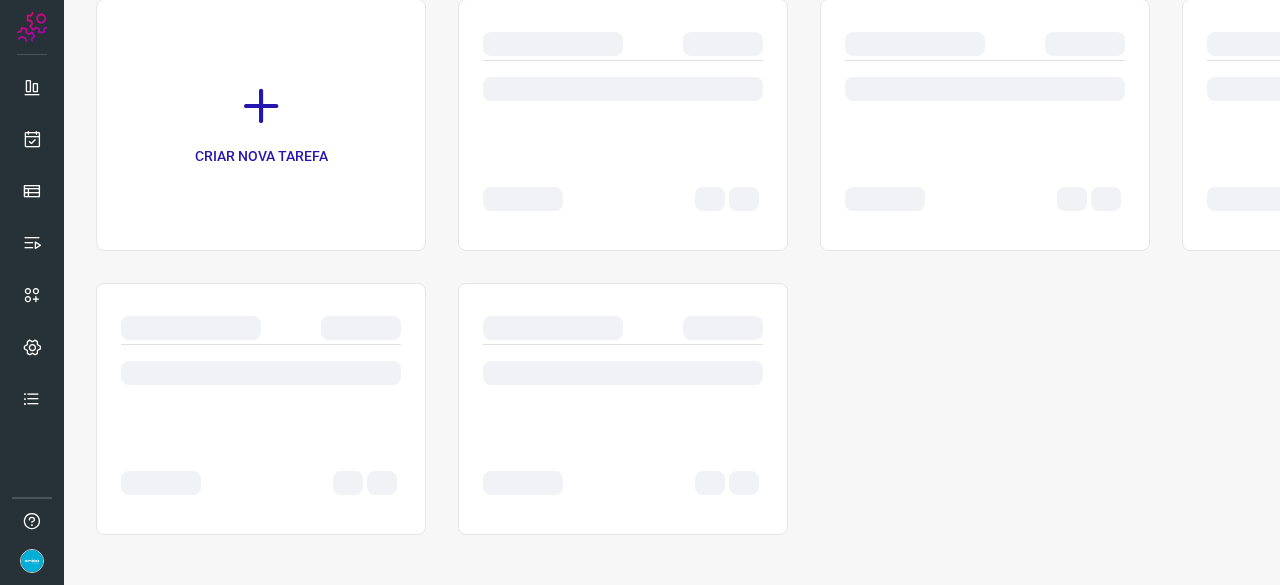 scroll, scrollTop: 0, scrollLeft: 0, axis: both 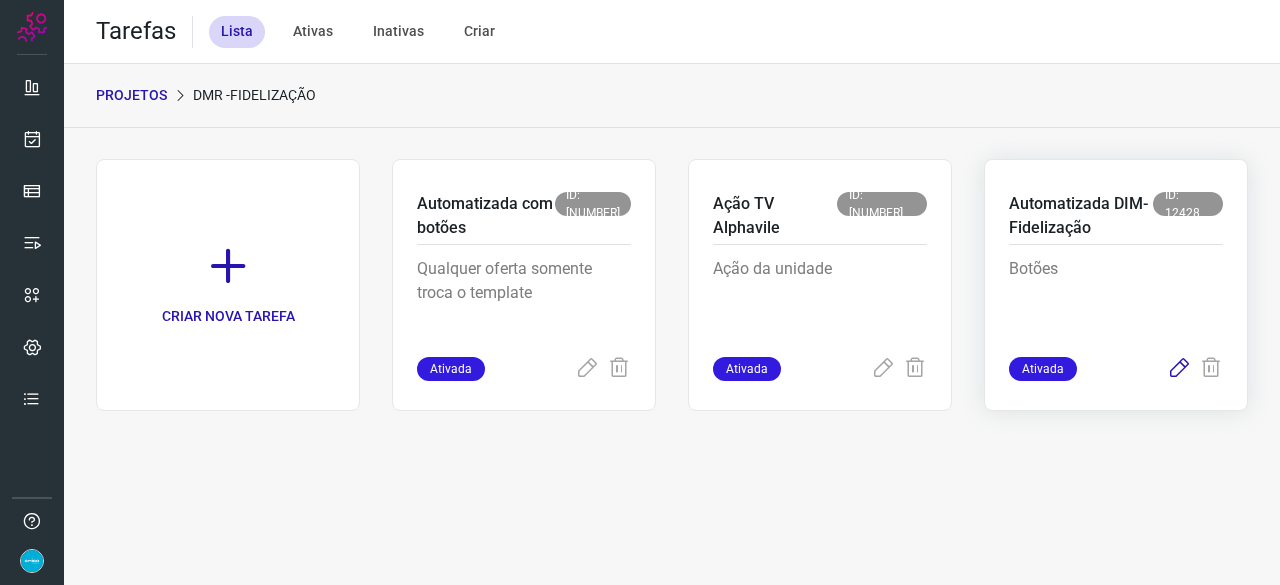 click at bounding box center [1179, 369] 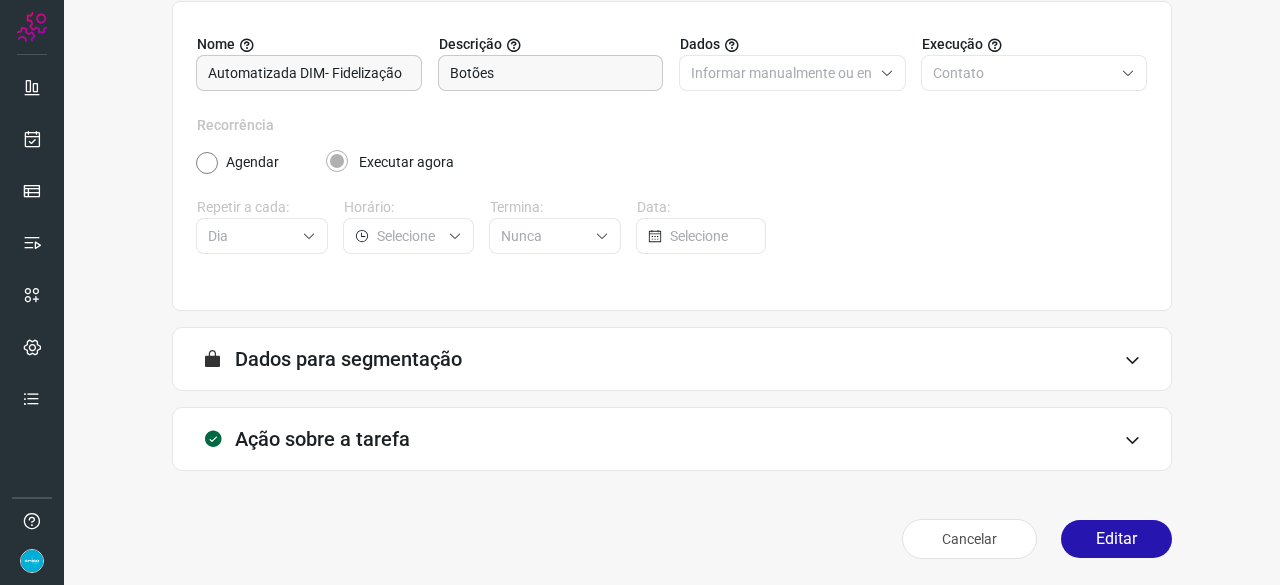 scroll, scrollTop: 195, scrollLeft: 0, axis: vertical 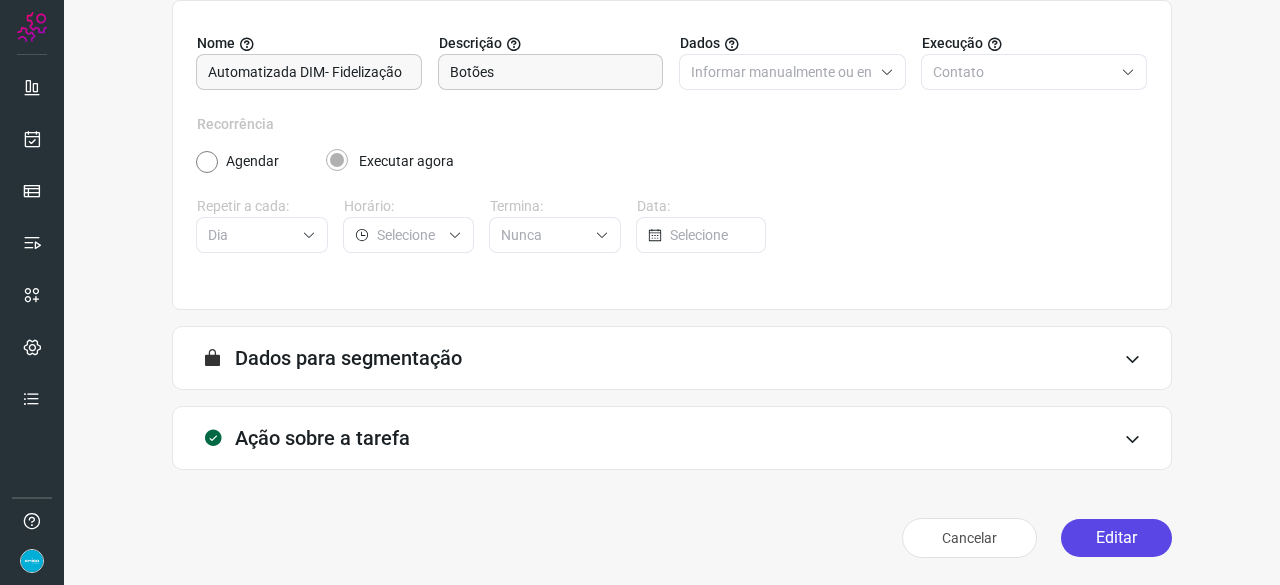click on "Editar" at bounding box center (1116, 538) 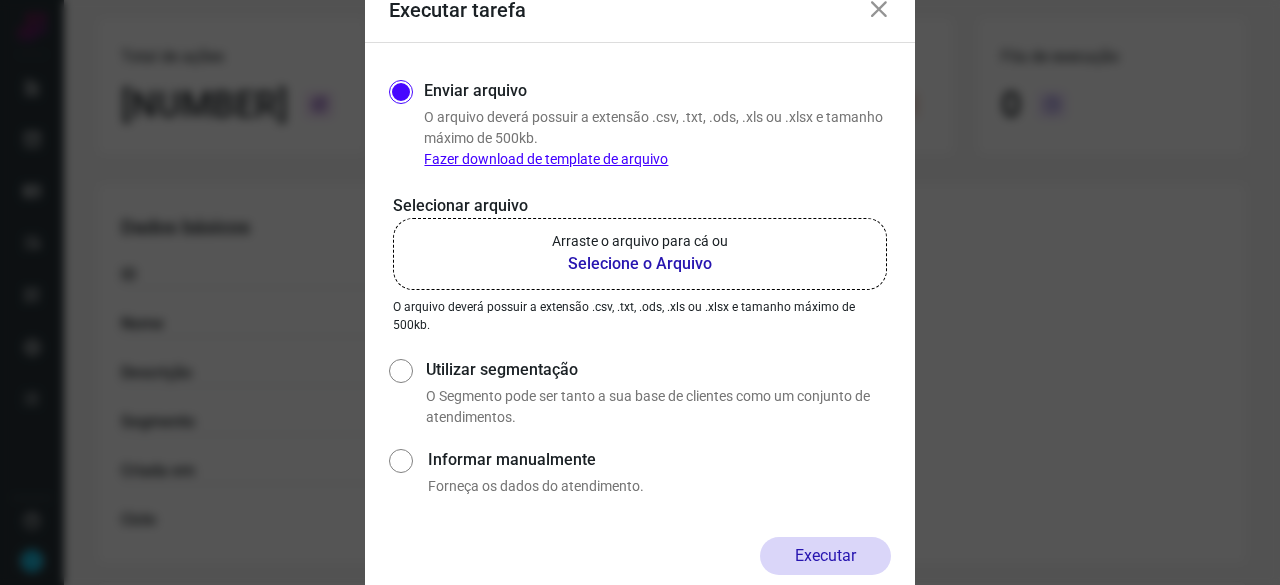 click on "Selecione o Arquivo" at bounding box center [640, 264] 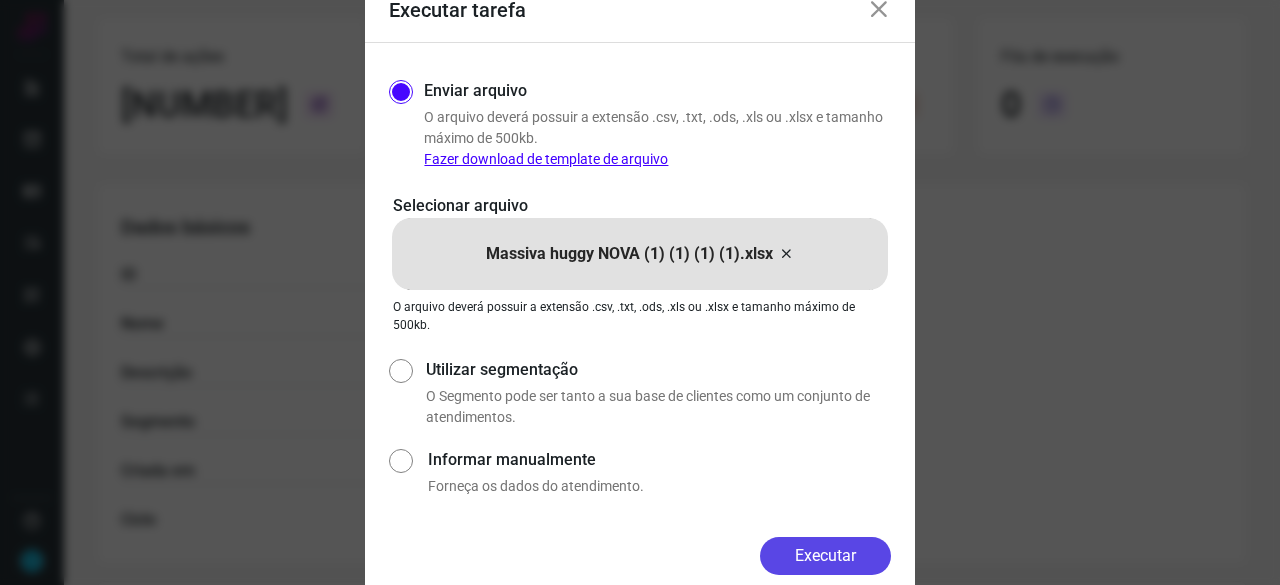 click on "Executar" at bounding box center [825, 556] 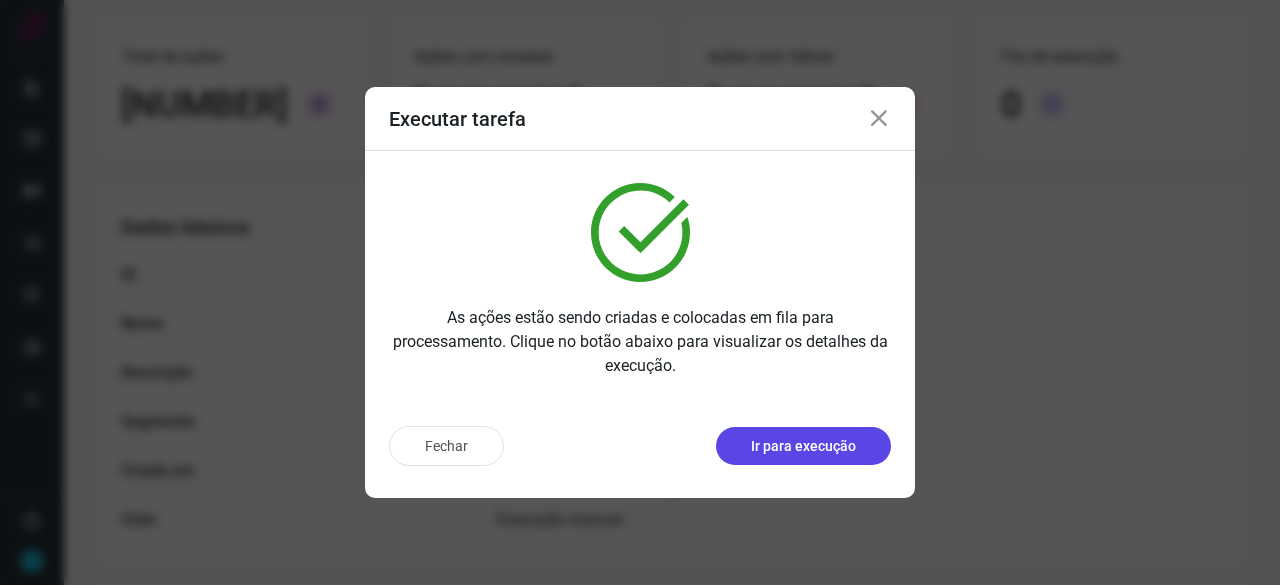 click on "Ir para execução" at bounding box center (803, 446) 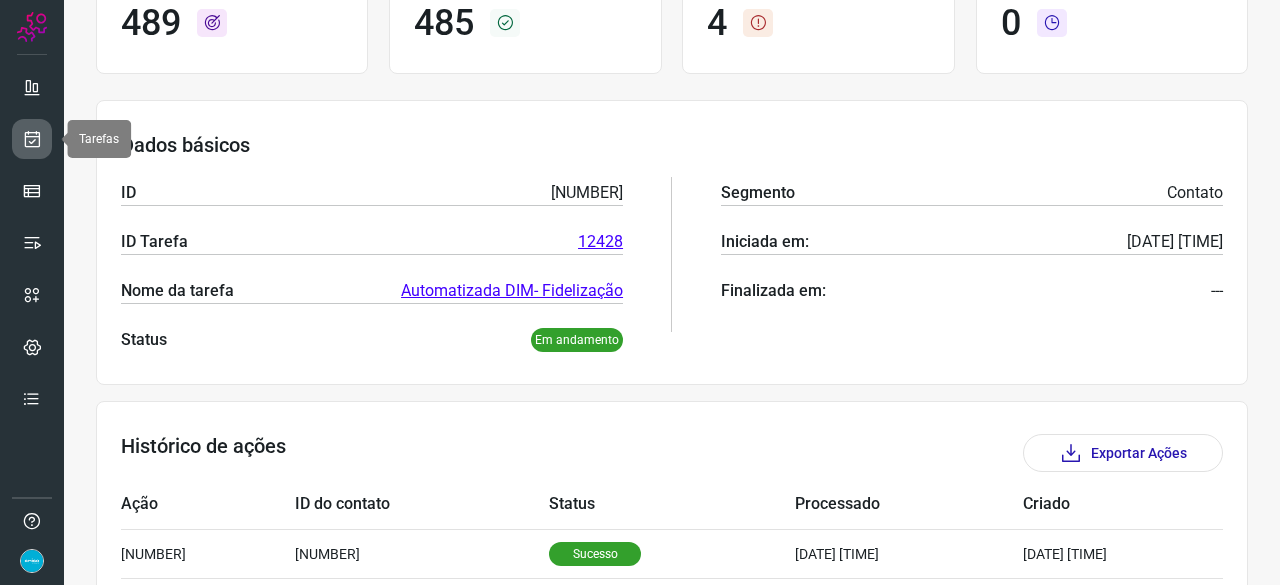 click at bounding box center (32, 139) 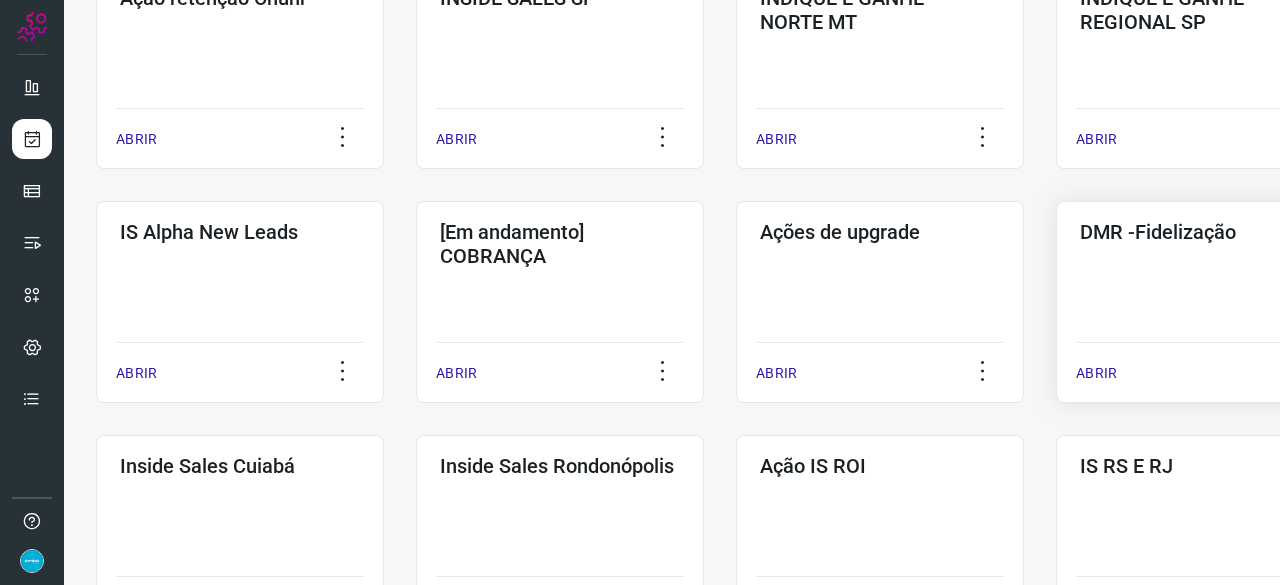 click on "ABRIR" at bounding box center [1096, 373] 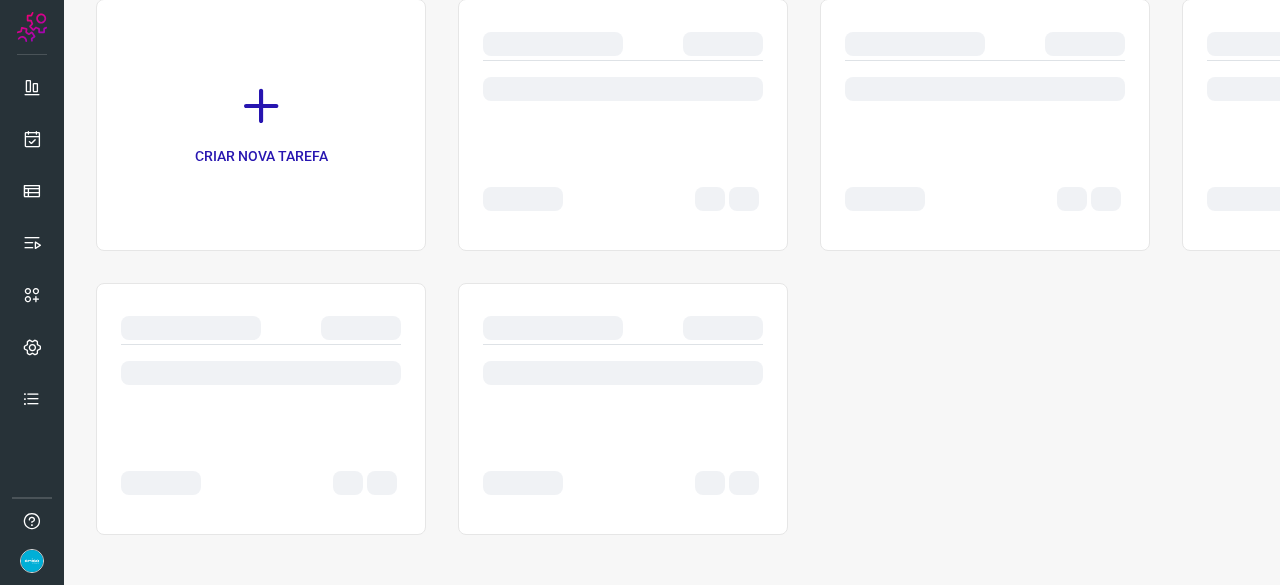 scroll, scrollTop: 0, scrollLeft: 0, axis: both 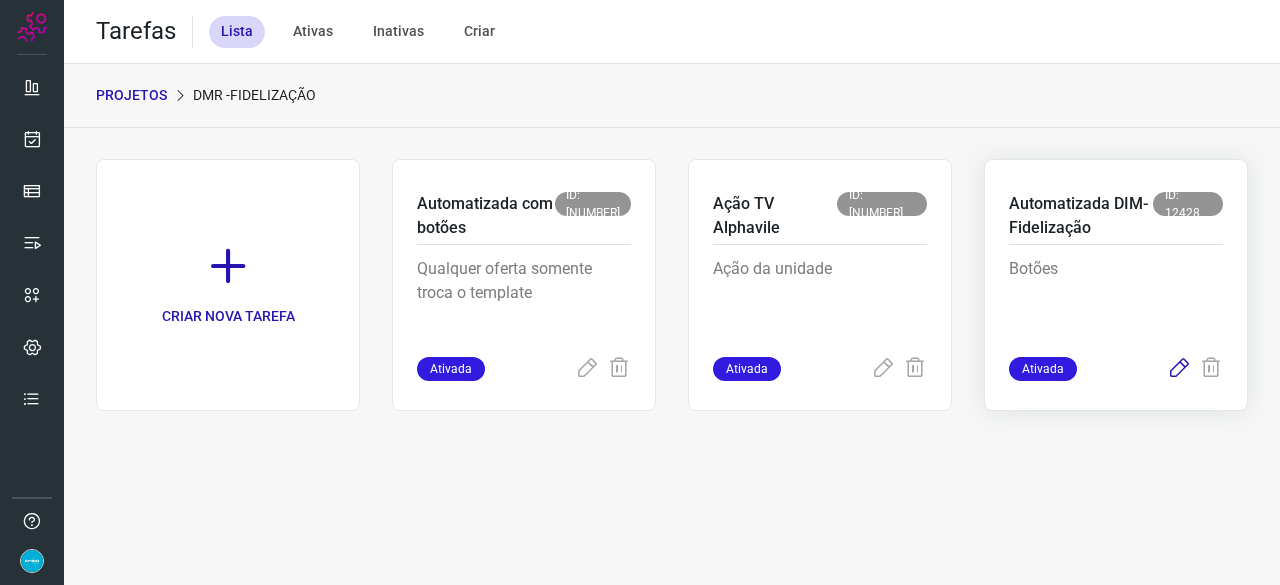 click at bounding box center (1179, 369) 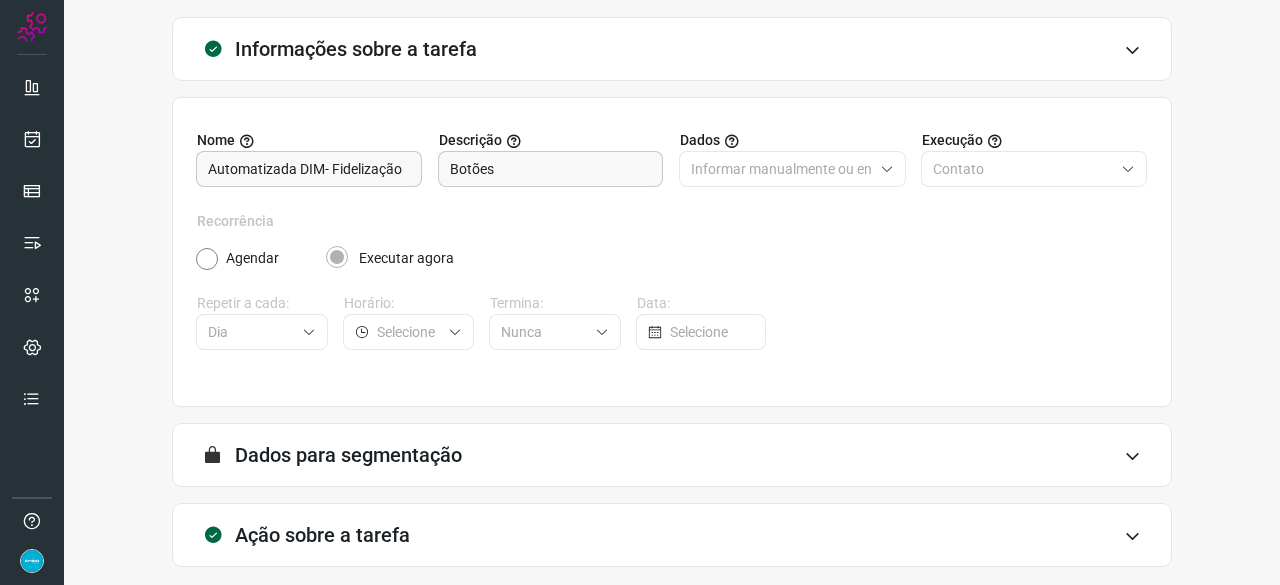 scroll, scrollTop: 195, scrollLeft: 0, axis: vertical 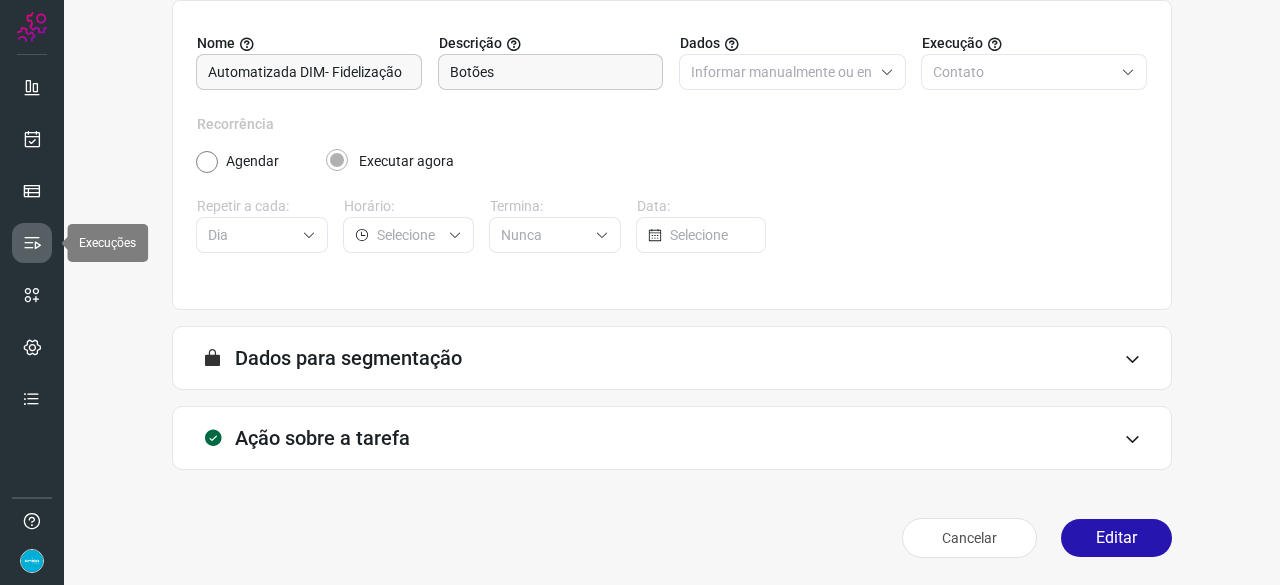 click at bounding box center (32, 243) 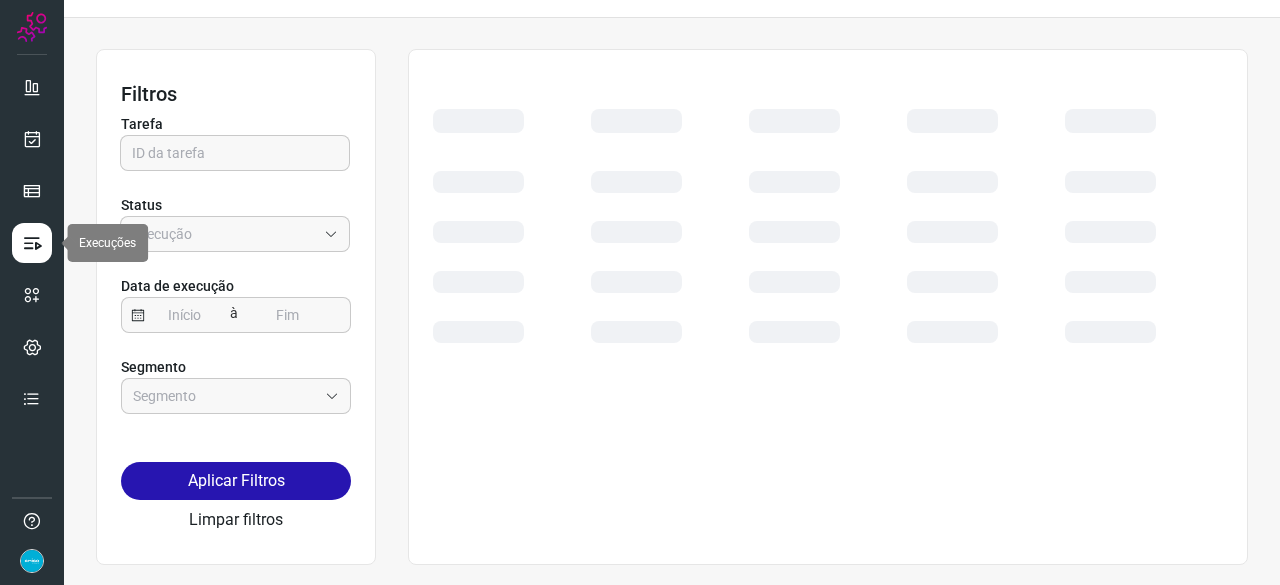 scroll, scrollTop: 45, scrollLeft: 0, axis: vertical 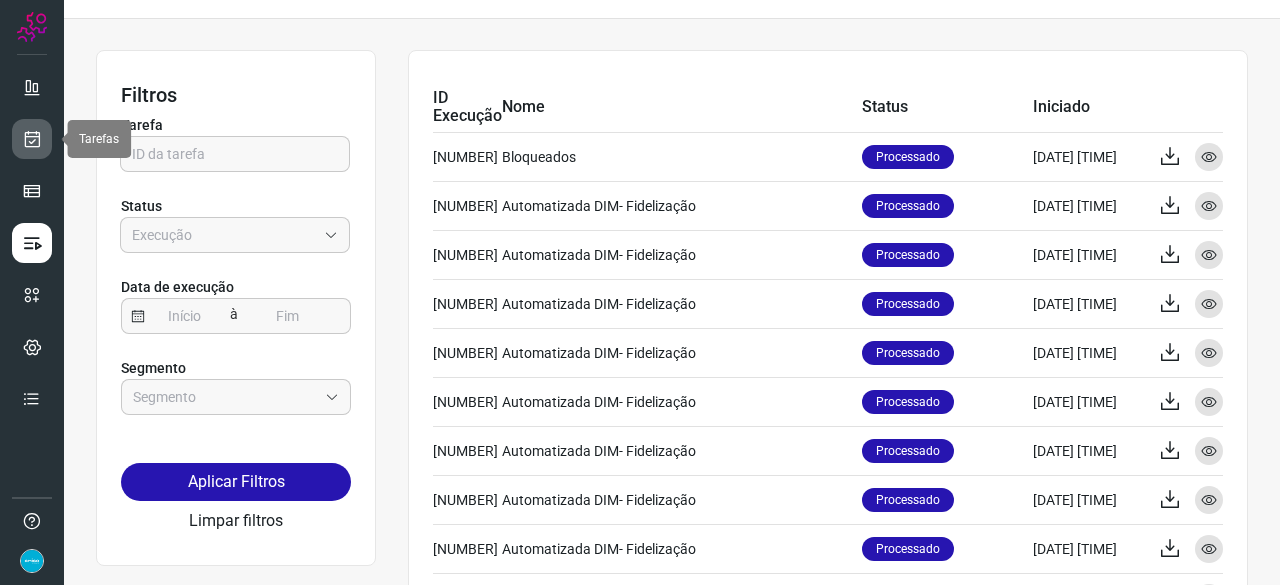 click at bounding box center [32, 139] 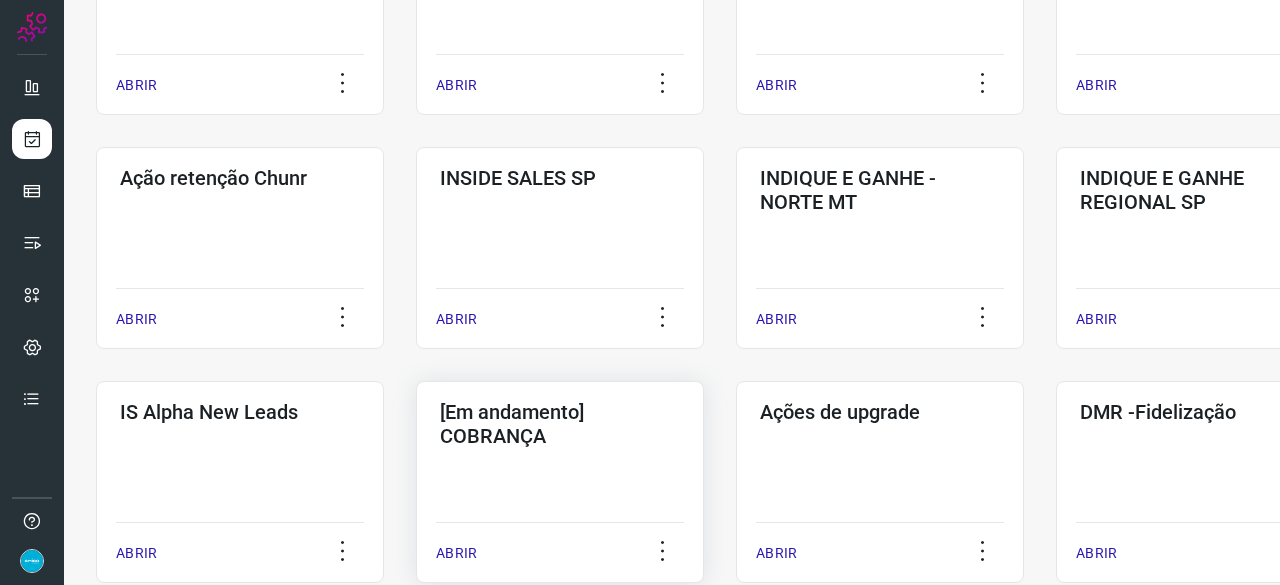 scroll, scrollTop: 745, scrollLeft: 0, axis: vertical 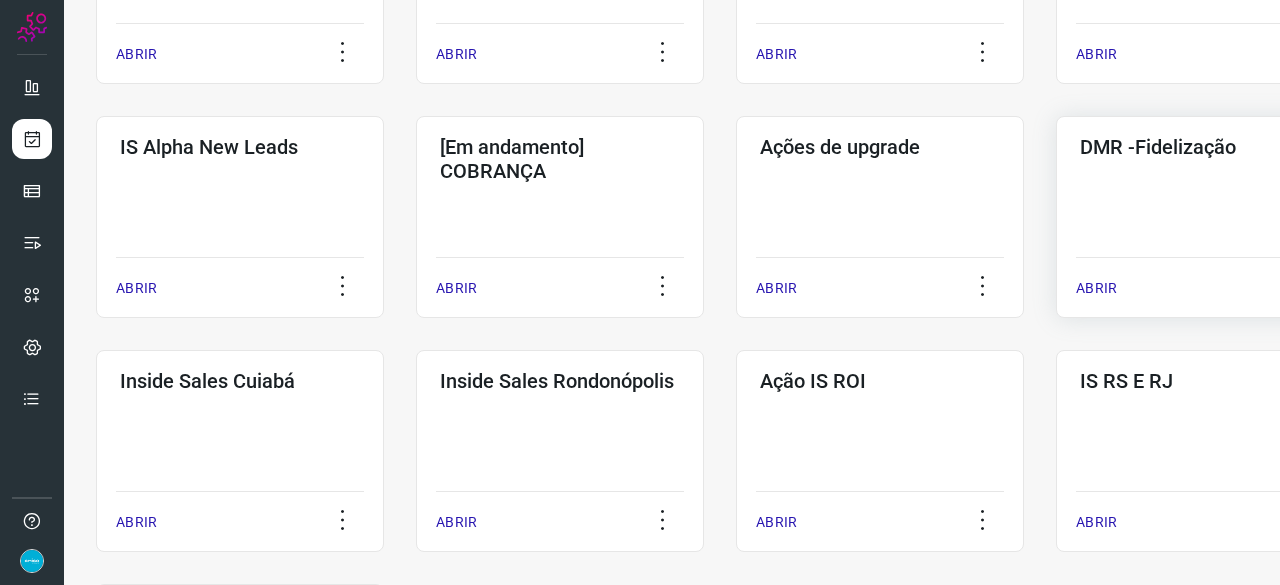 click on "ABRIR" at bounding box center (1096, 288) 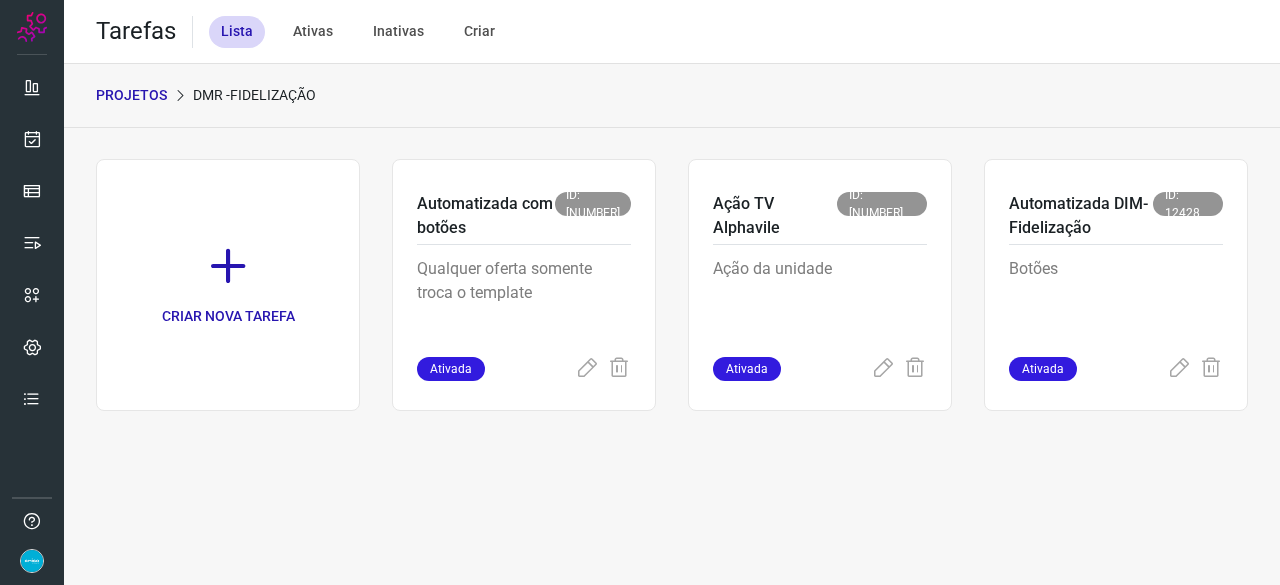 scroll, scrollTop: 0, scrollLeft: 0, axis: both 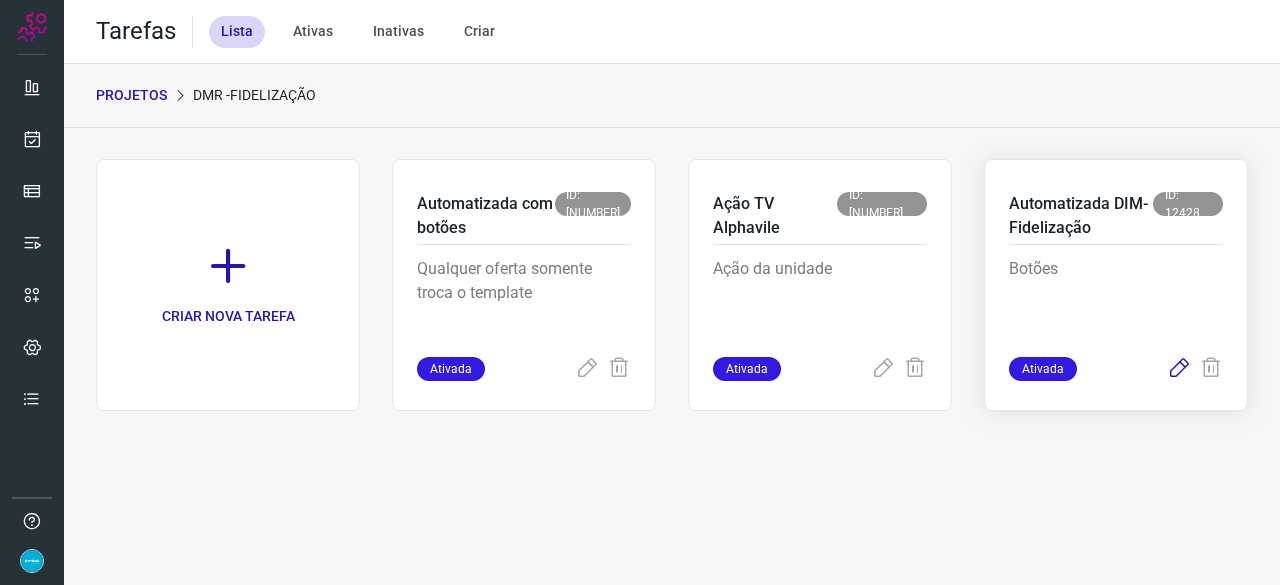 click at bounding box center (1179, 369) 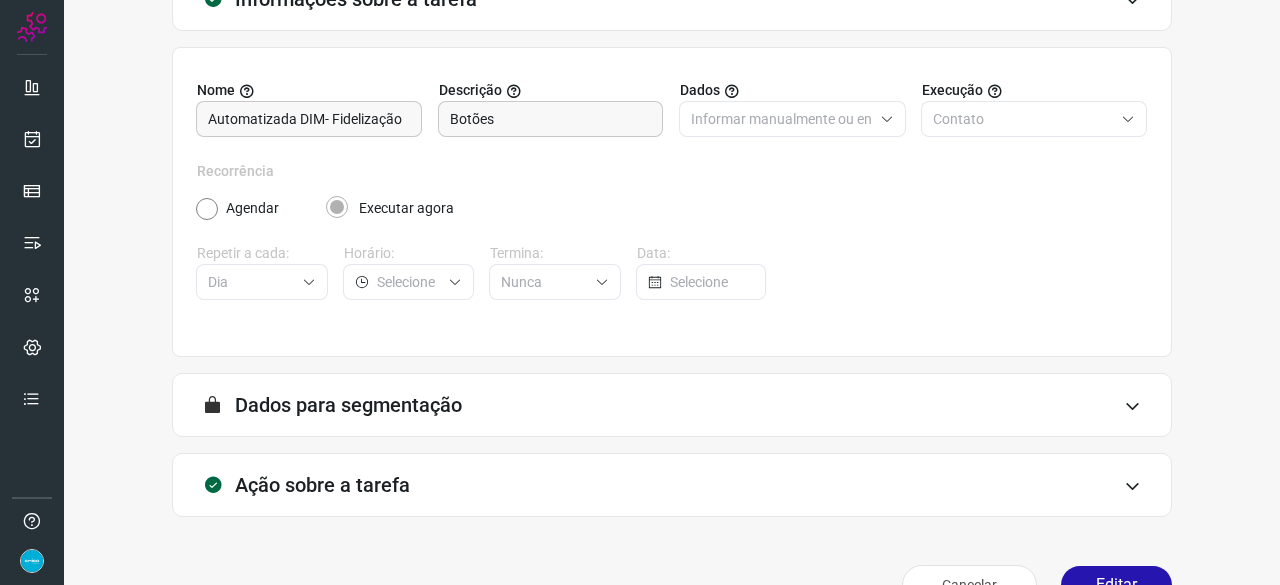 scroll, scrollTop: 195, scrollLeft: 0, axis: vertical 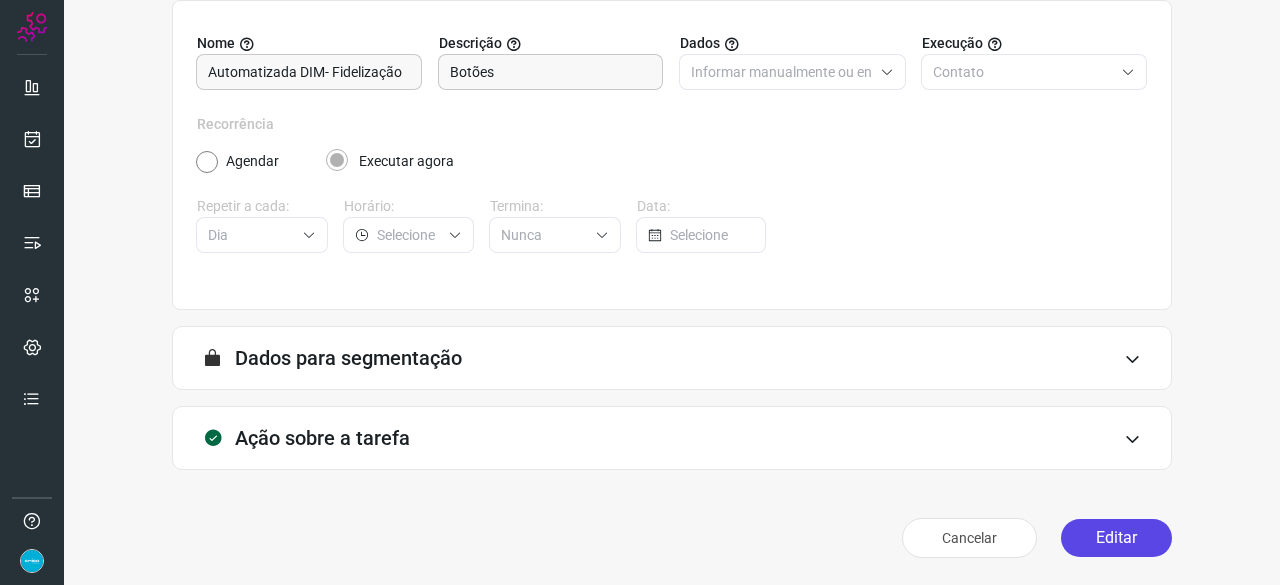 click on "Editar" at bounding box center (1116, 538) 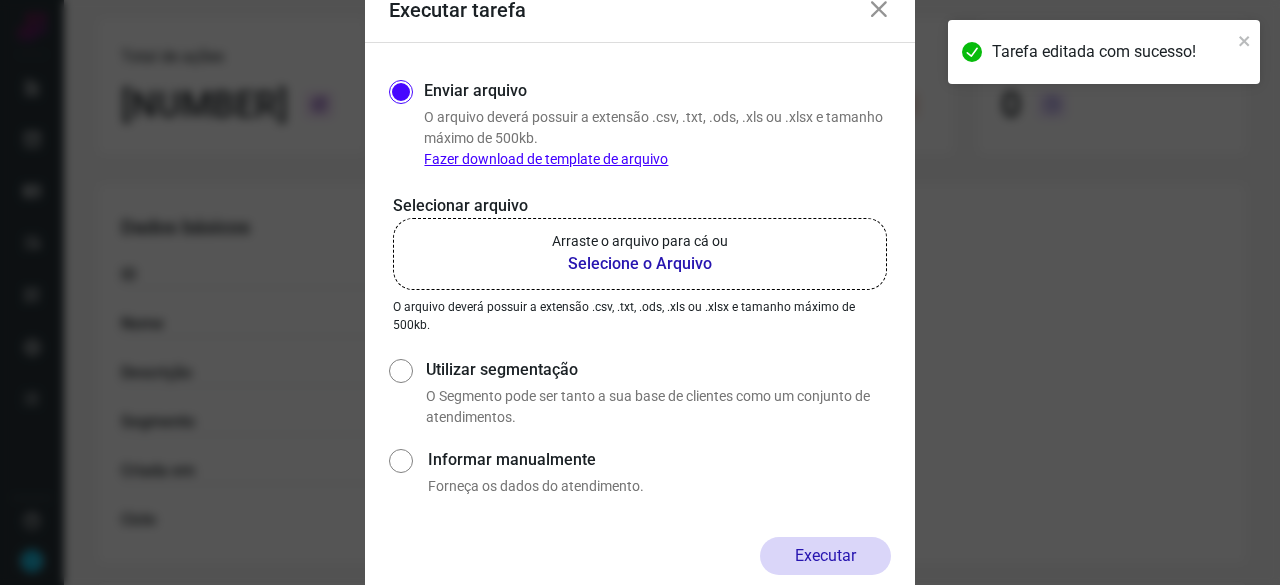 click on "Selecione o Arquivo" at bounding box center [640, 264] 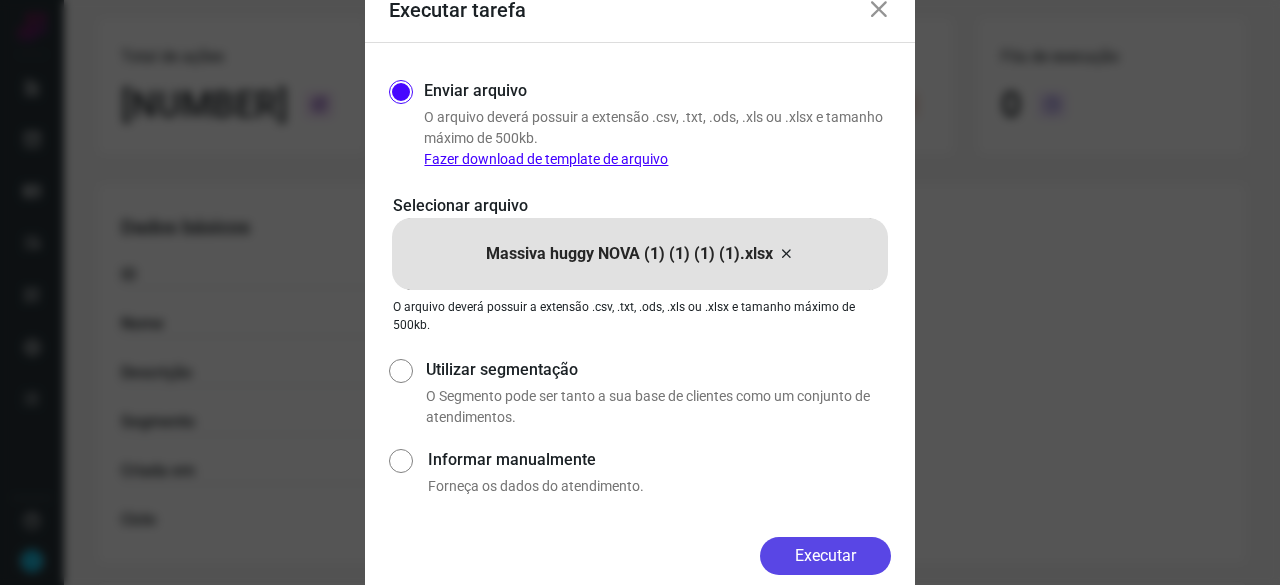 click on "Executar" at bounding box center (825, 556) 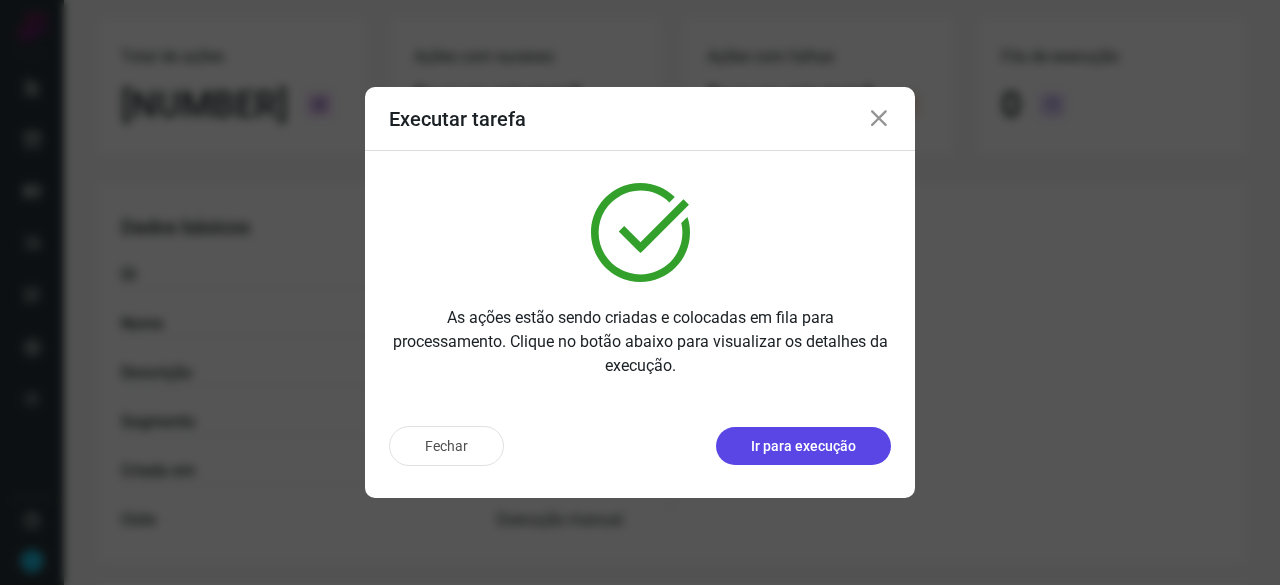 click on "Ir para execução" at bounding box center (803, 446) 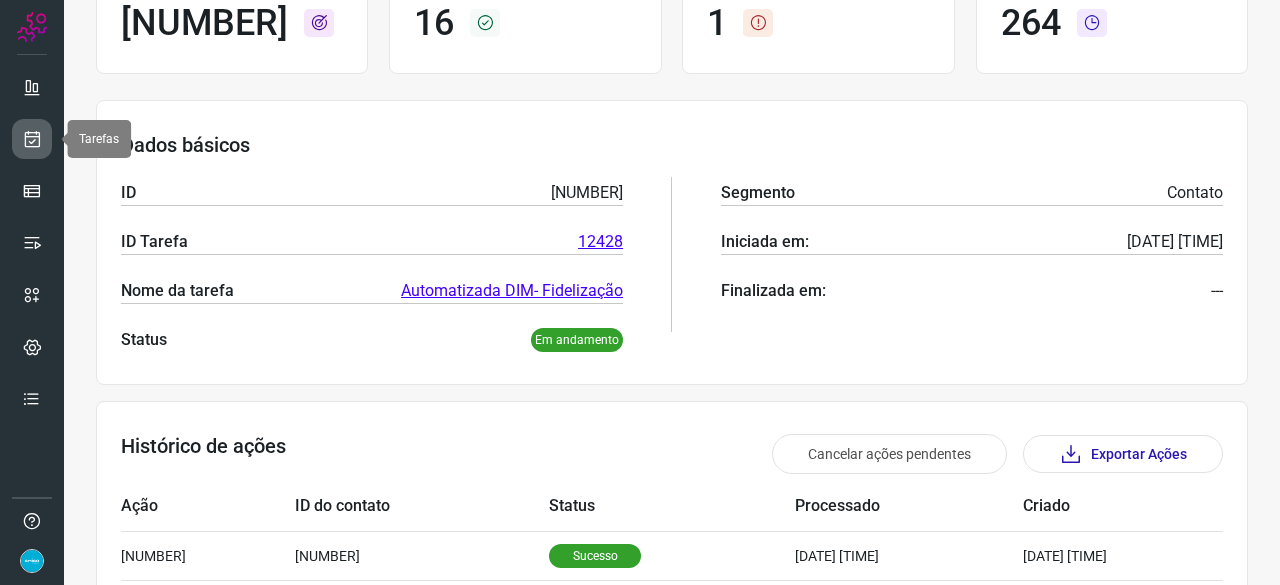click at bounding box center (32, 139) 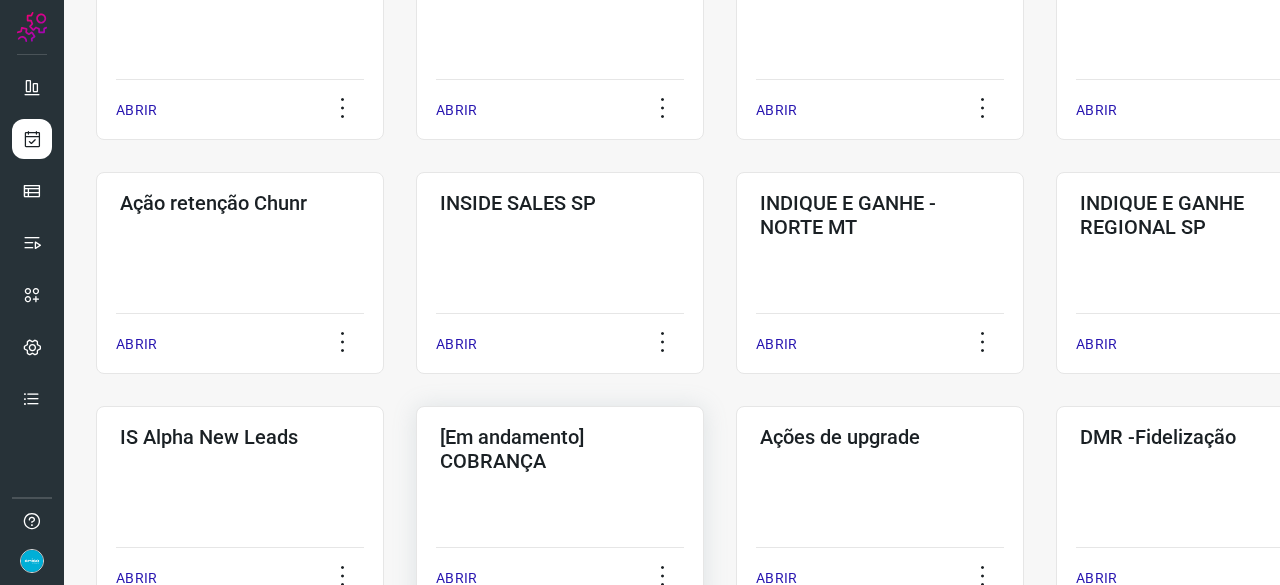 scroll, scrollTop: 560, scrollLeft: 0, axis: vertical 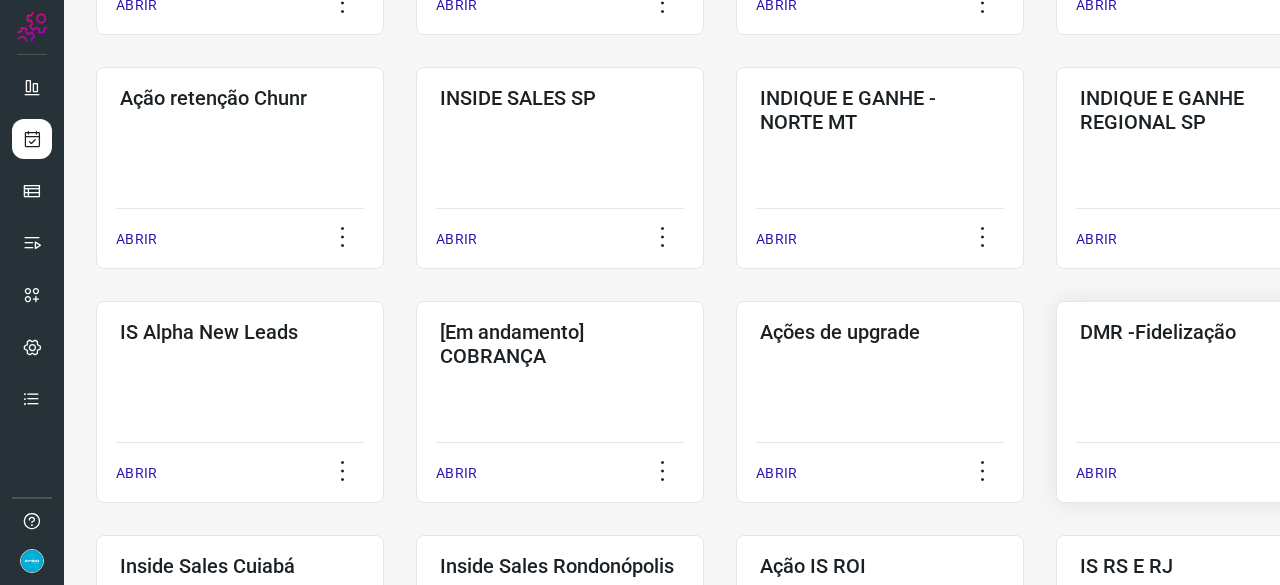 click on "ABRIR" at bounding box center (1096, 473) 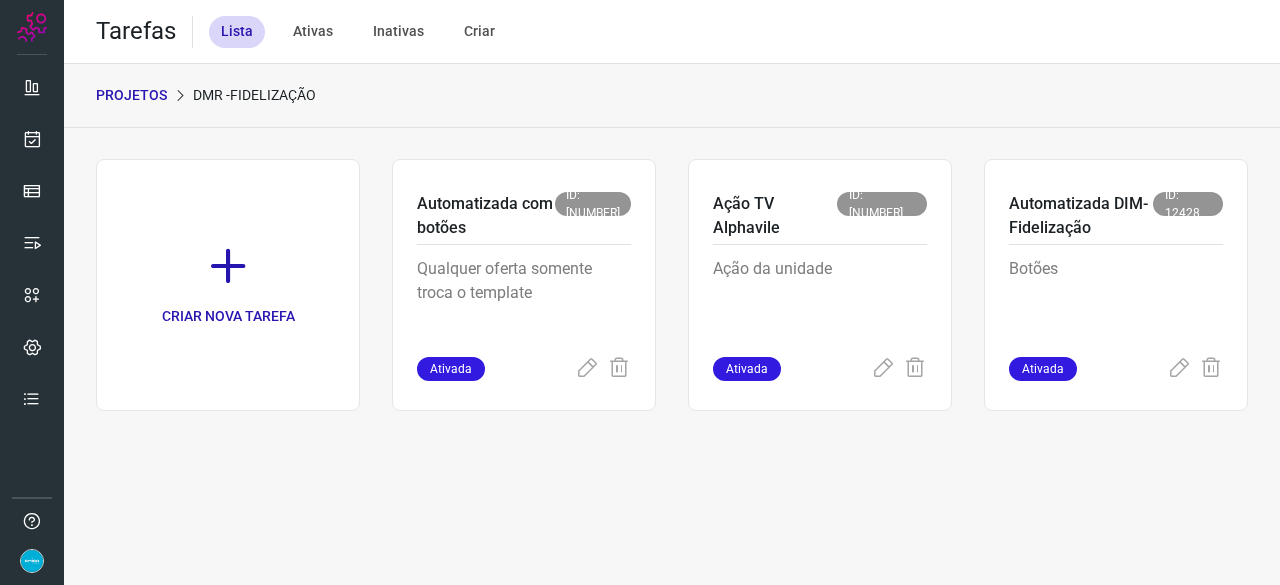 scroll, scrollTop: 0, scrollLeft: 0, axis: both 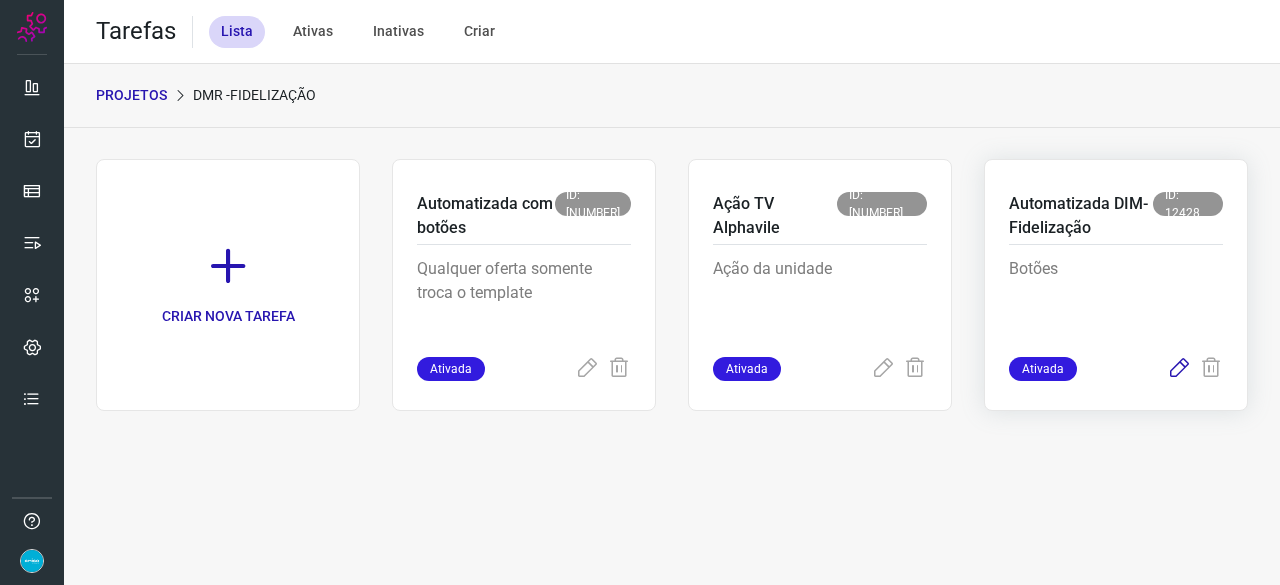 click at bounding box center (1179, 369) 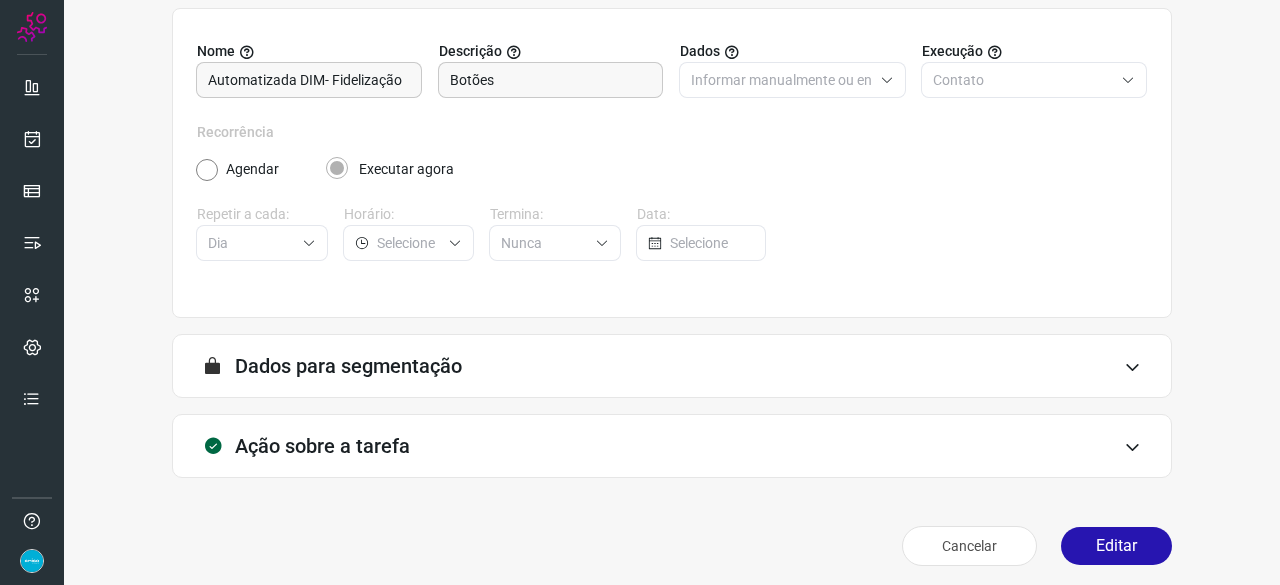 scroll, scrollTop: 195, scrollLeft: 0, axis: vertical 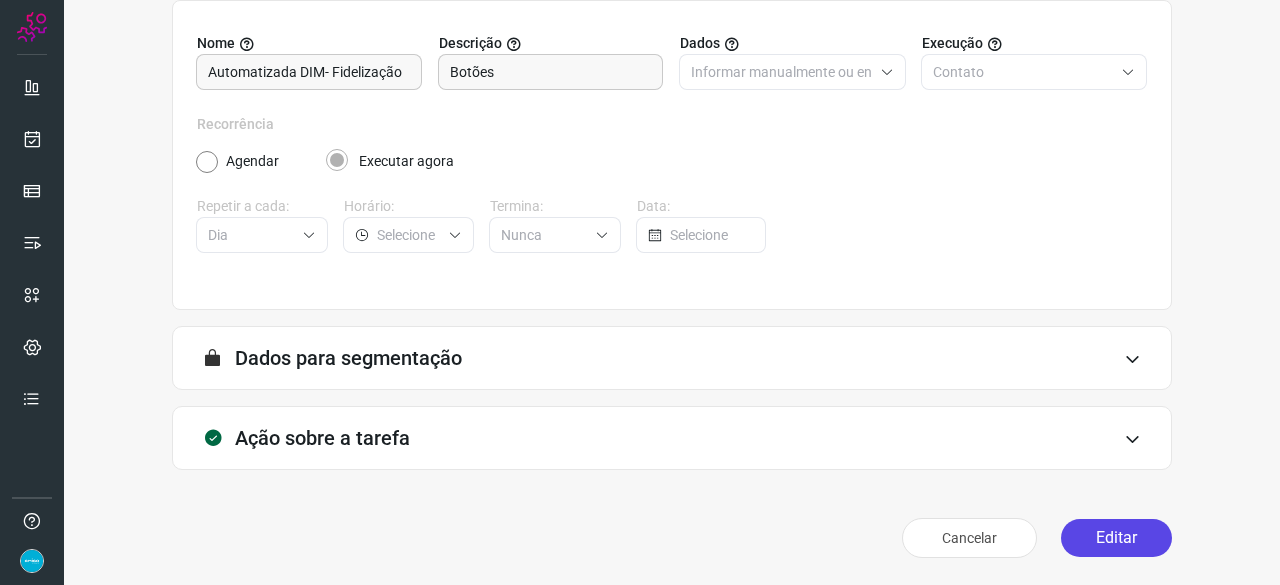 click on "Editar" at bounding box center (1116, 538) 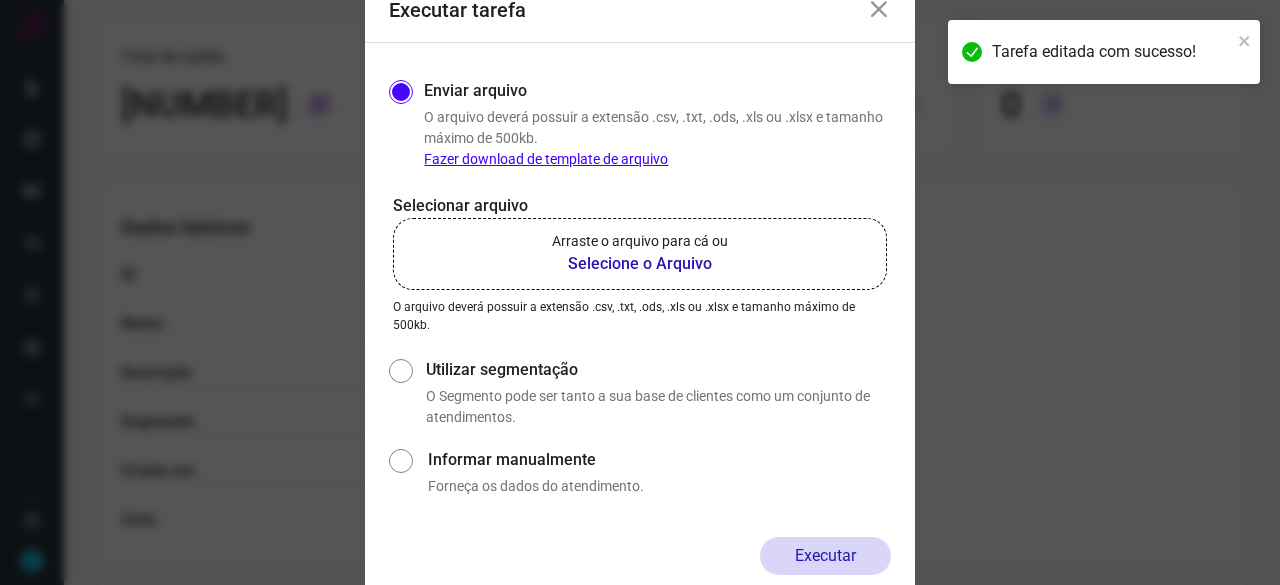 click on "Selecione o Arquivo" at bounding box center (640, 264) 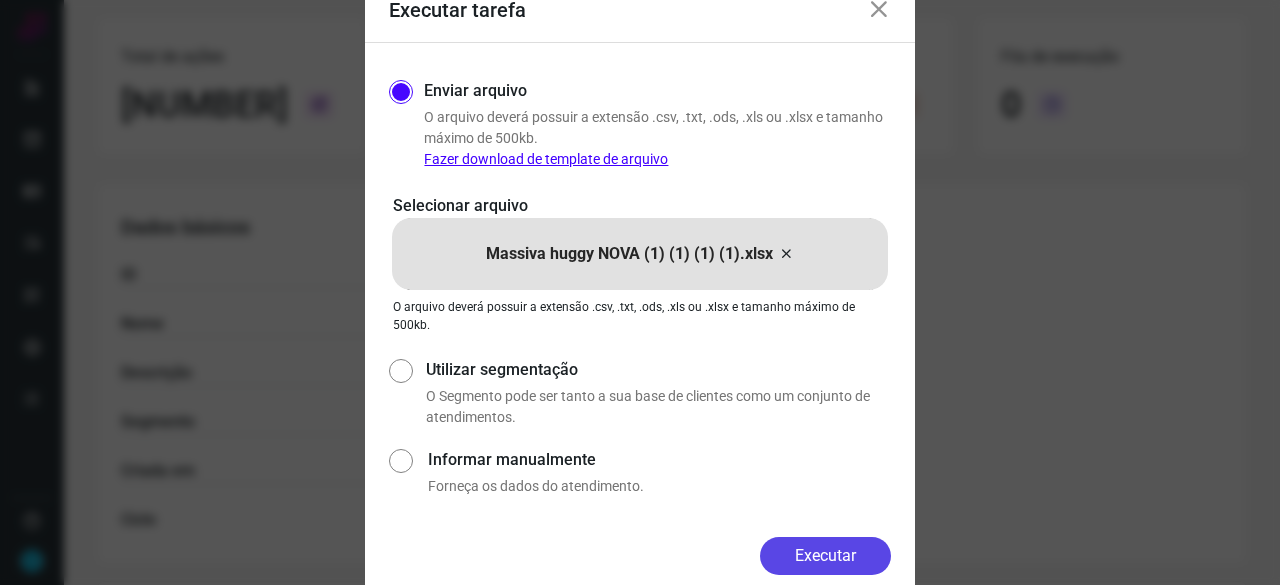 click on "Executar" at bounding box center [825, 556] 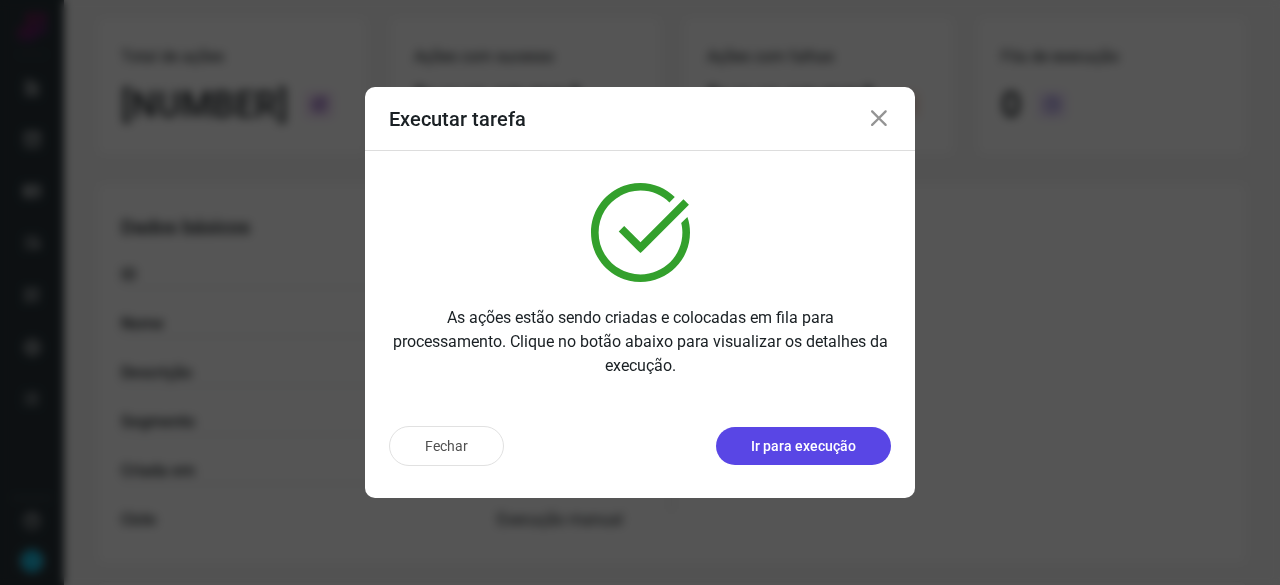 click on "Ir para execução" at bounding box center [803, 446] 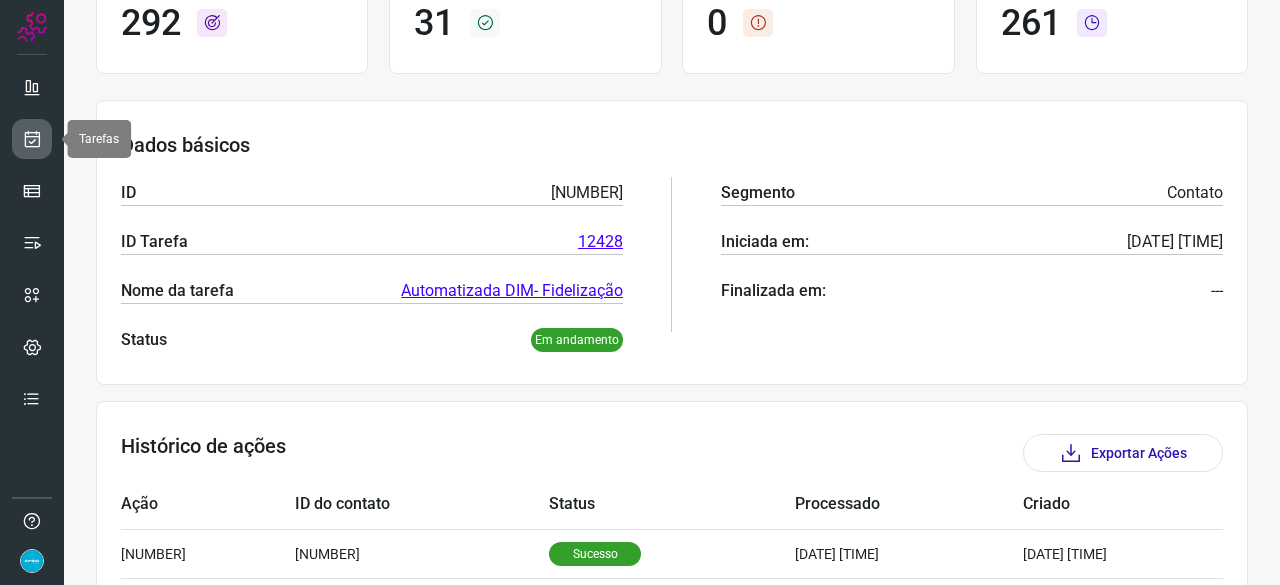 click at bounding box center (32, 139) 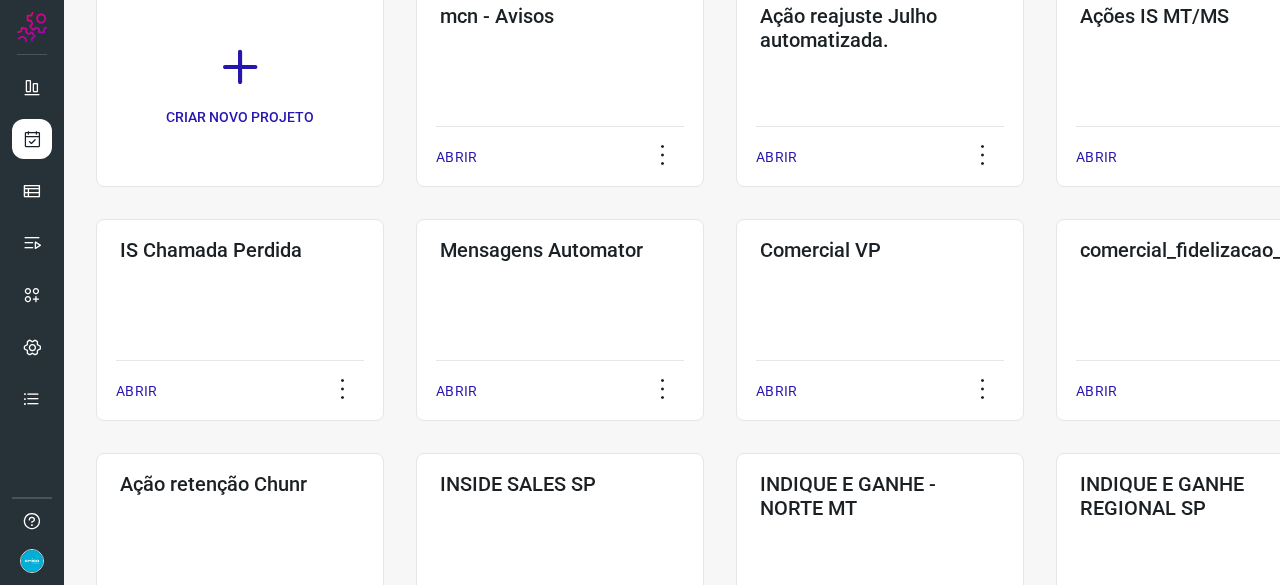 scroll, scrollTop: 260, scrollLeft: 0, axis: vertical 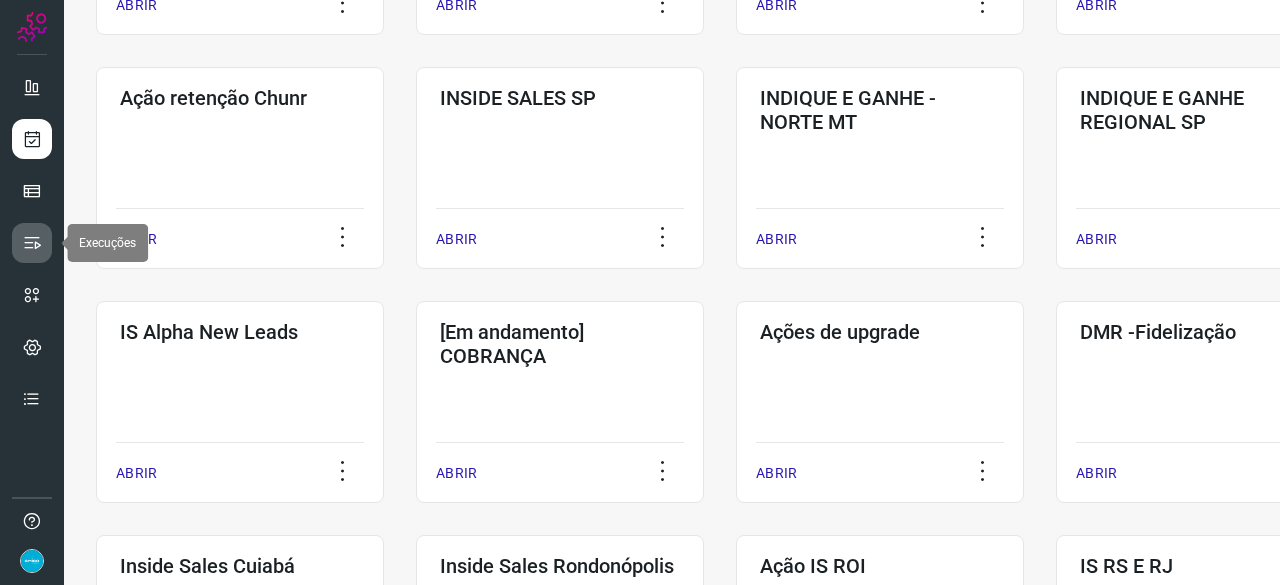 click at bounding box center [32, 243] 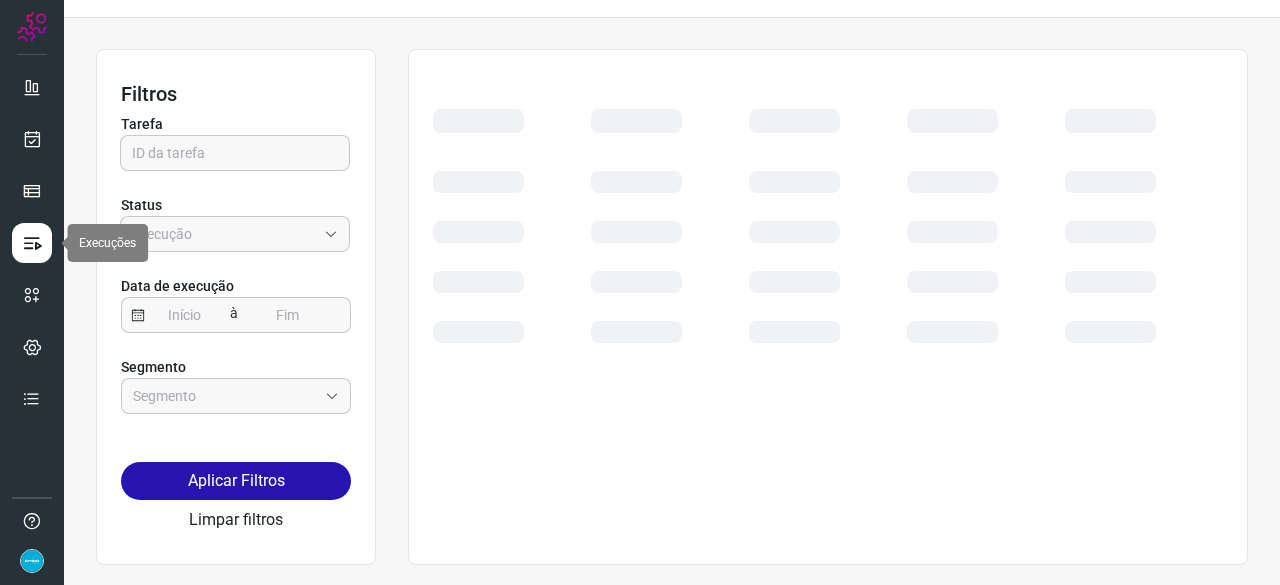 scroll, scrollTop: 45, scrollLeft: 0, axis: vertical 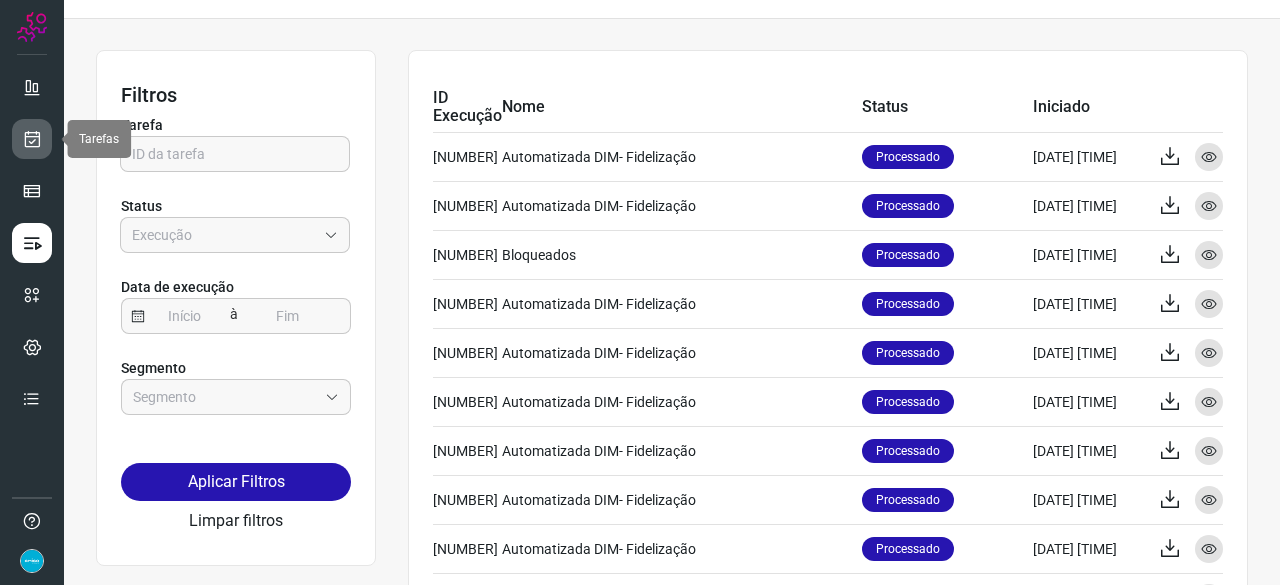 click at bounding box center [32, 139] 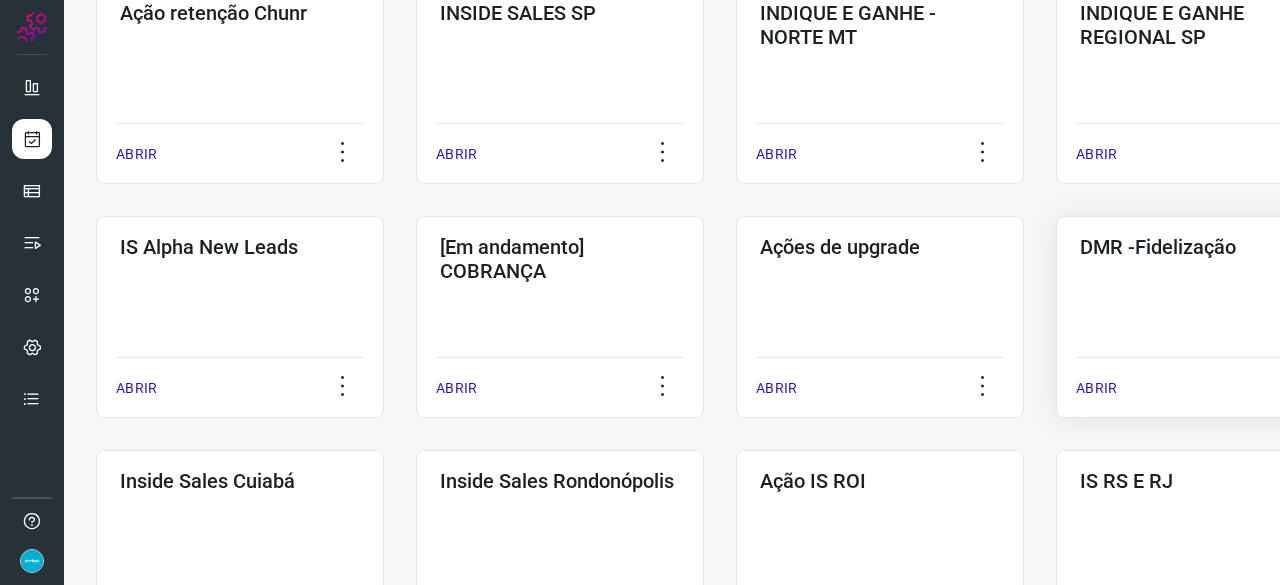 click on "ABRIR" at bounding box center (1096, 388) 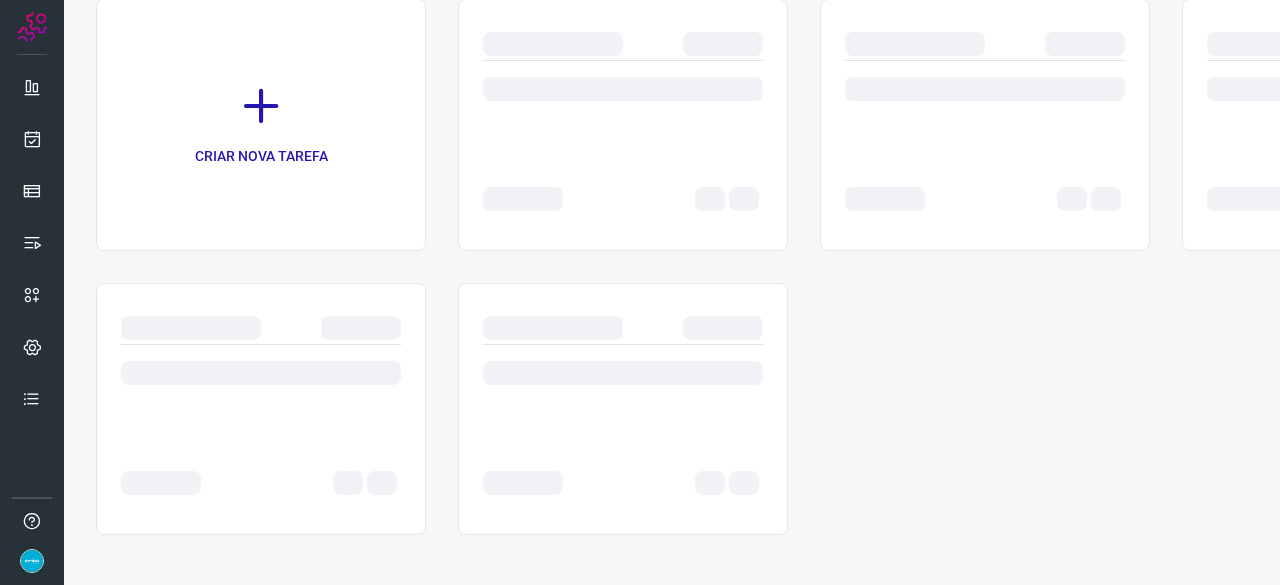 scroll, scrollTop: 0, scrollLeft: 0, axis: both 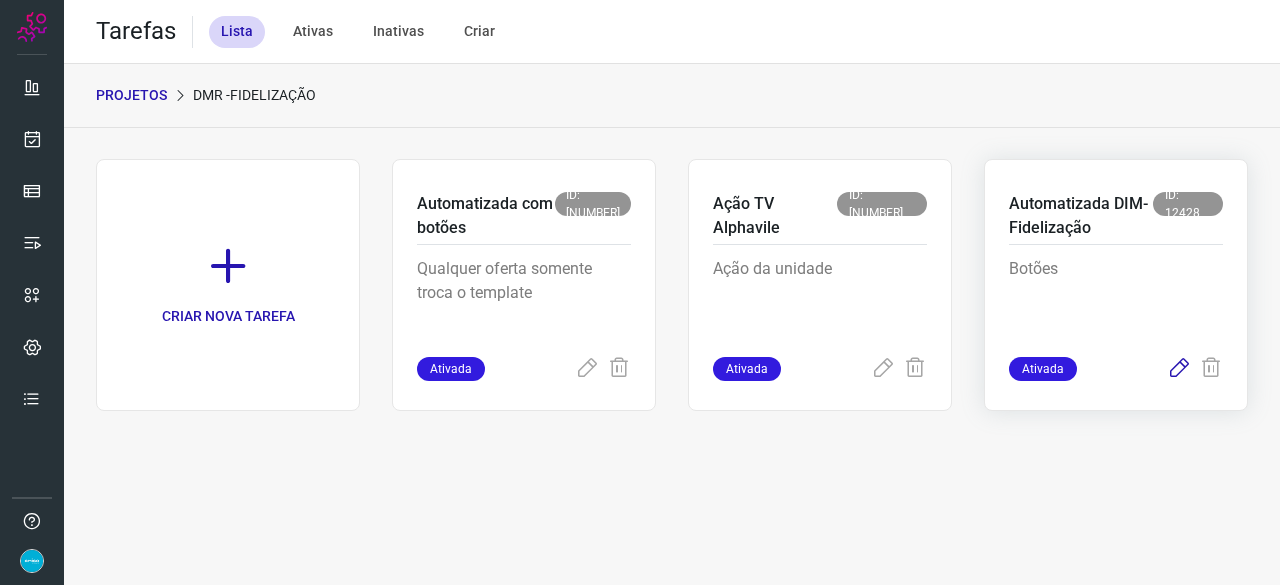 click at bounding box center (1179, 369) 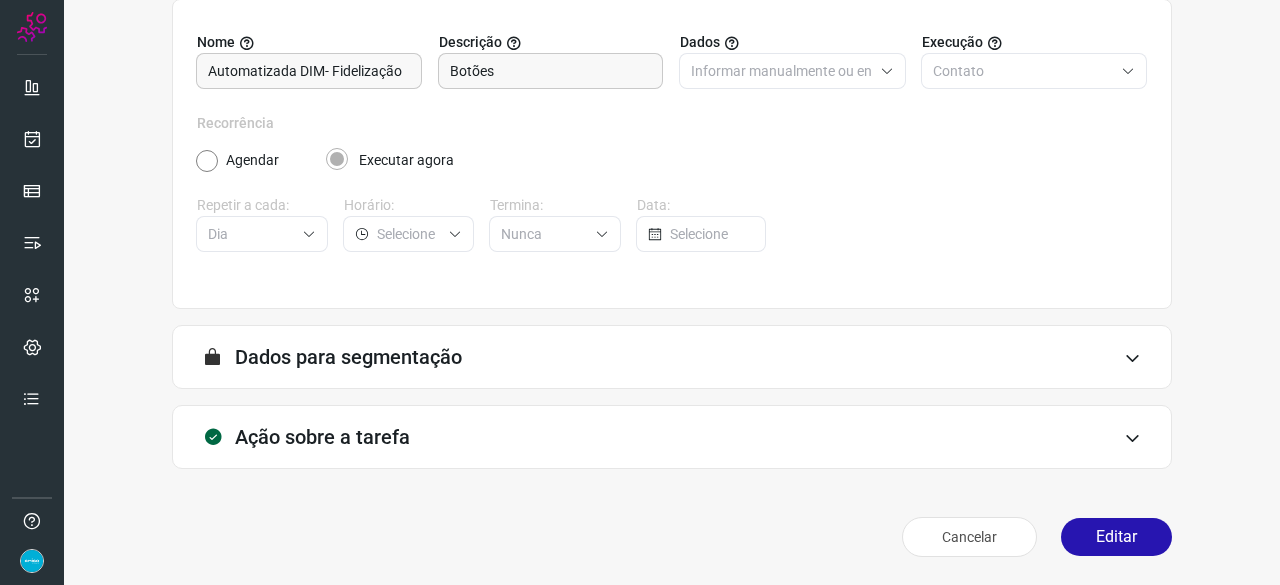 scroll, scrollTop: 195, scrollLeft: 0, axis: vertical 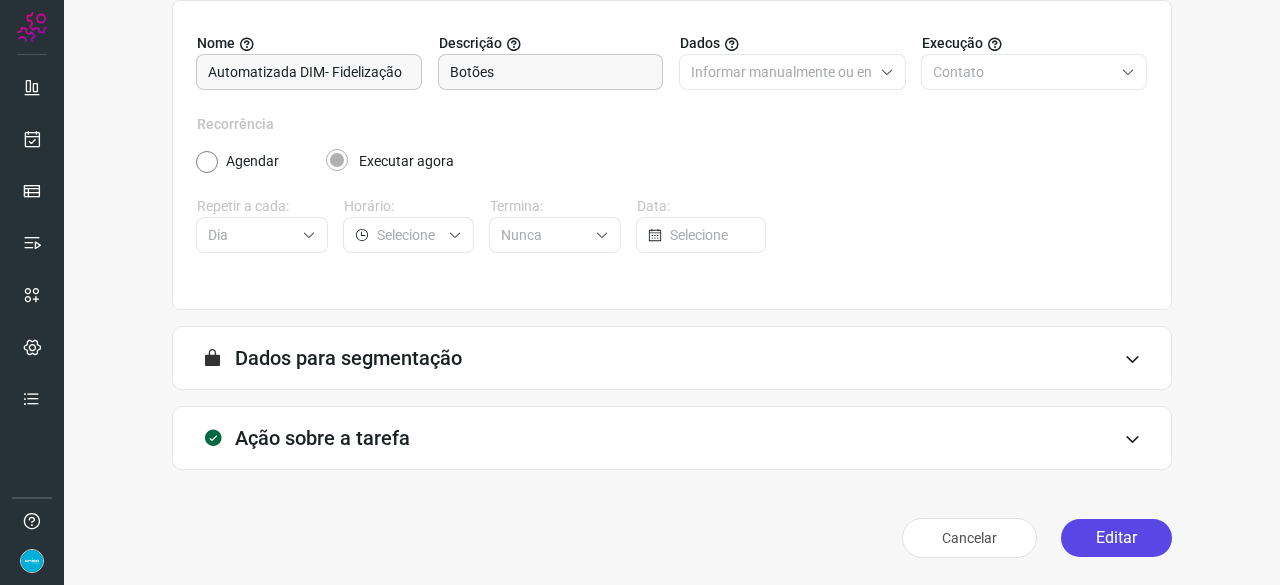 click on "Editar" at bounding box center [1116, 538] 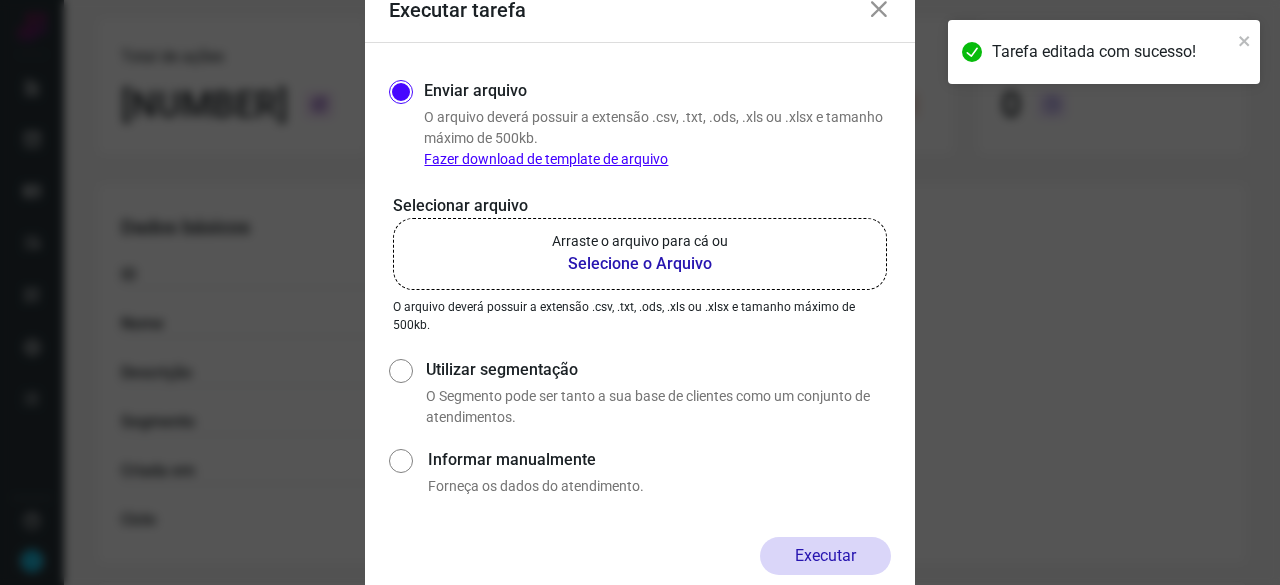 click on "Selecione o Arquivo" at bounding box center [640, 264] 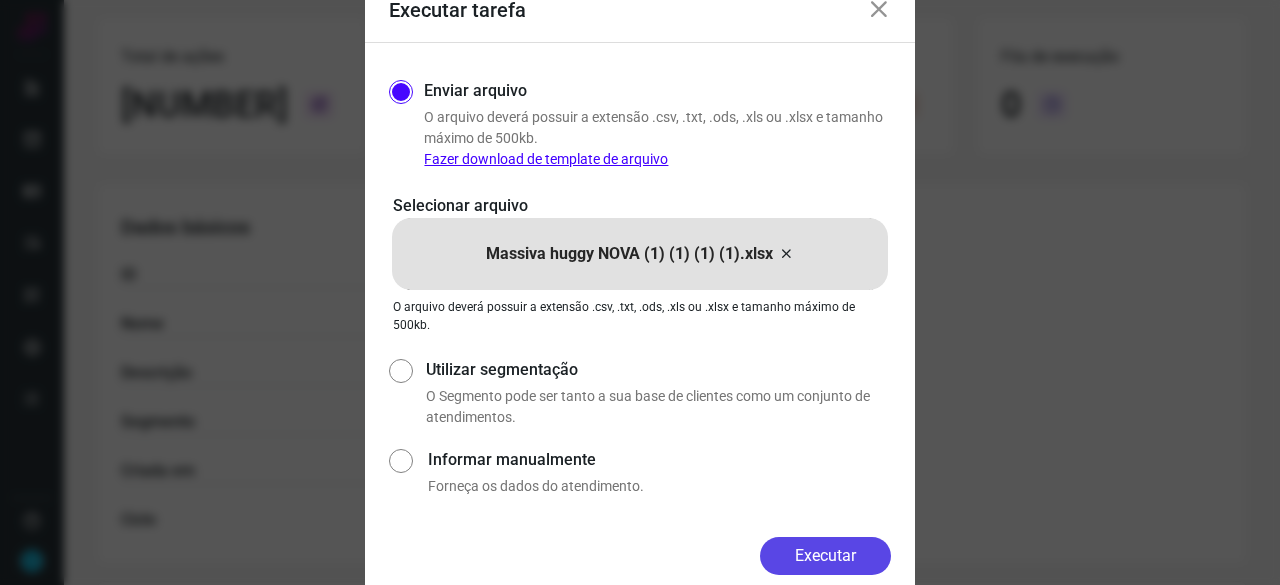 click on "Executar" at bounding box center (825, 556) 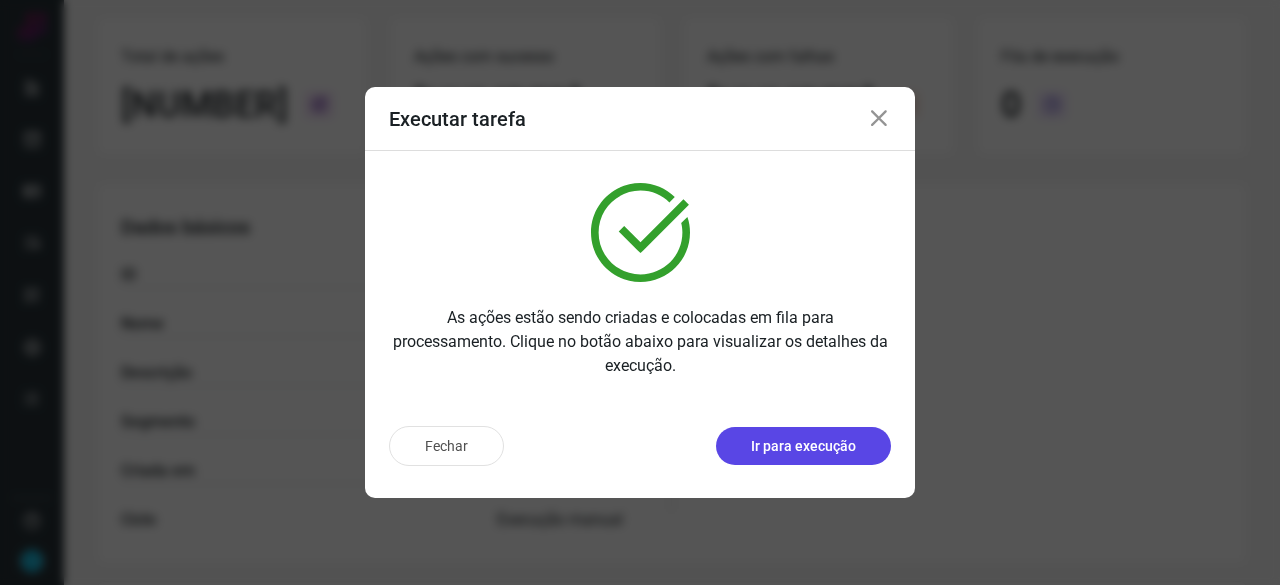 click on "Ir para execução" at bounding box center (803, 446) 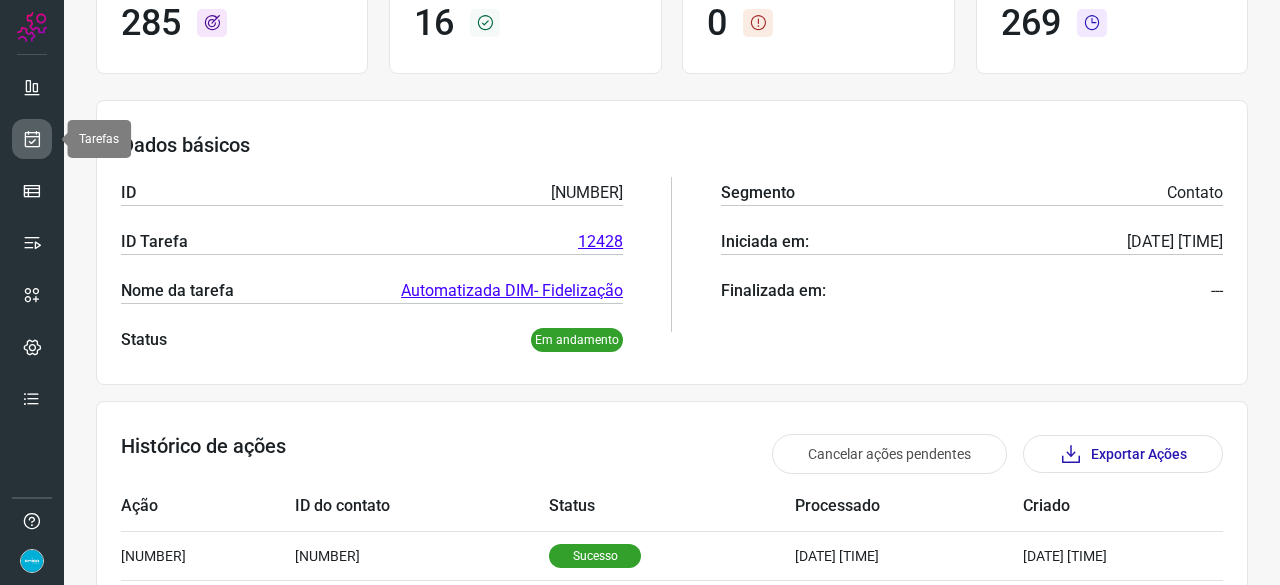 click at bounding box center (32, 139) 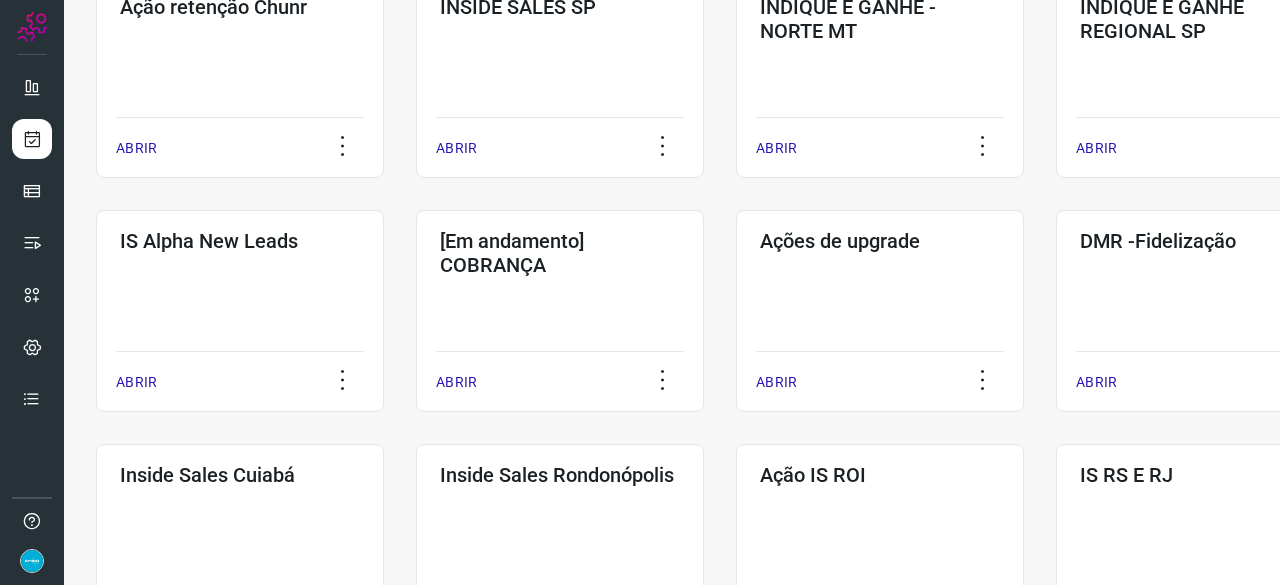 scroll, scrollTop: 660, scrollLeft: 0, axis: vertical 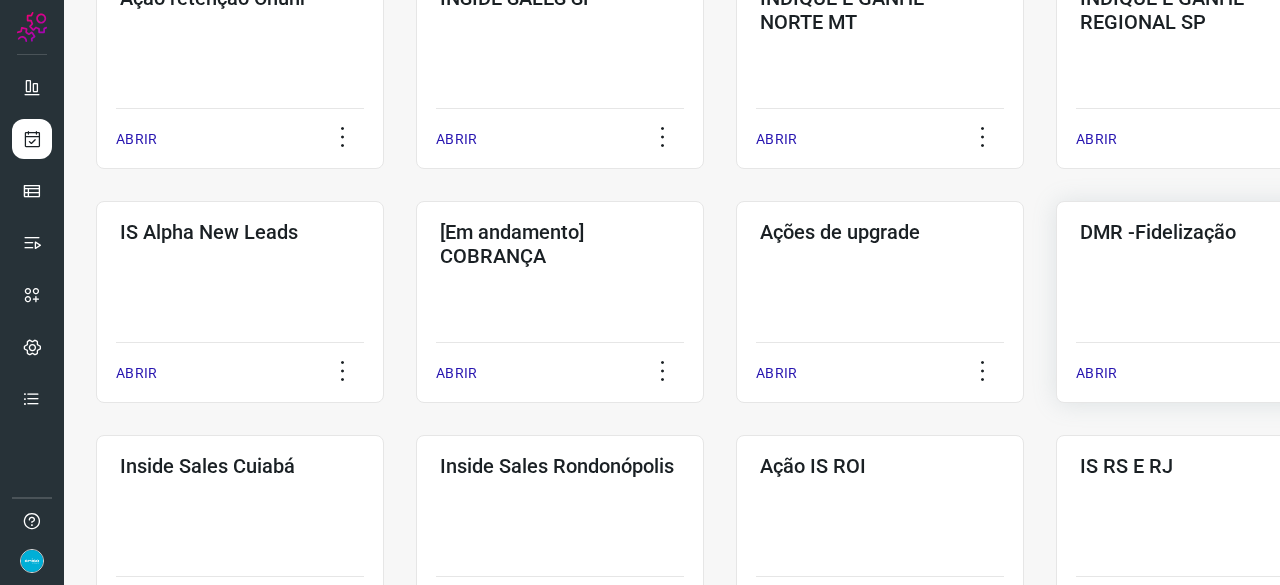 click on "ABRIR" at bounding box center [1096, 373] 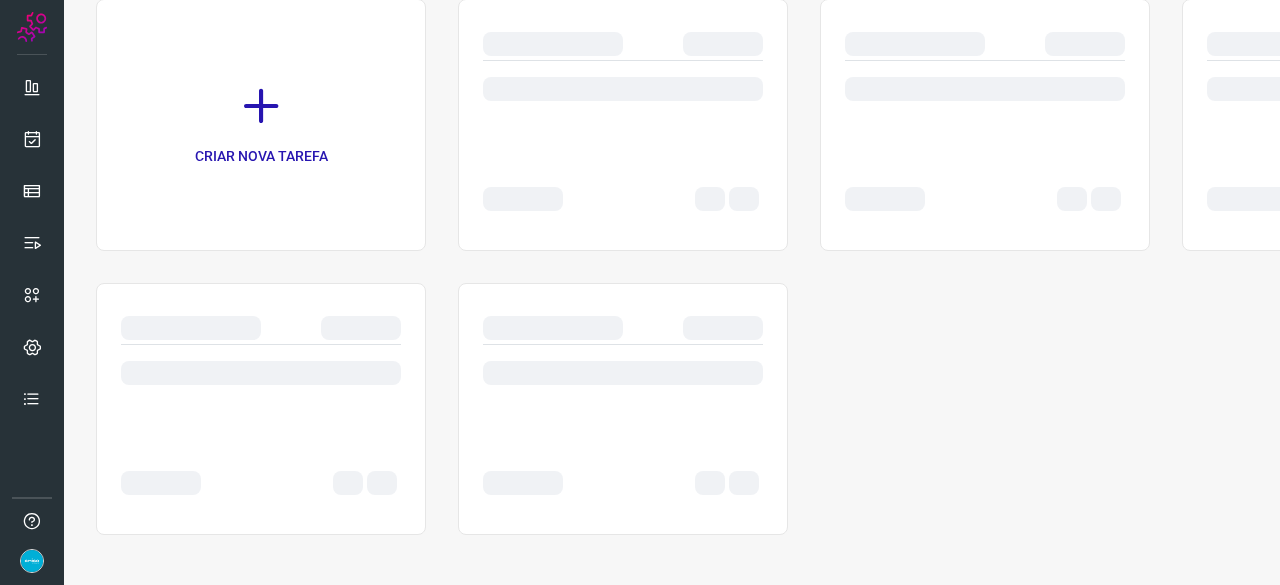 scroll, scrollTop: 0, scrollLeft: 0, axis: both 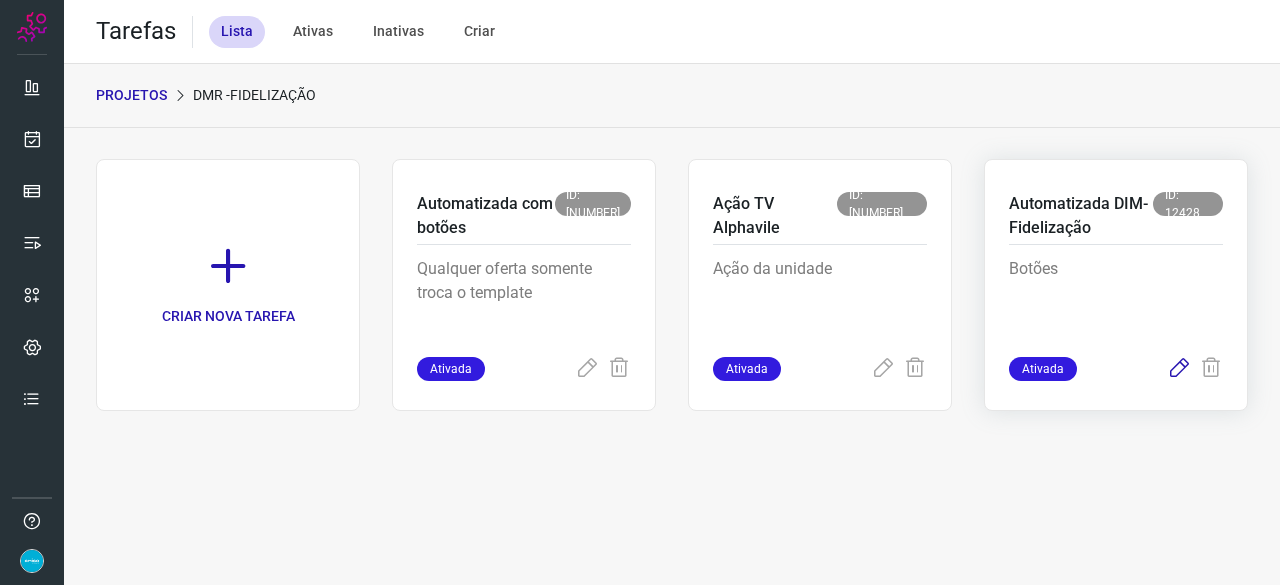 click at bounding box center (1179, 369) 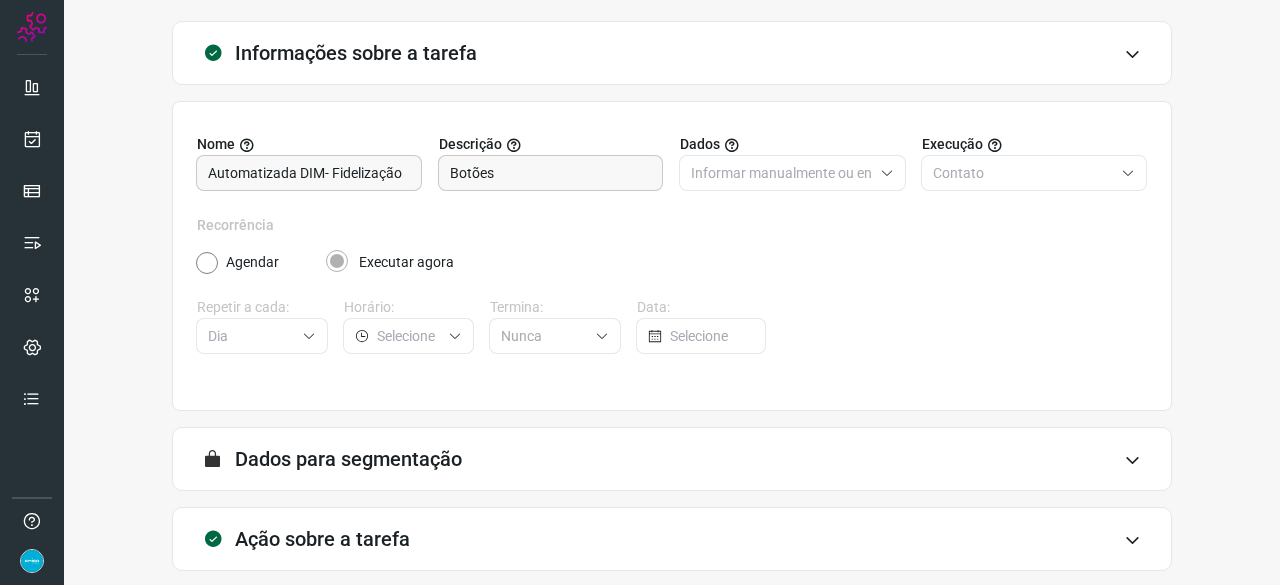 scroll, scrollTop: 195, scrollLeft: 0, axis: vertical 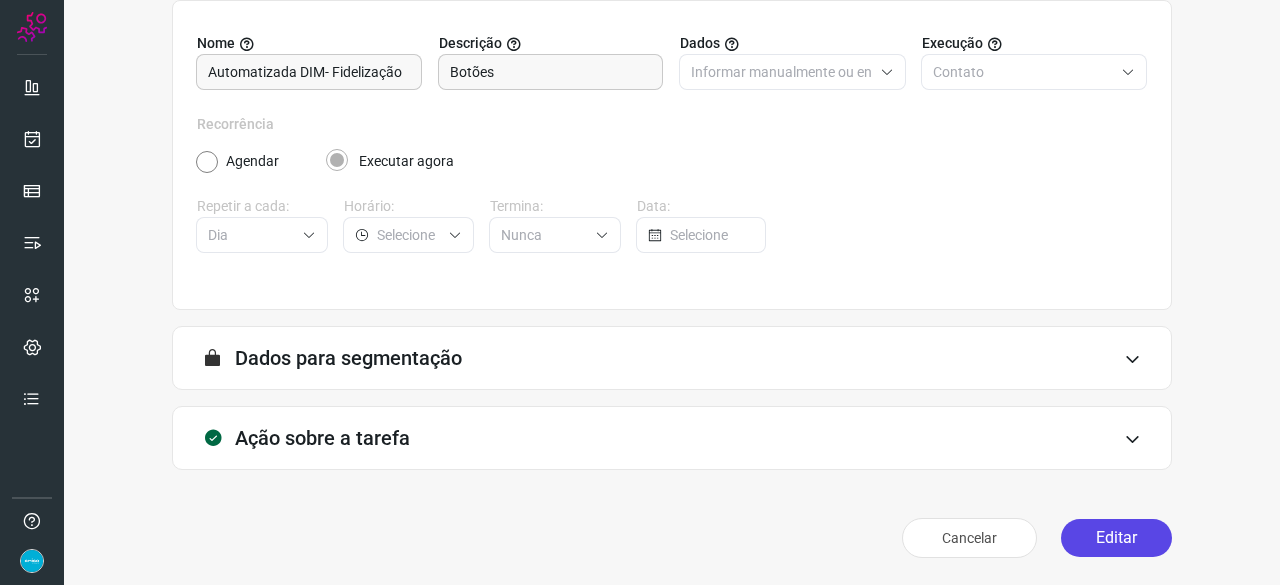 click on "Editar" at bounding box center [1116, 538] 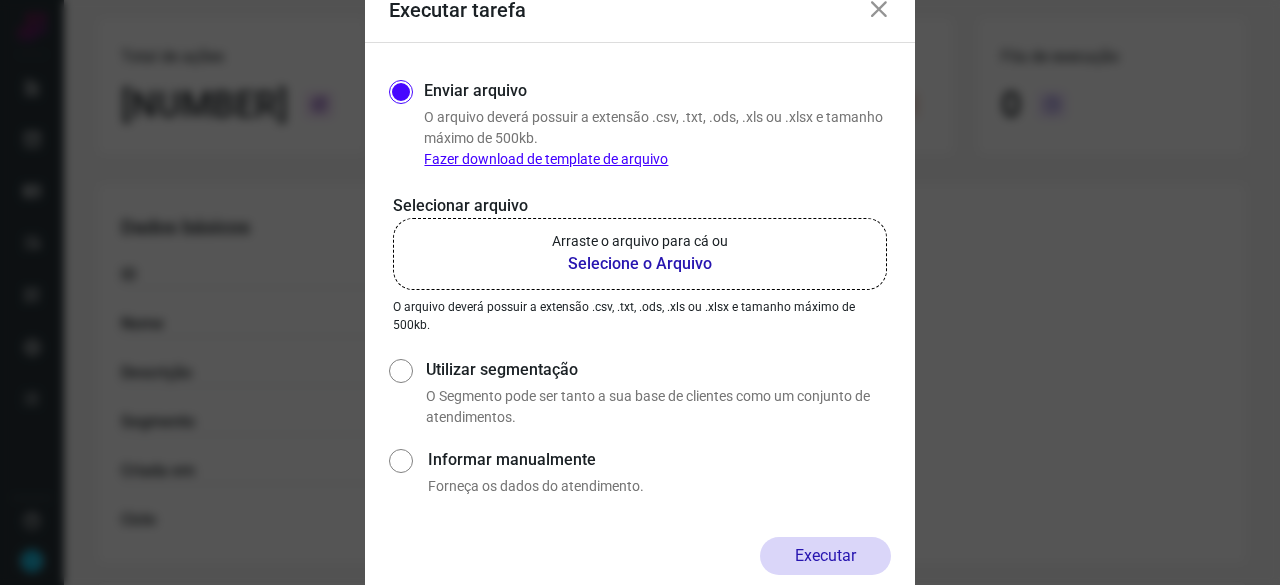 click on "Selecione o Arquivo" at bounding box center [640, 264] 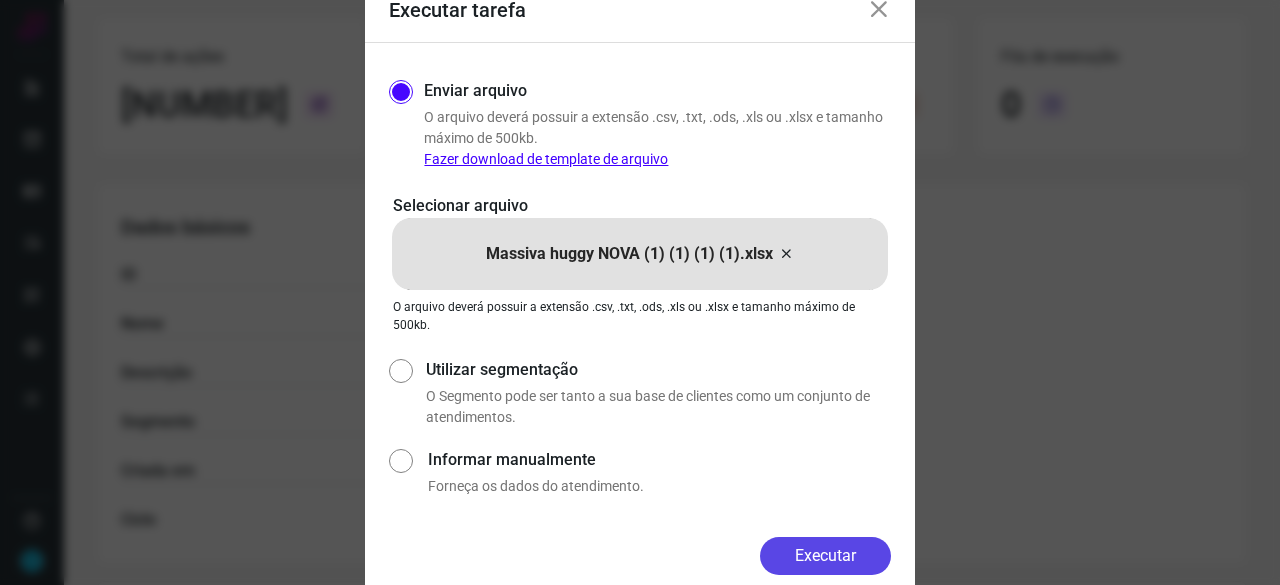 click on "Executar" at bounding box center [825, 556] 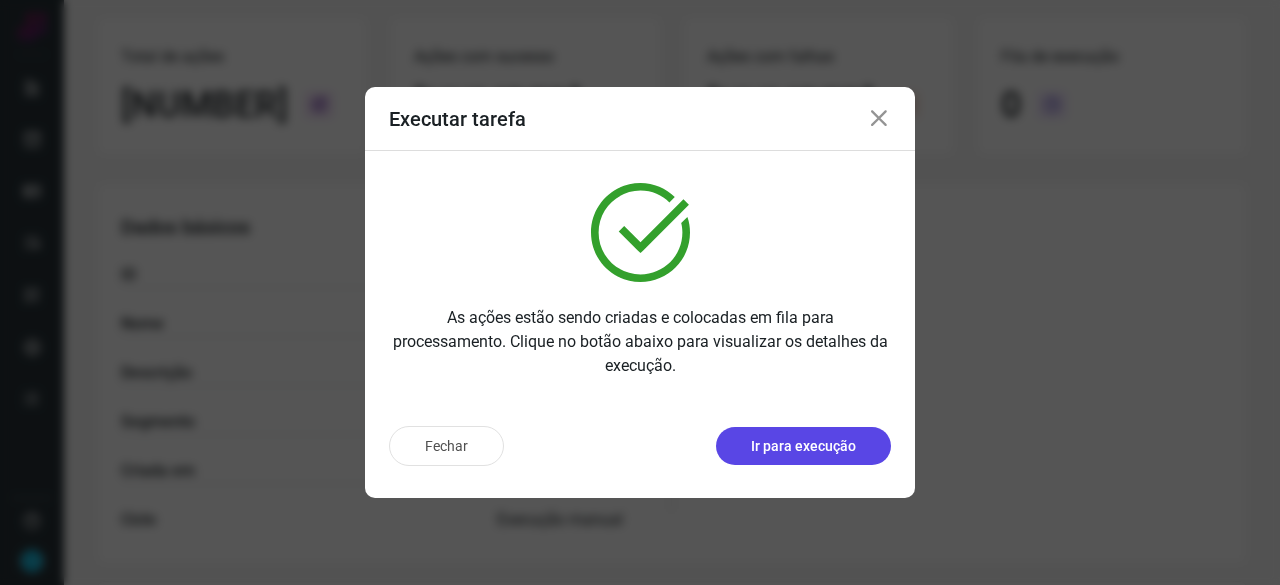 click on "Ir para execução" at bounding box center [803, 446] 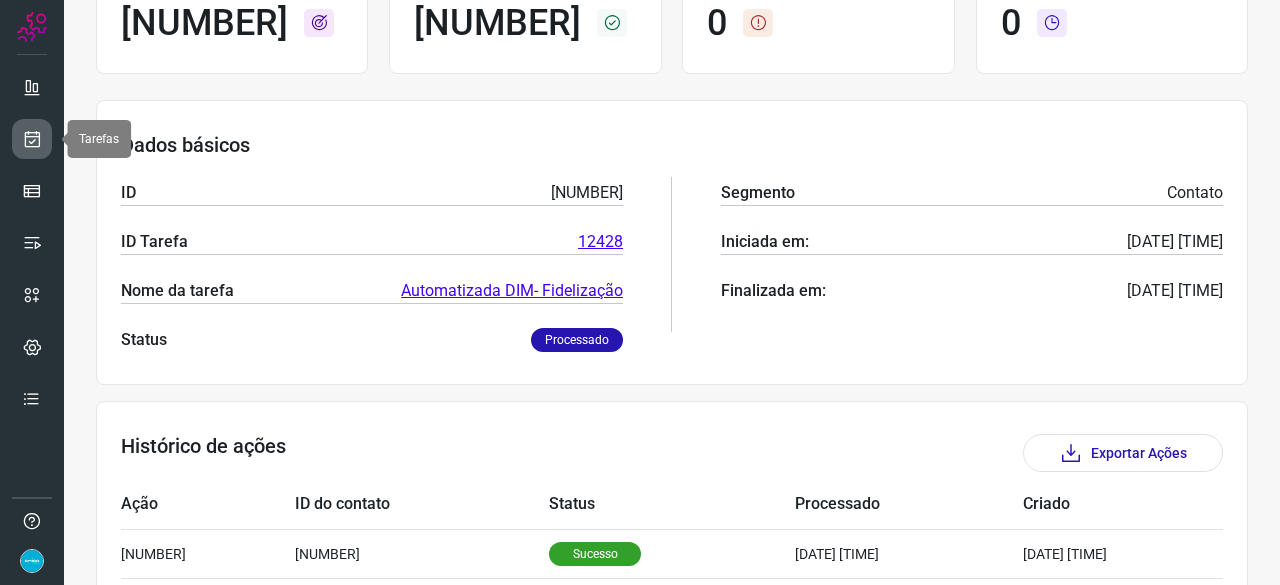 click at bounding box center [32, 139] 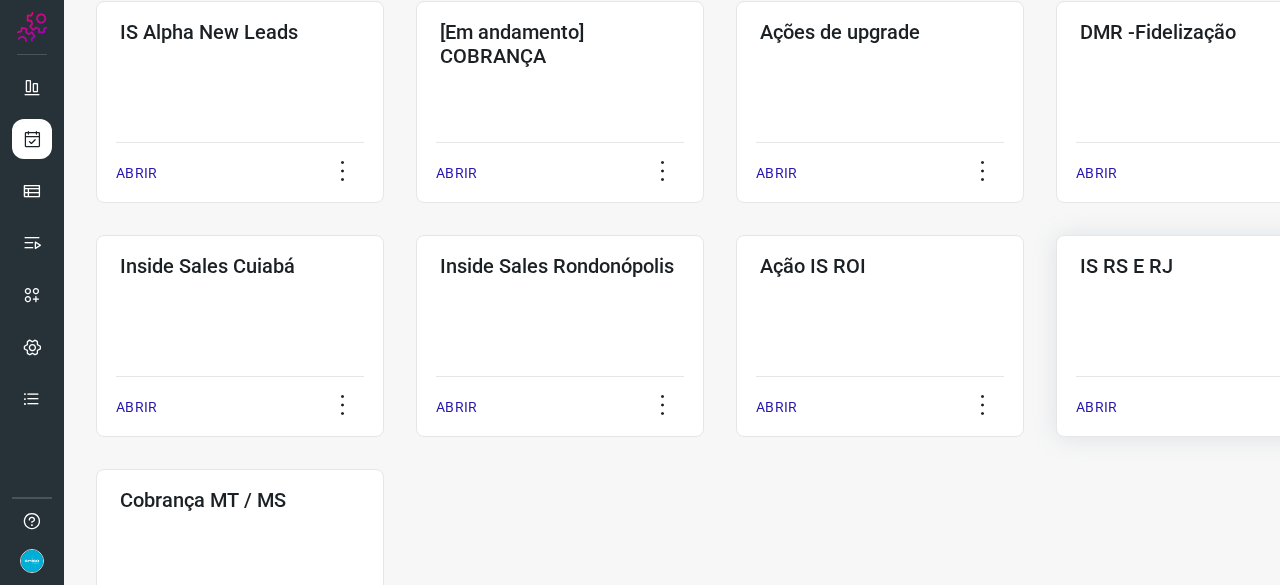 scroll, scrollTop: 760, scrollLeft: 0, axis: vertical 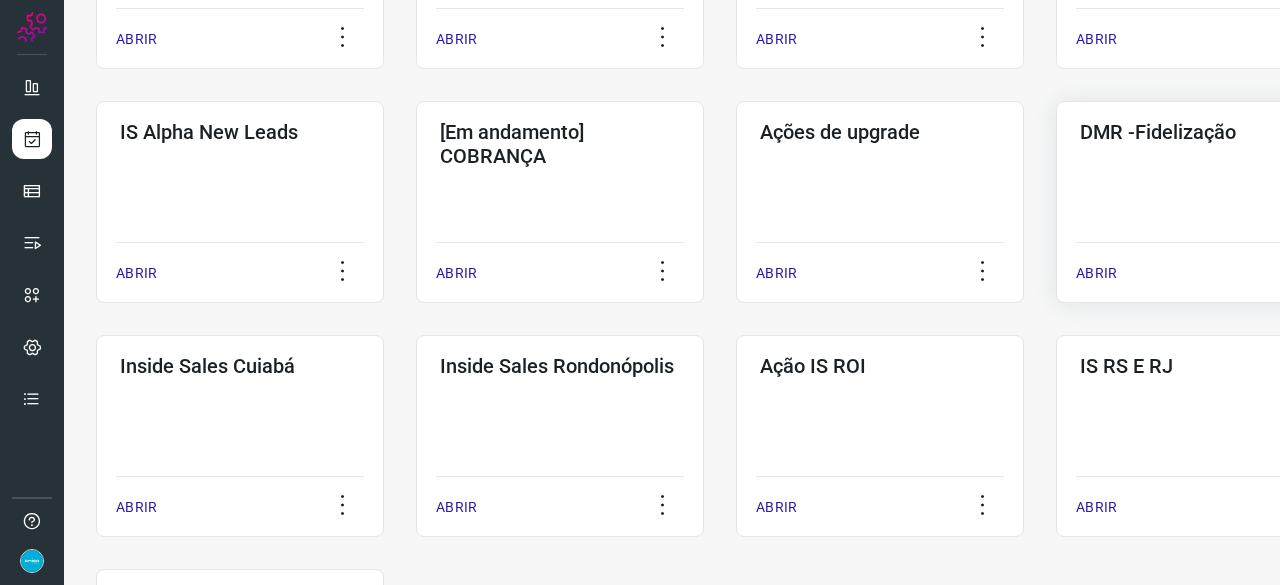 click on "ABRIR" at bounding box center (1096, 273) 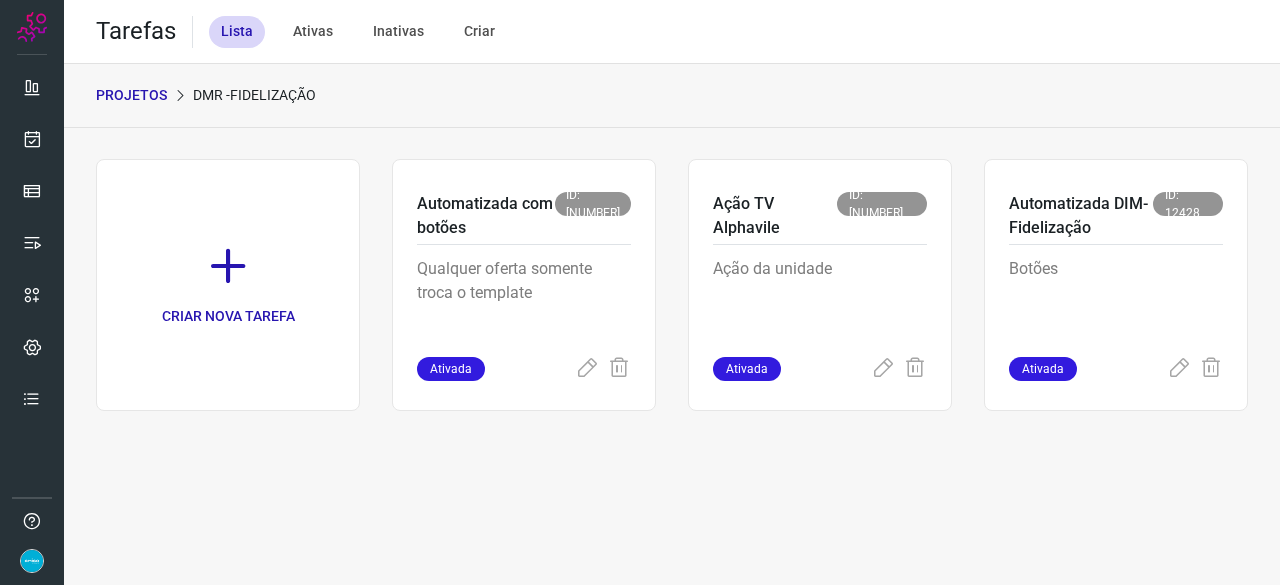 scroll, scrollTop: 0, scrollLeft: 0, axis: both 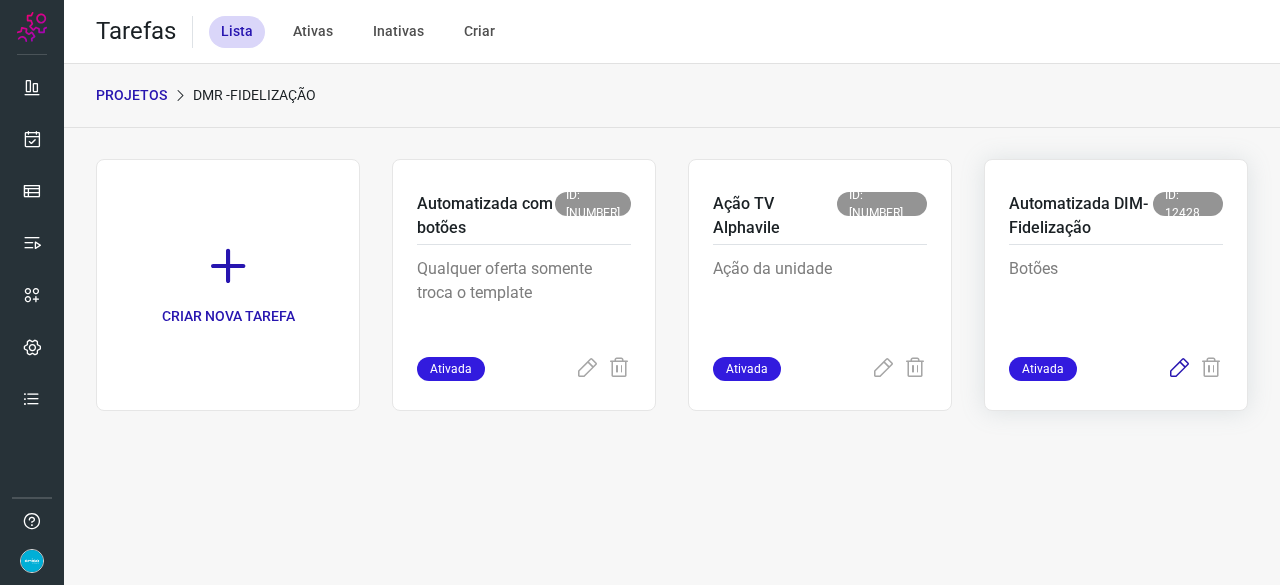 click at bounding box center (1179, 369) 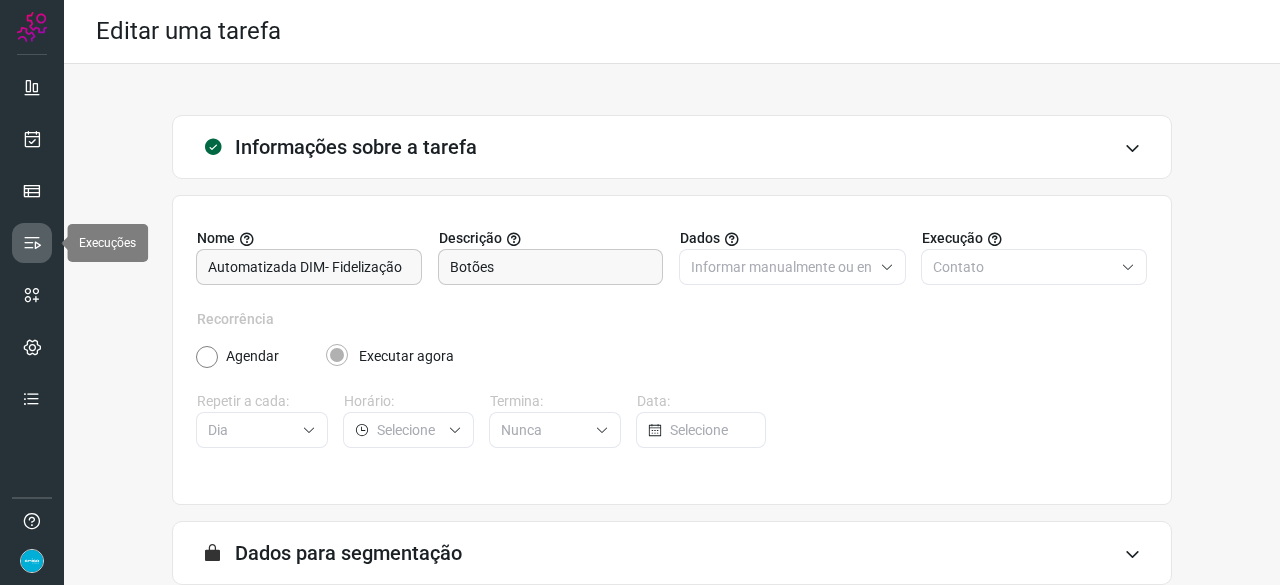 click at bounding box center [32, 243] 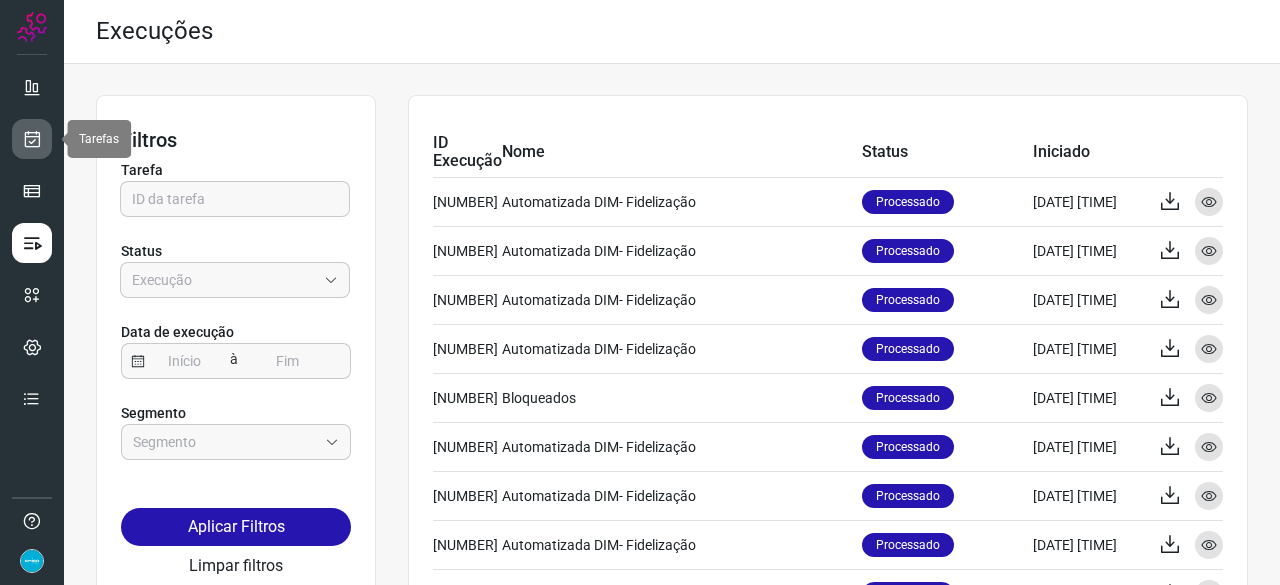 click at bounding box center (32, 139) 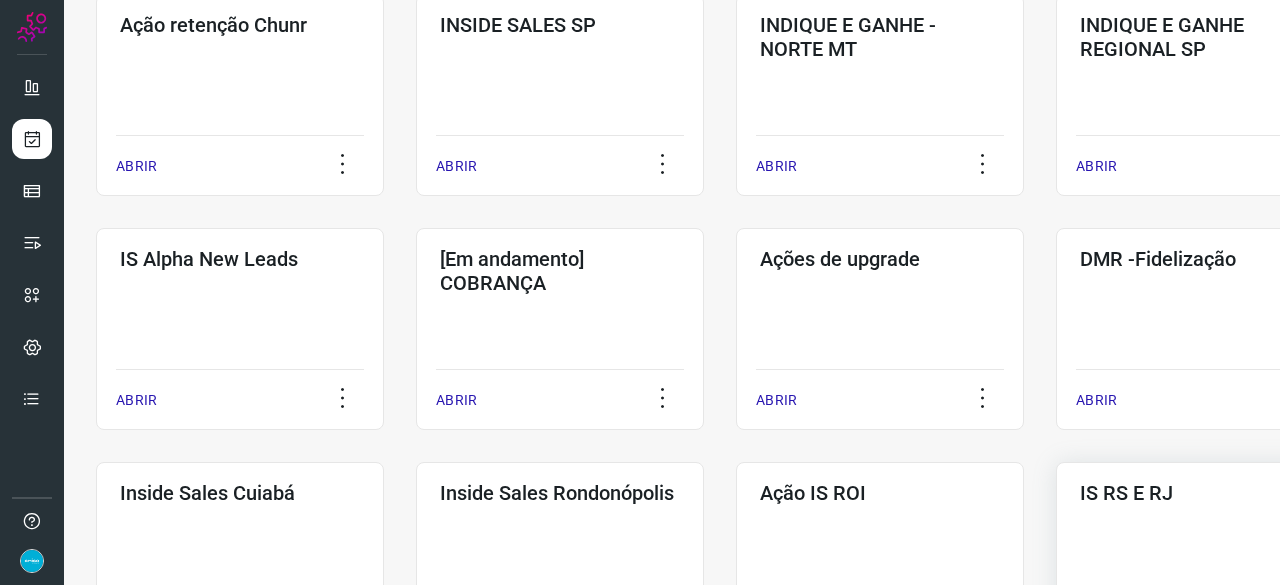 scroll, scrollTop: 700, scrollLeft: 0, axis: vertical 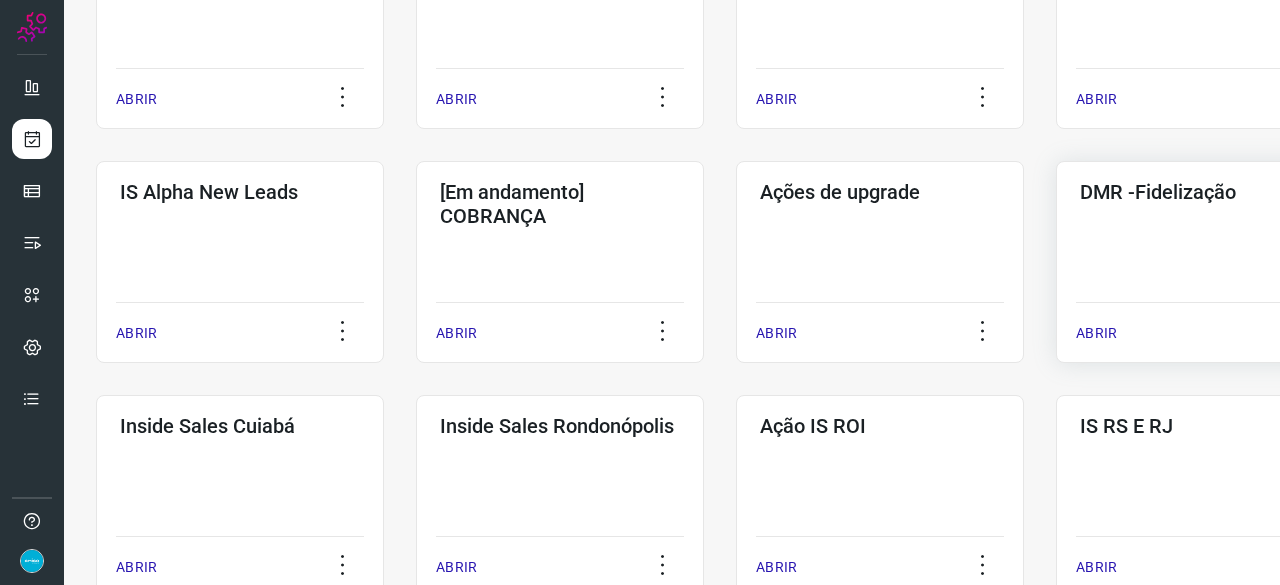 click on "ABRIR" at bounding box center (1096, 333) 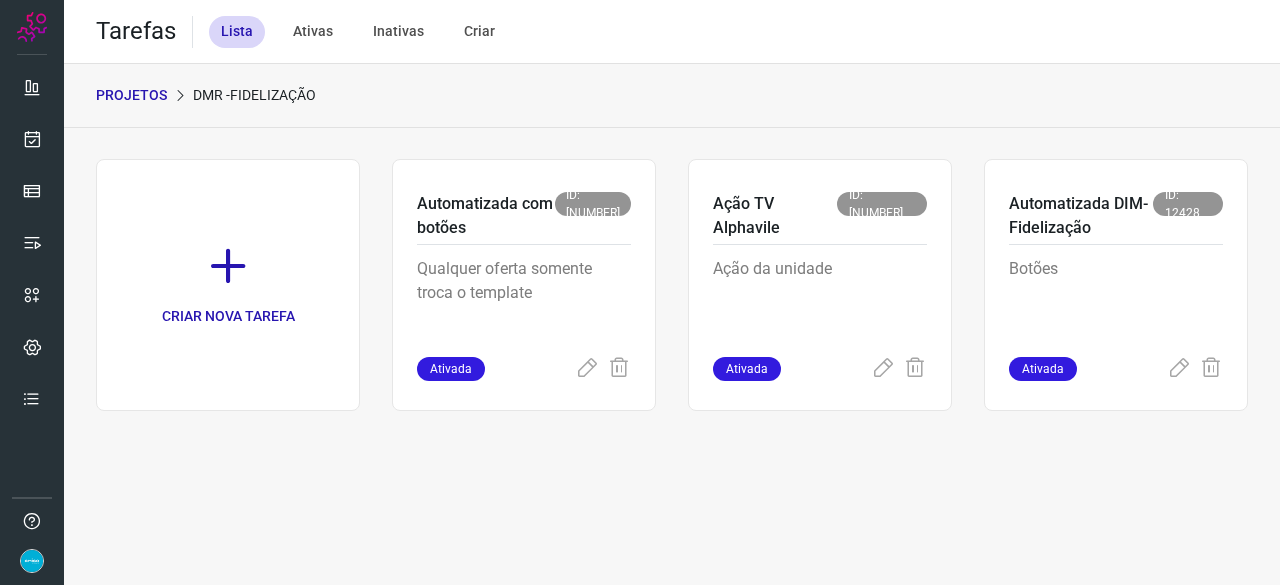 scroll, scrollTop: 0, scrollLeft: 0, axis: both 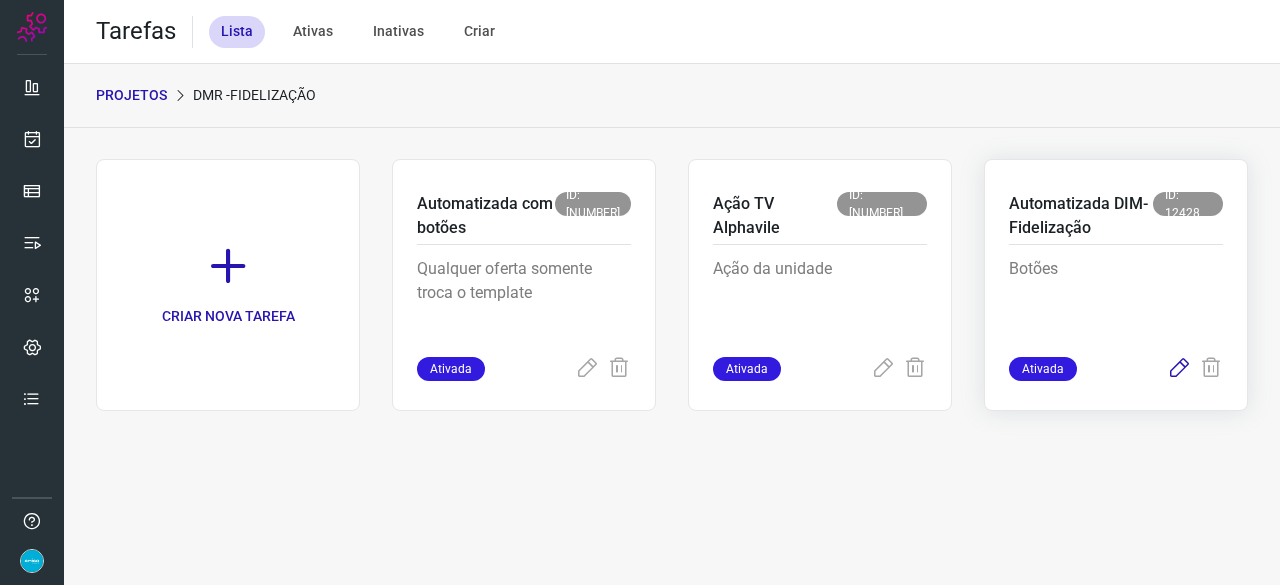 click at bounding box center [1179, 369] 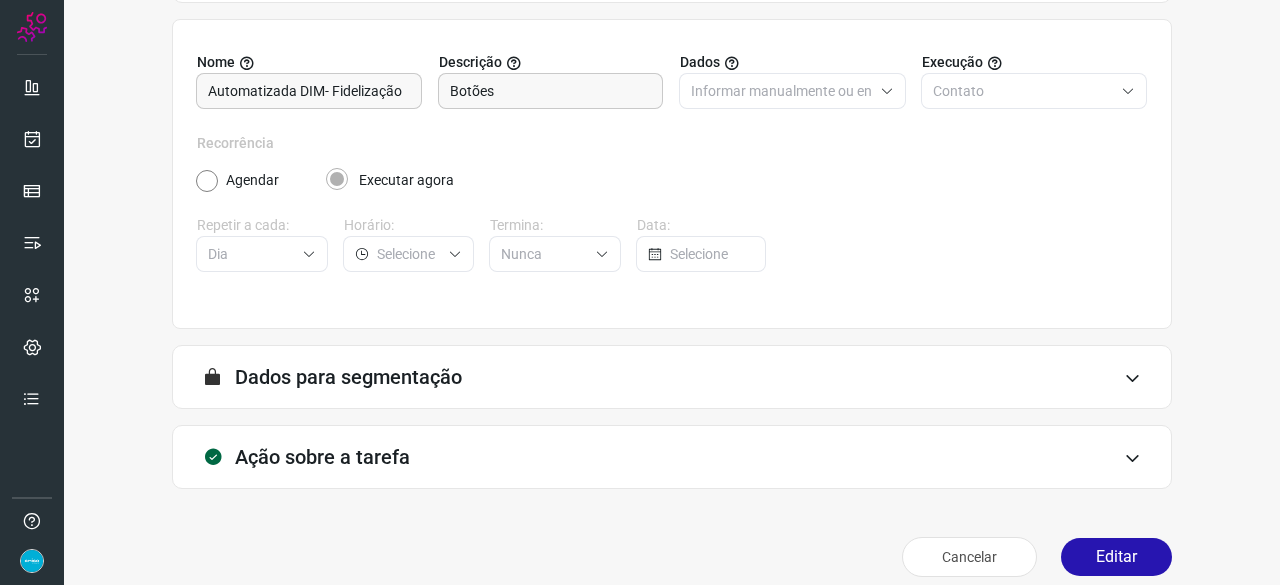 scroll, scrollTop: 195, scrollLeft: 0, axis: vertical 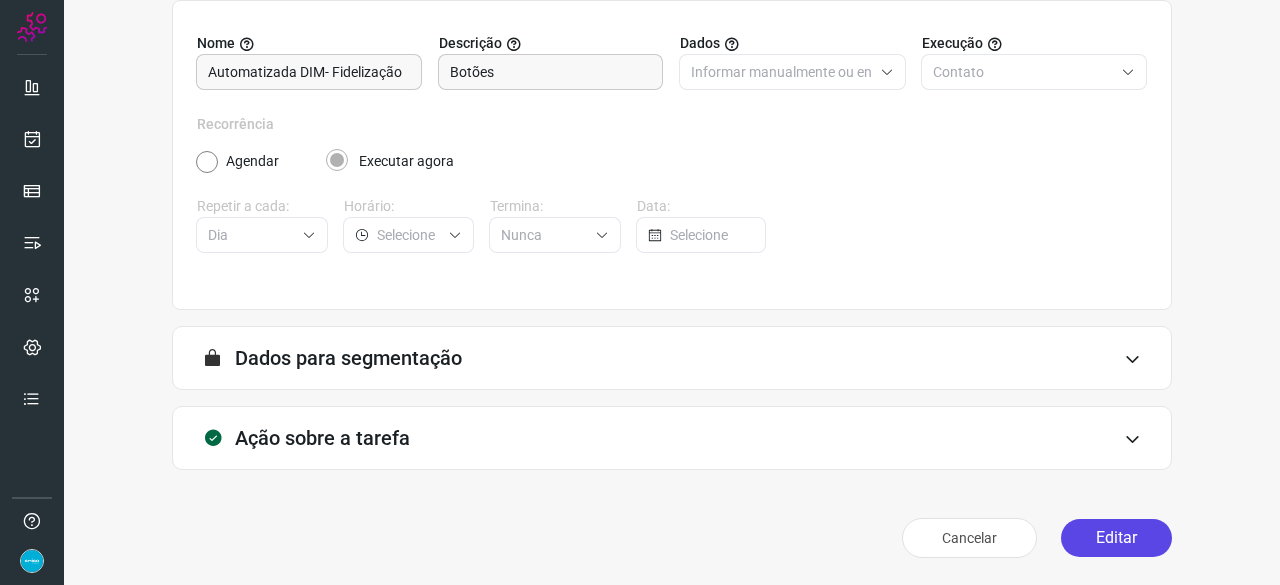 click on "Editar" at bounding box center [1116, 538] 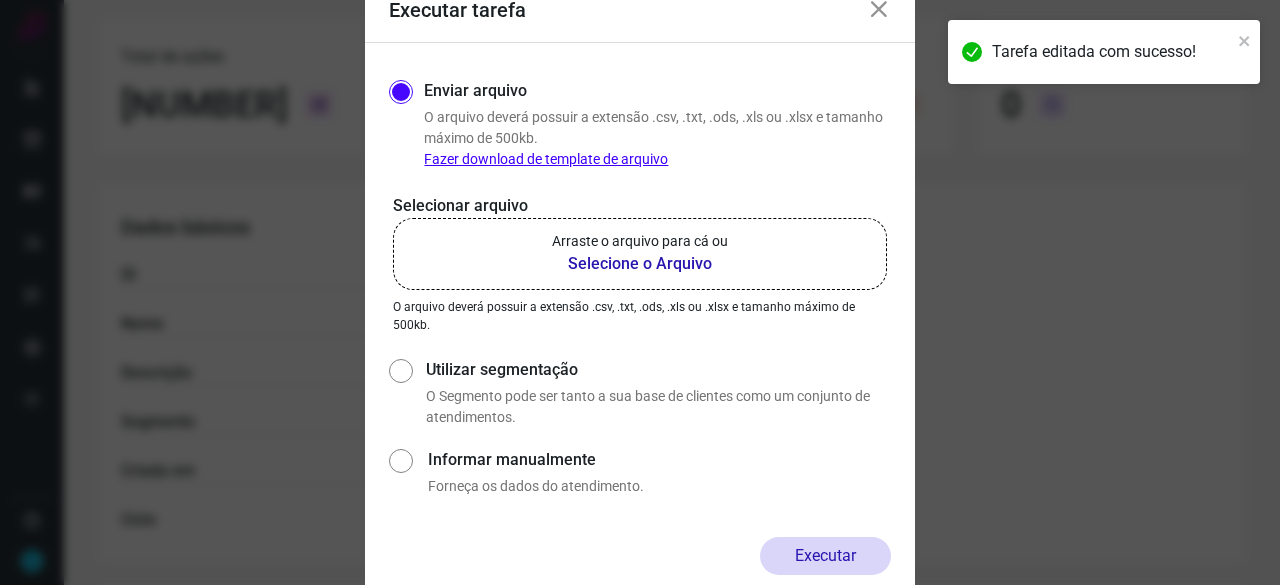 click on "Selecione o Arquivo" at bounding box center (640, 264) 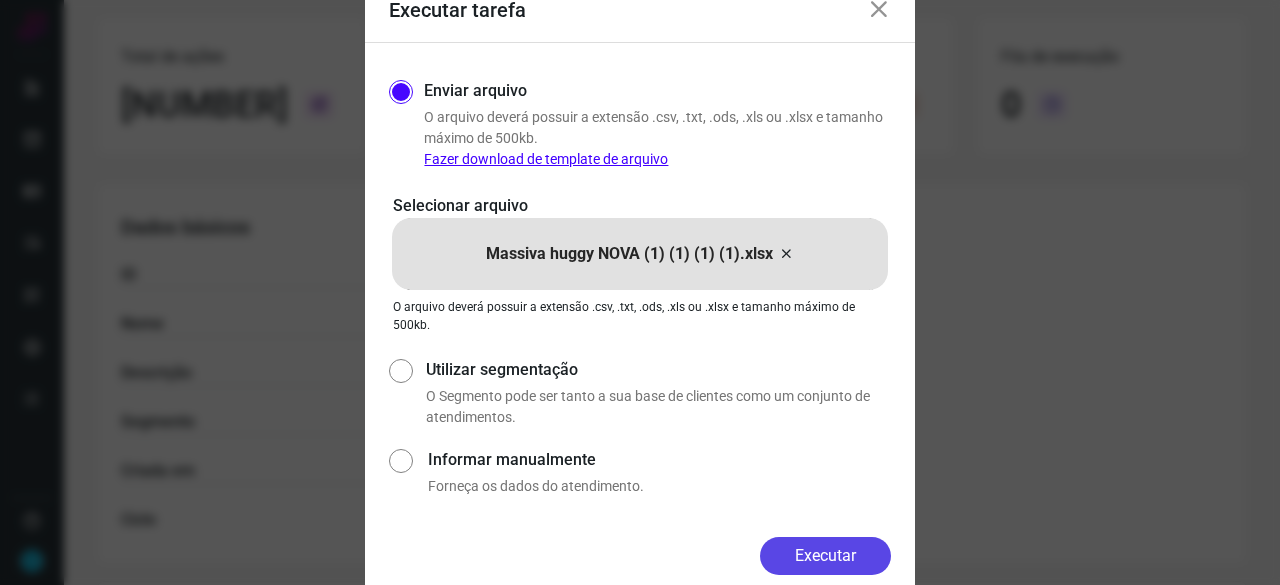 click on "Executar" at bounding box center [825, 556] 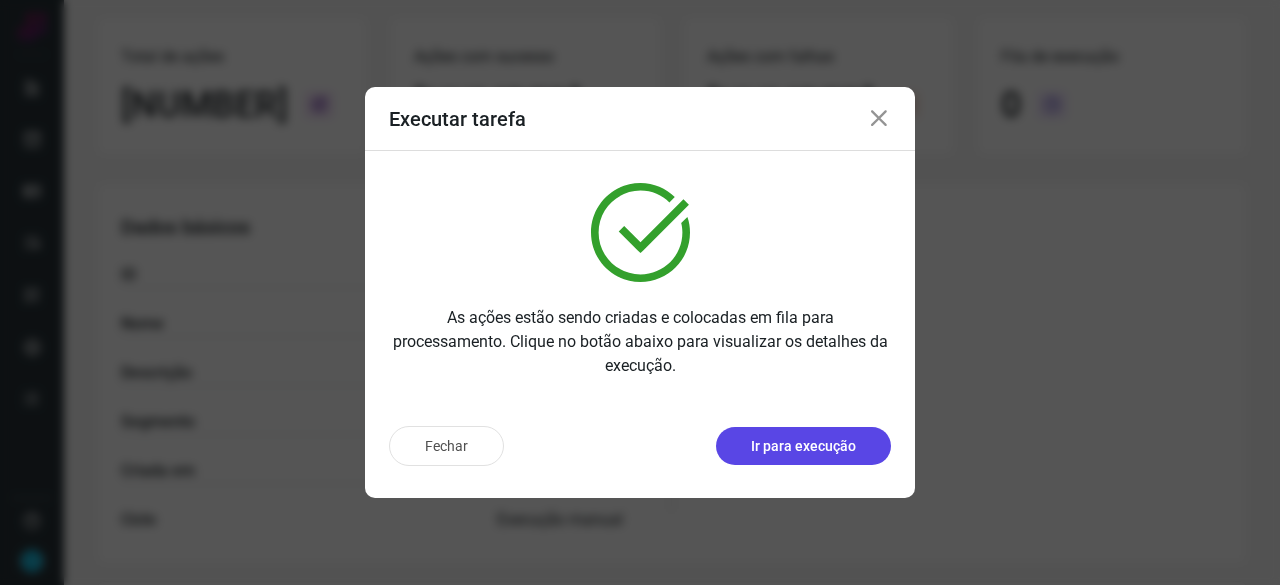 click on "Ir para execução" at bounding box center [803, 446] 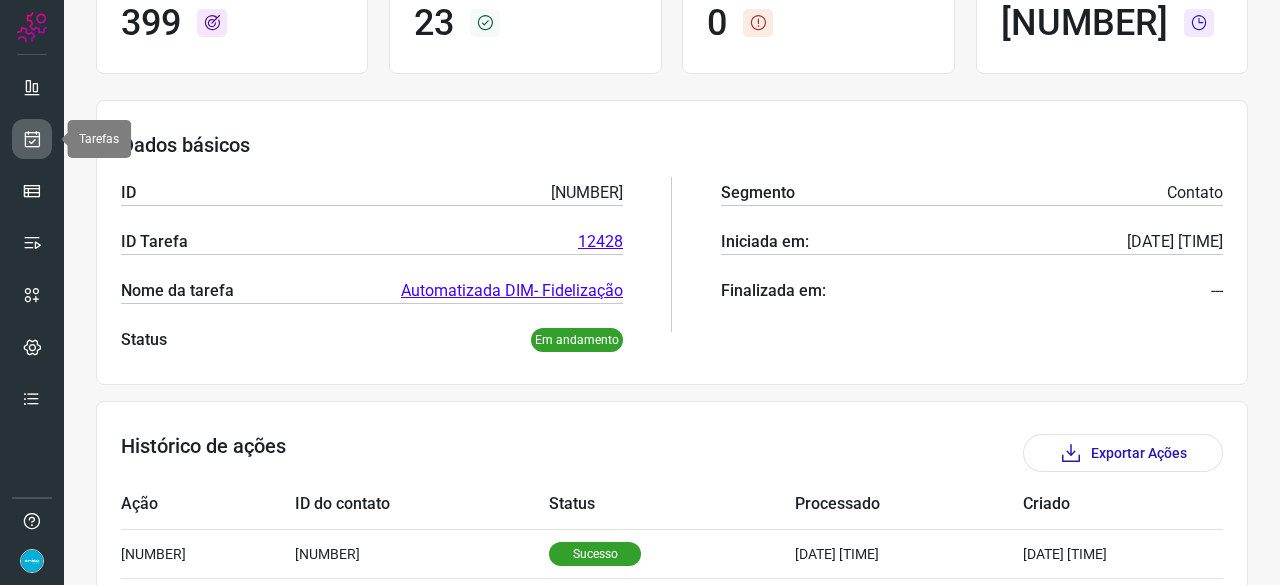 click at bounding box center (32, 139) 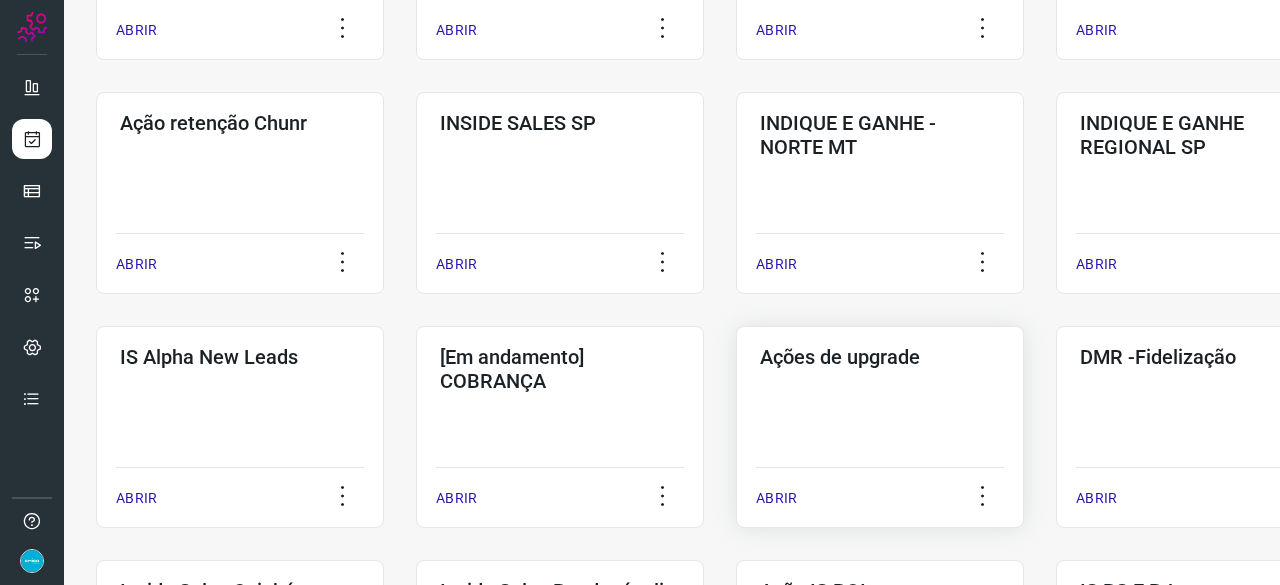 scroll, scrollTop: 560, scrollLeft: 0, axis: vertical 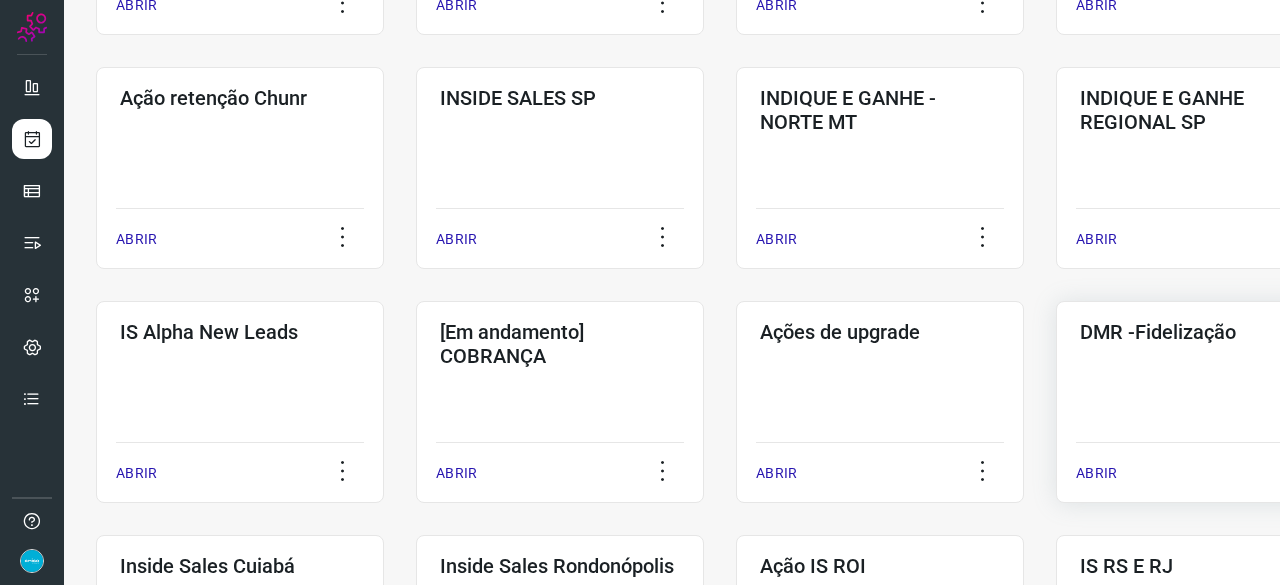 click on "ABRIR" at bounding box center (1096, 473) 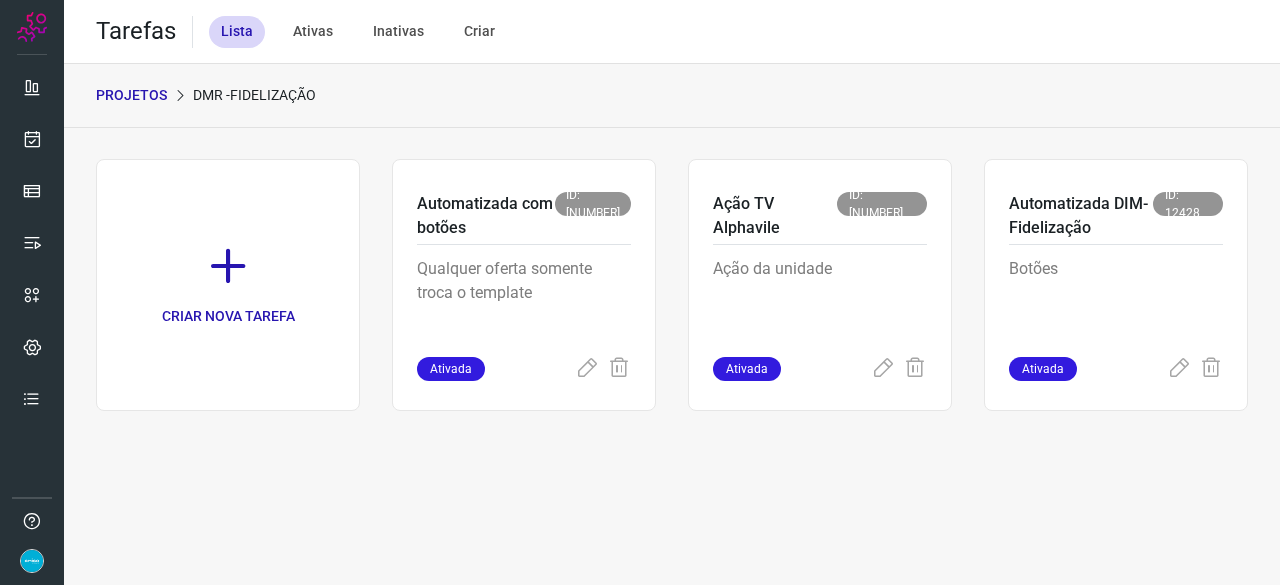 scroll, scrollTop: 0, scrollLeft: 0, axis: both 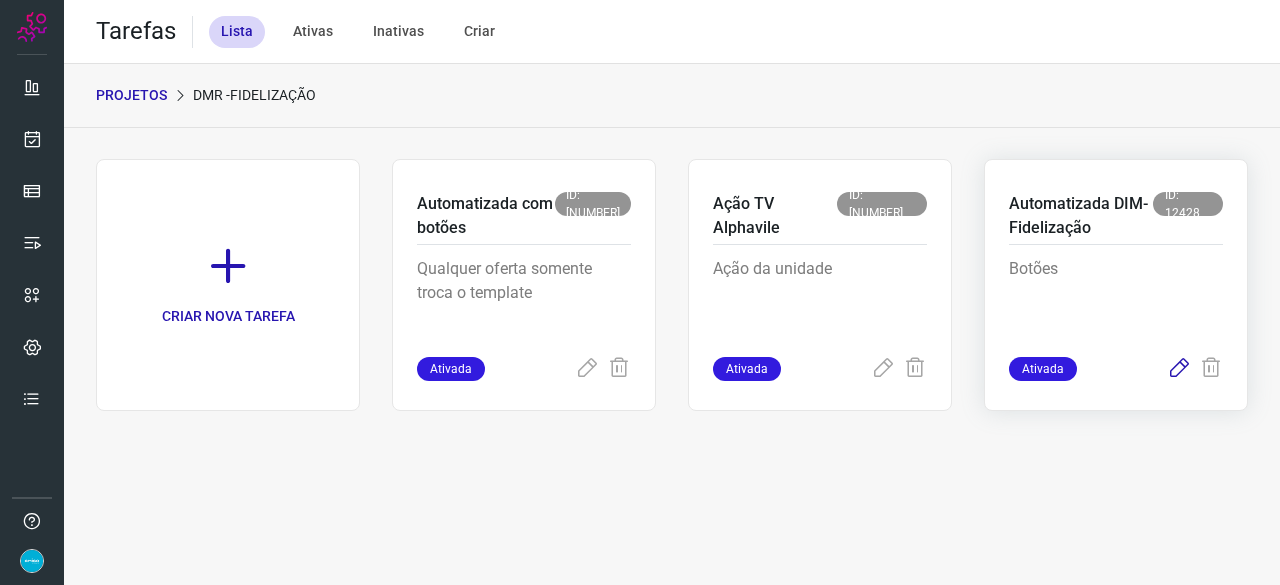 click at bounding box center [1179, 369] 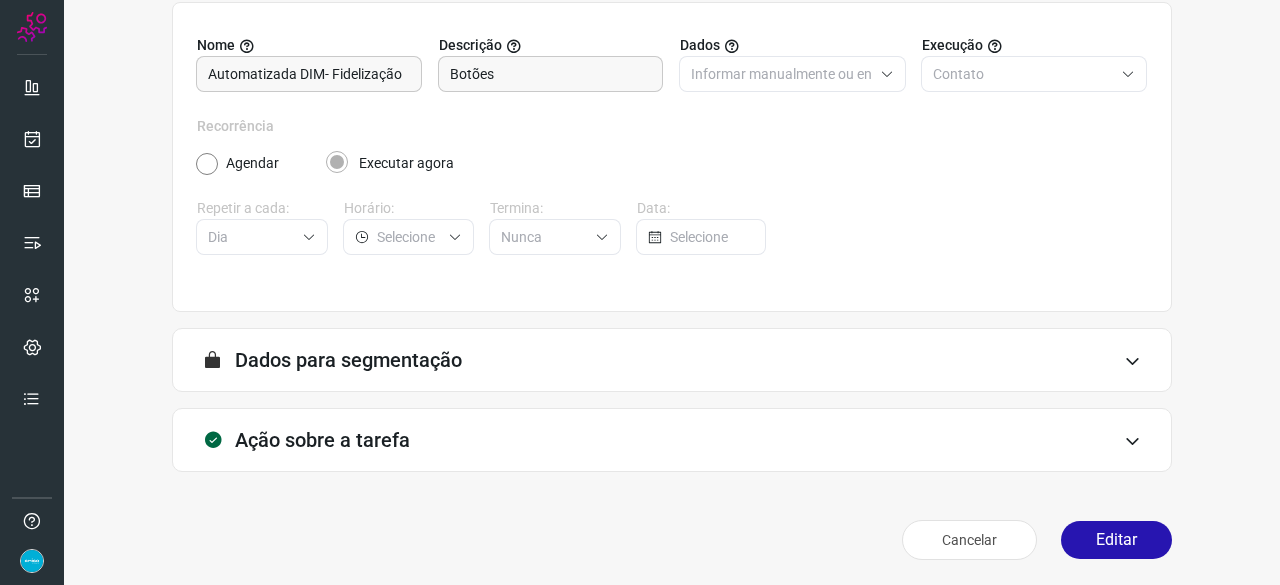 scroll, scrollTop: 195, scrollLeft: 0, axis: vertical 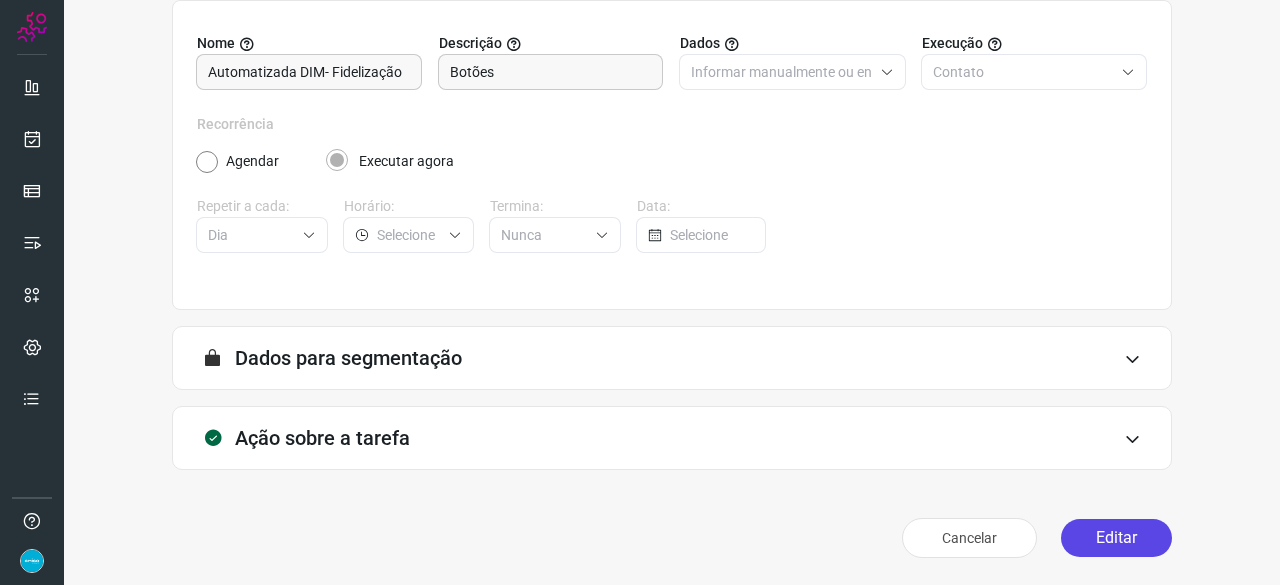 click on "Editar" at bounding box center (1116, 538) 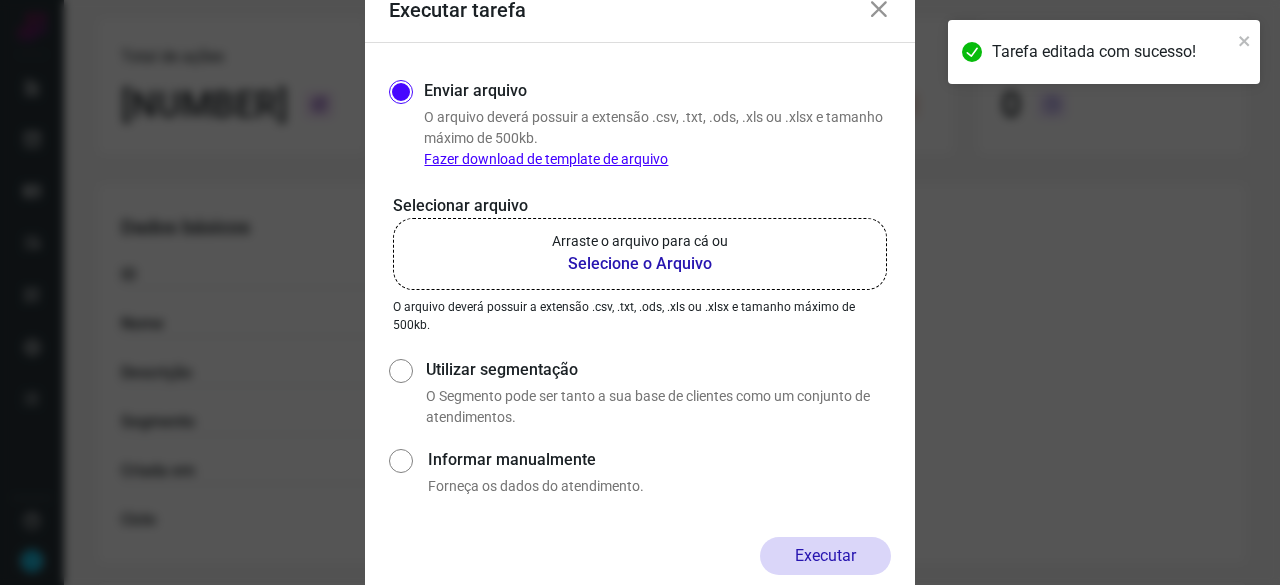 click on "Selecione o Arquivo" at bounding box center [640, 264] 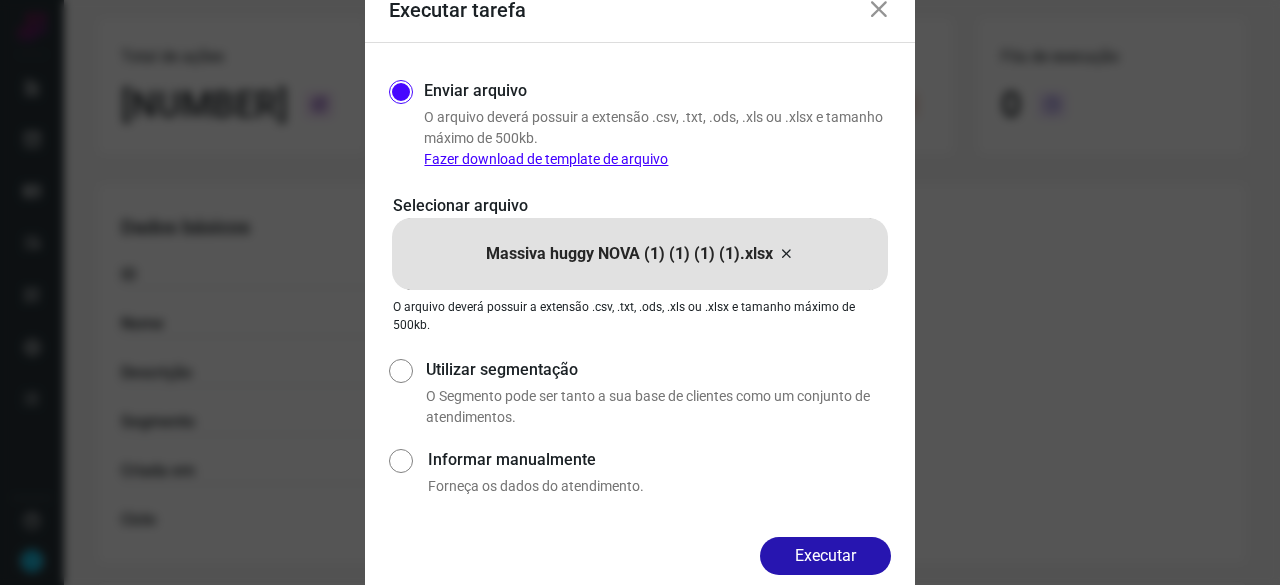 drag, startPoint x: 846, startPoint y: 549, endPoint x: 878, endPoint y: 563, distance: 34.928497 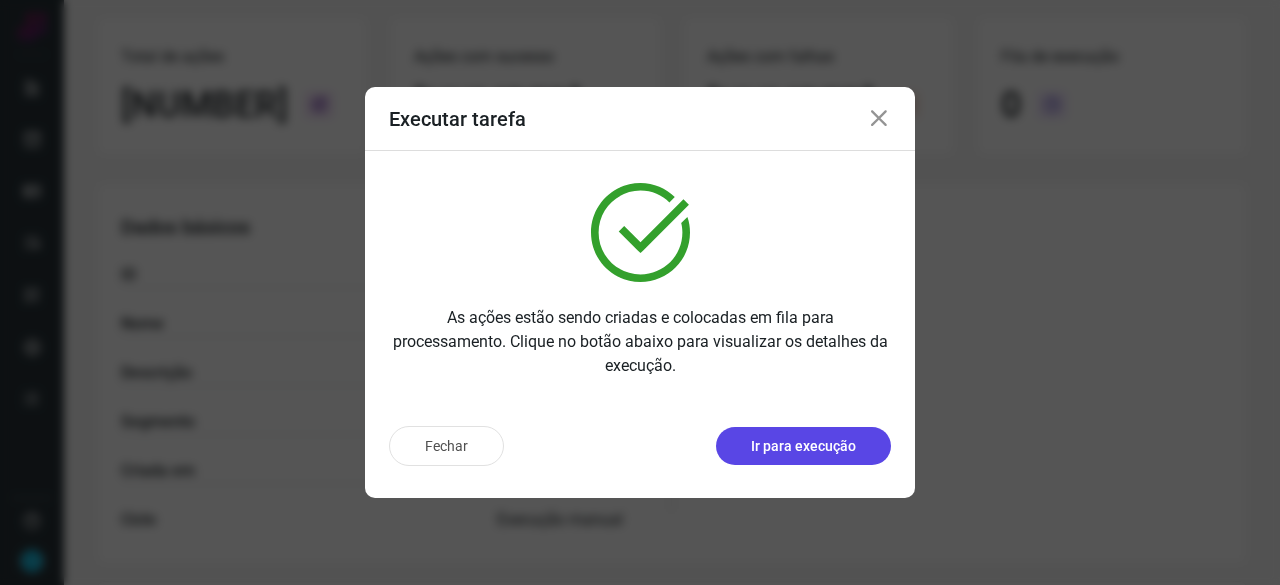 click on "Ir para execução" at bounding box center [803, 446] 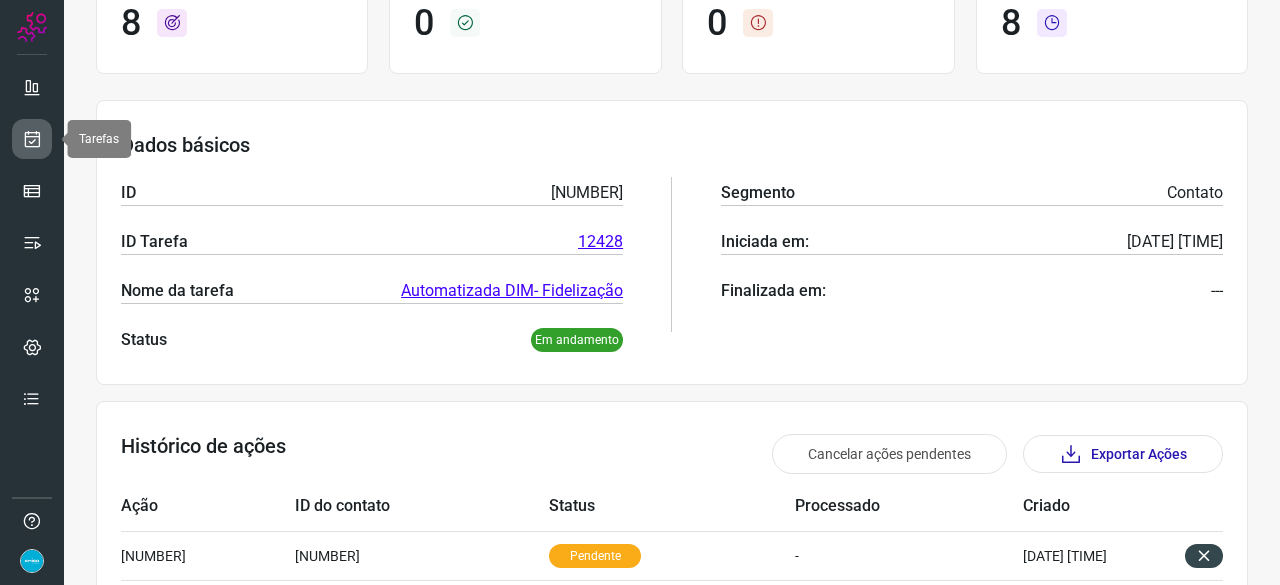 click at bounding box center [32, 139] 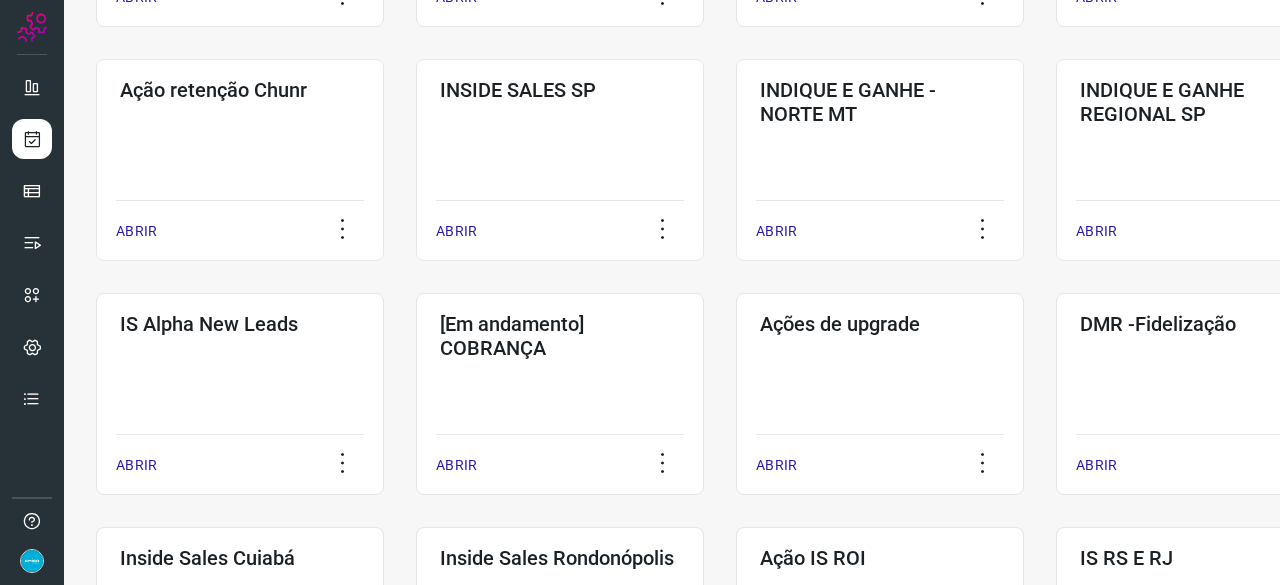 scroll, scrollTop: 760, scrollLeft: 0, axis: vertical 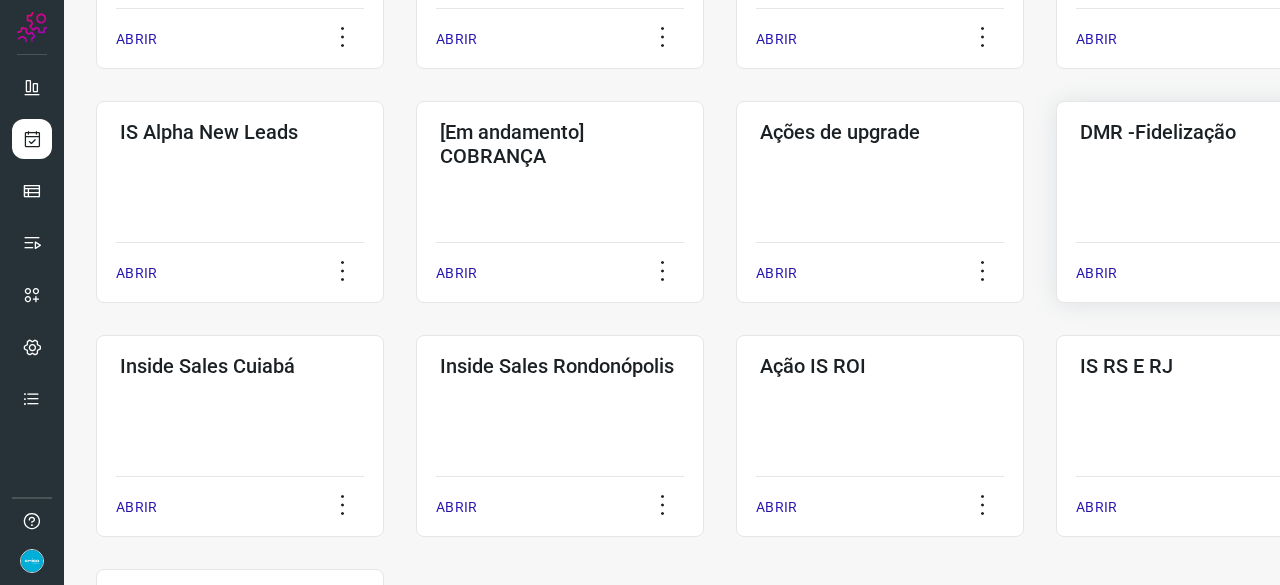 click on "ABRIR" at bounding box center [1096, 273] 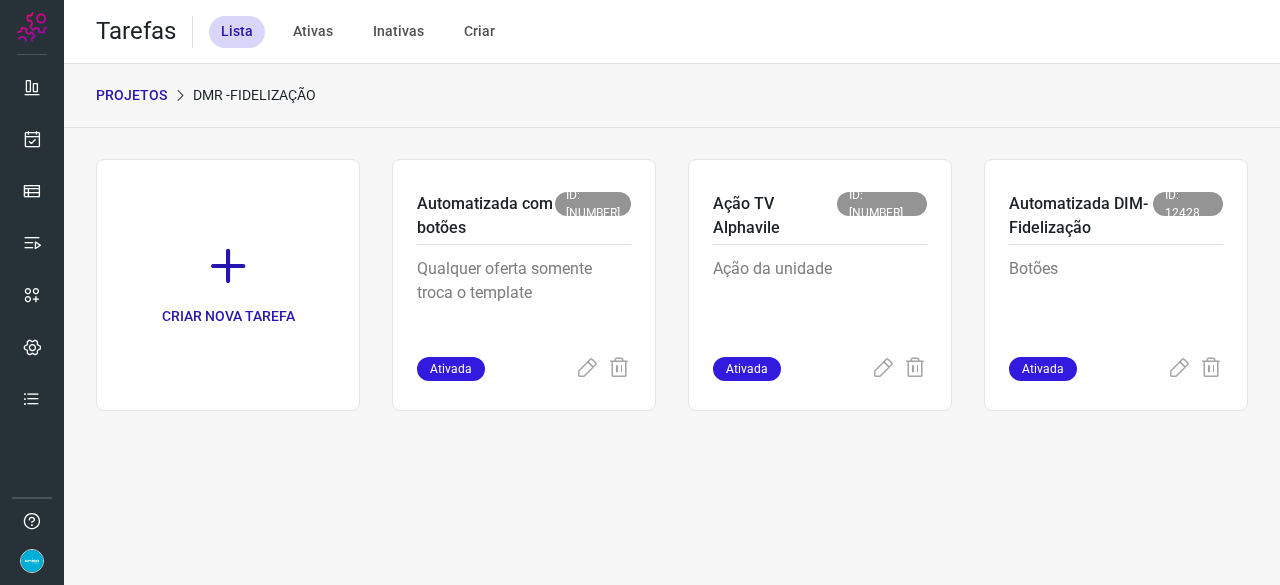 scroll, scrollTop: 0, scrollLeft: 0, axis: both 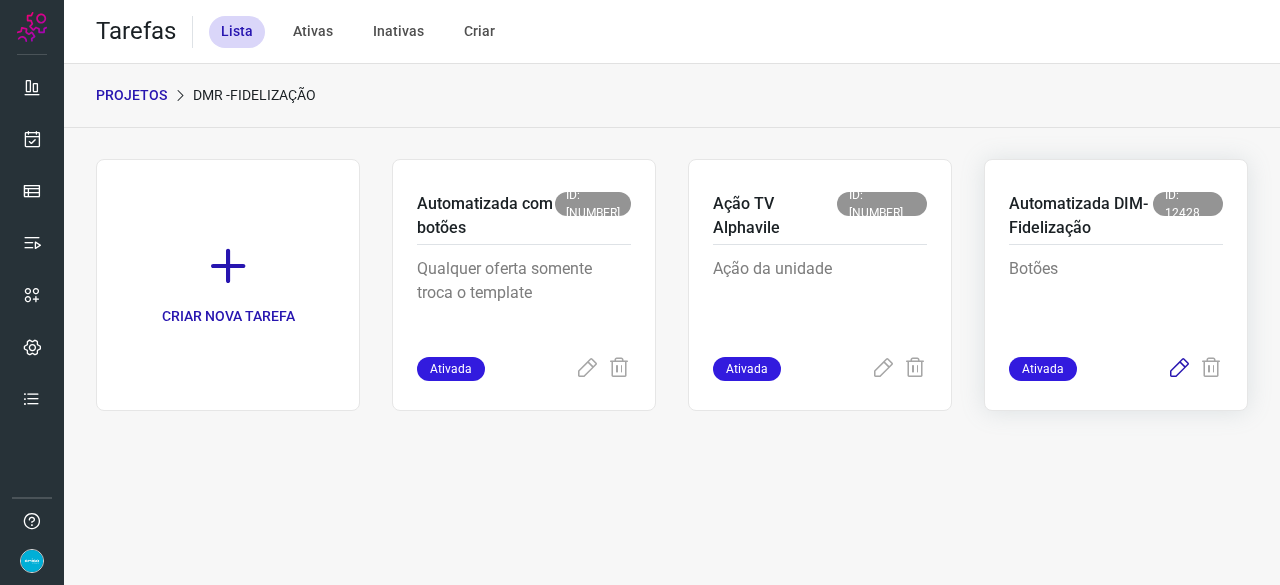 click at bounding box center (1179, 369) 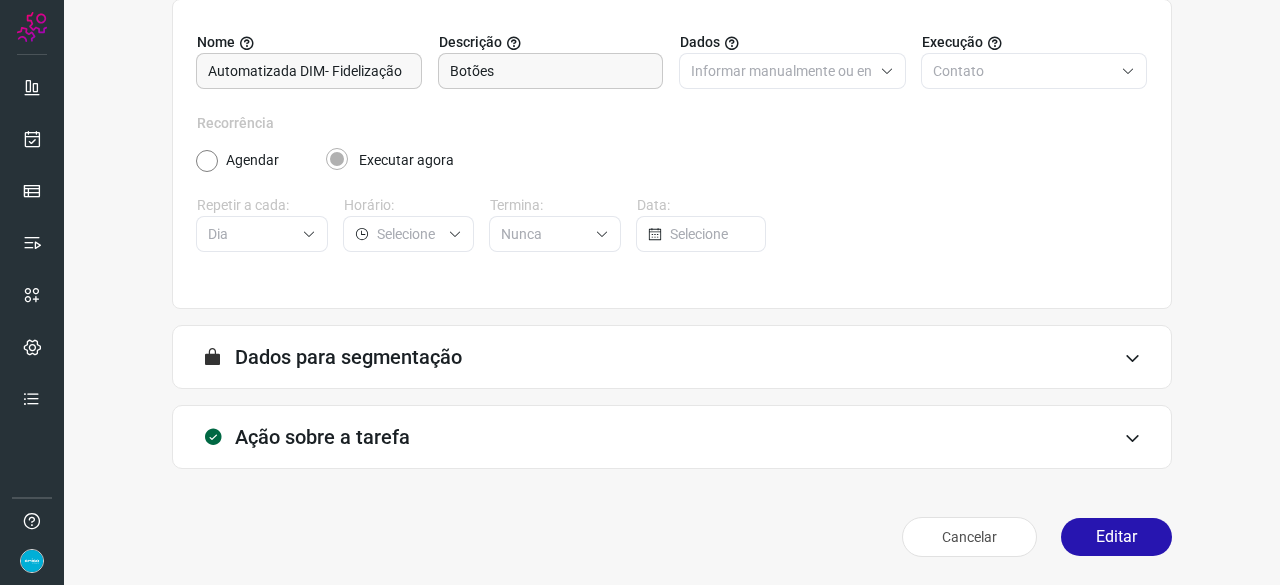 scroll, scrollTop: 195, scrollLeft: 0, axis: vertical 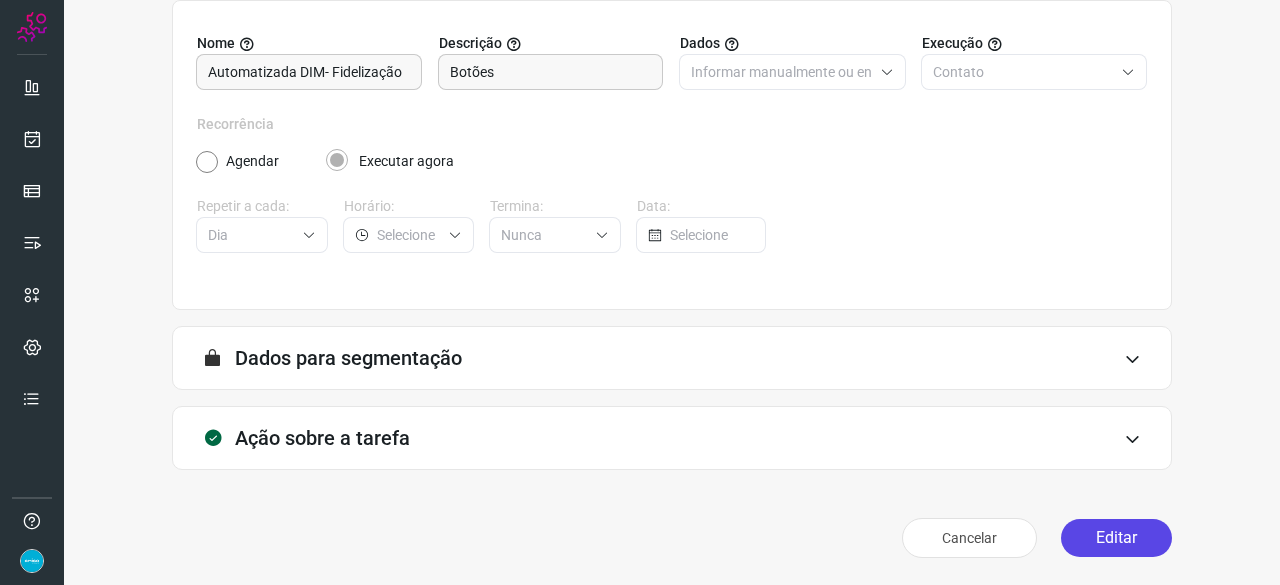 click on "Editar" at bounding box center (1116, 538) 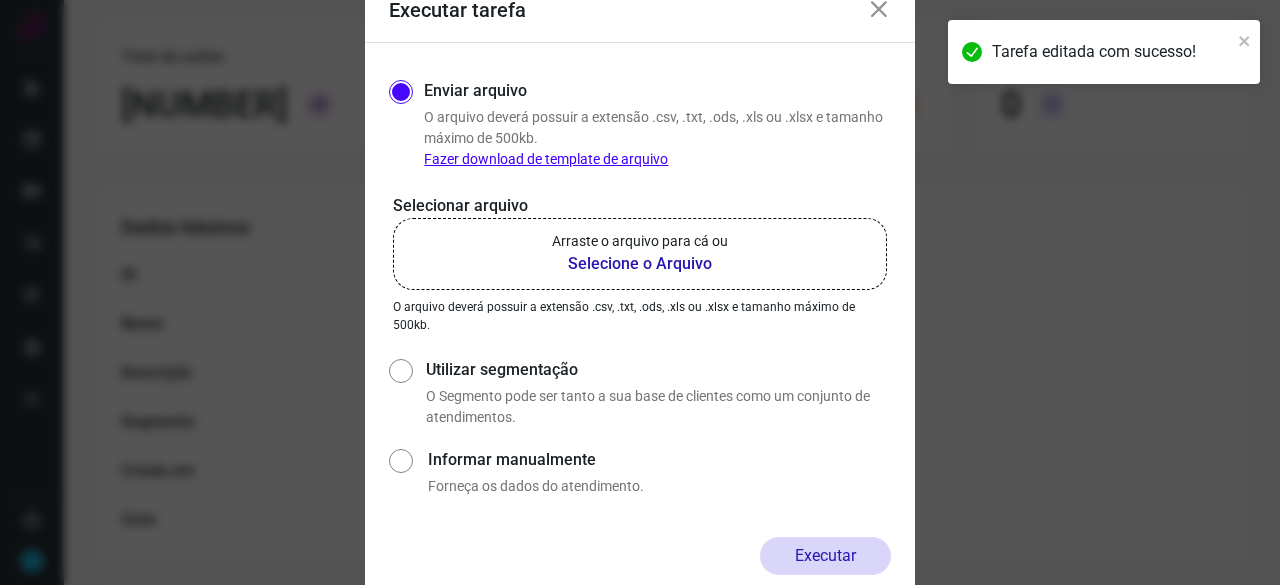click on "Selecione o Arquivo" at bounding box center (640, 264) 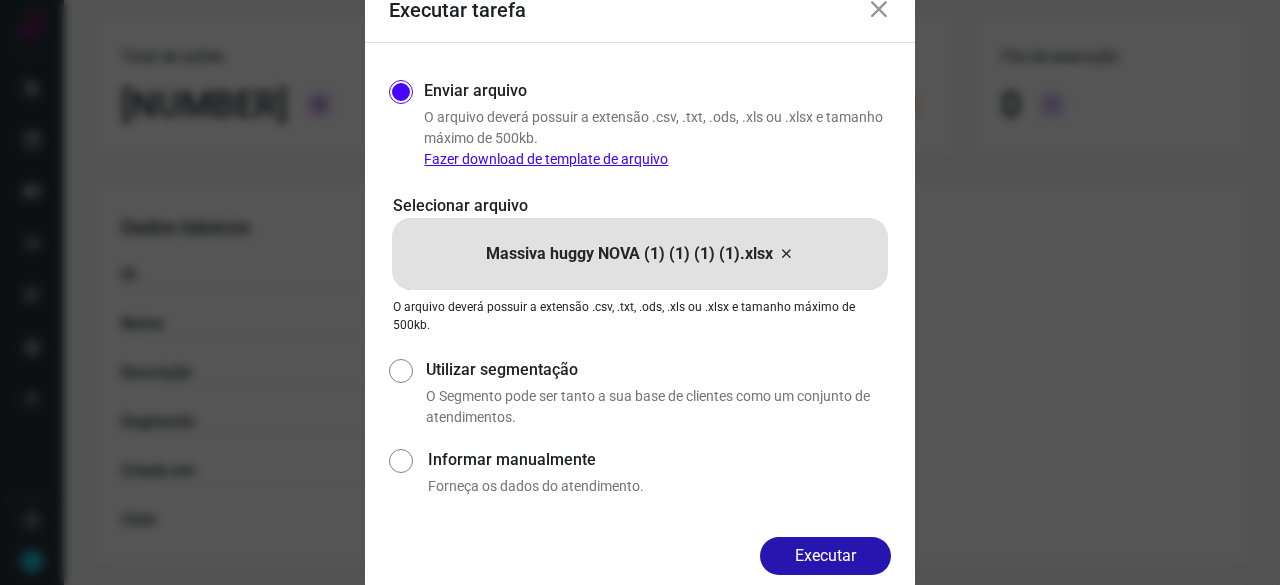 drag, startPoint x: 850, startPoint y: 551, endPoint x: 864, endPoint y: 554, distance: 14.3178215 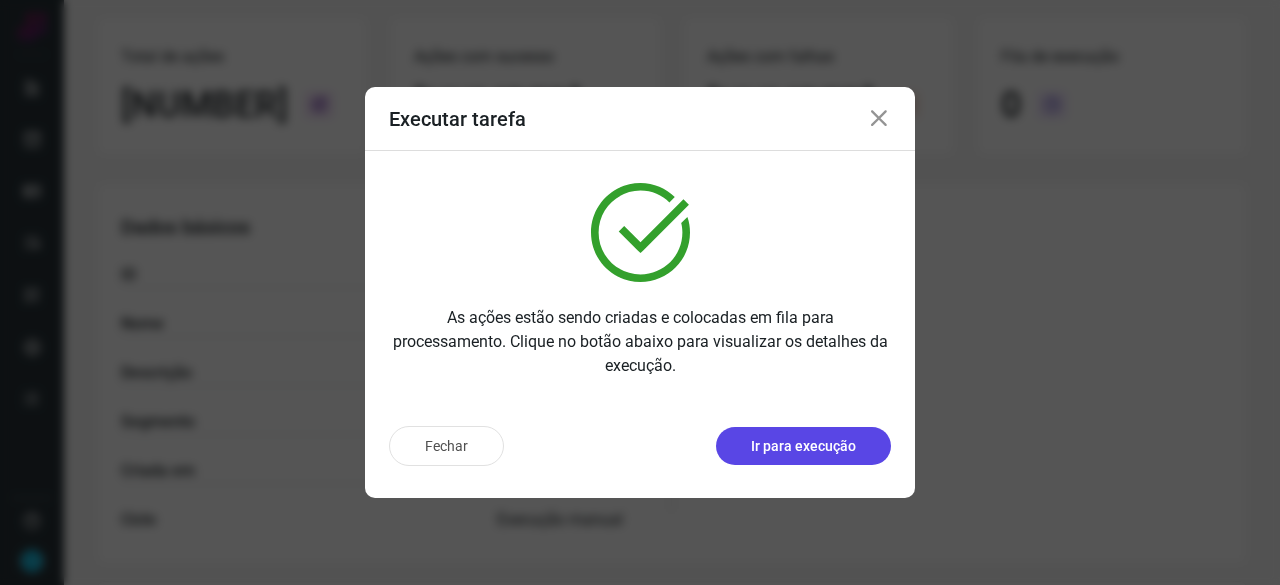 click on "Ir para execução" at bounding box center [803, 446] 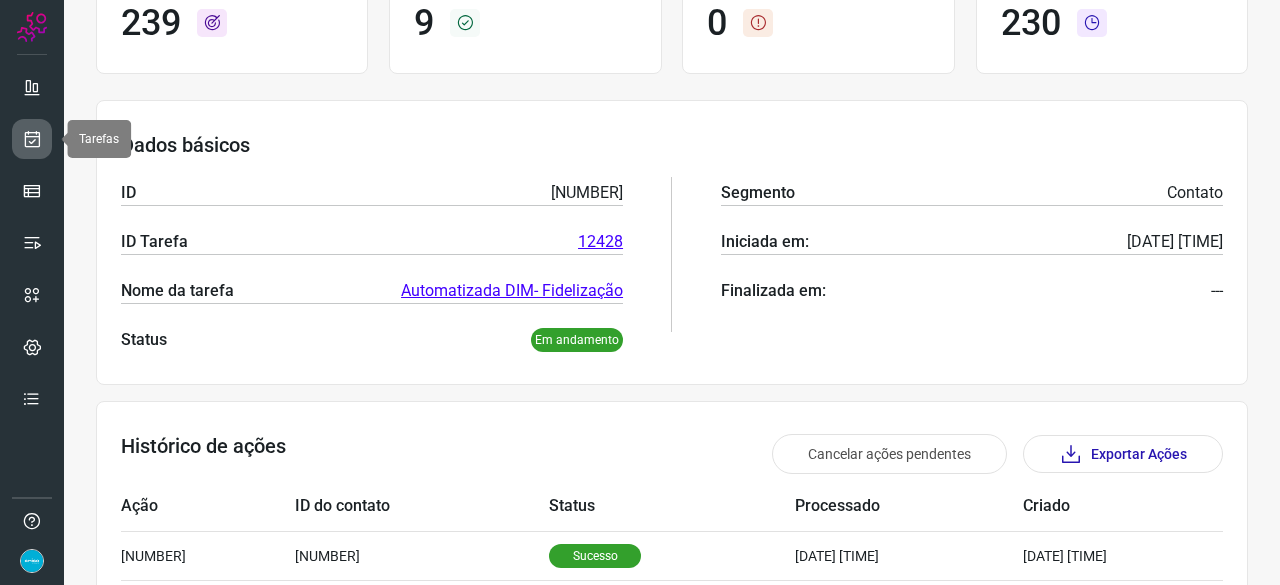 click at bounding box center [32, 139] 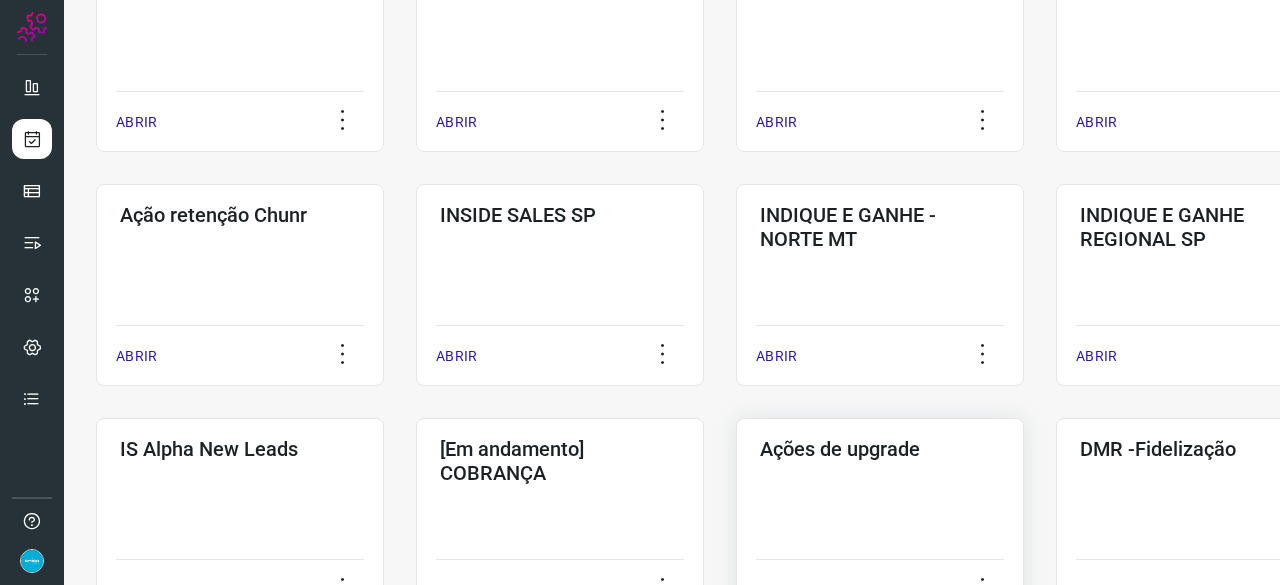 scroll, scrollTop: 560, scrollLeft: 0, axis: vertical 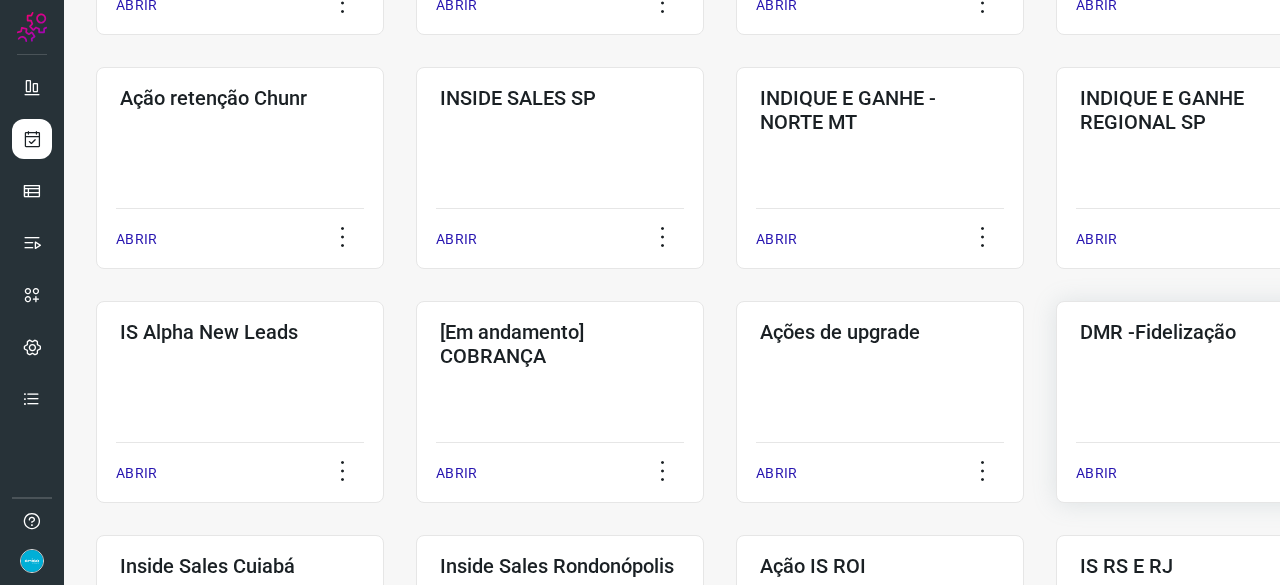 click on "ABRIR" at bounding box center (1096, 473) 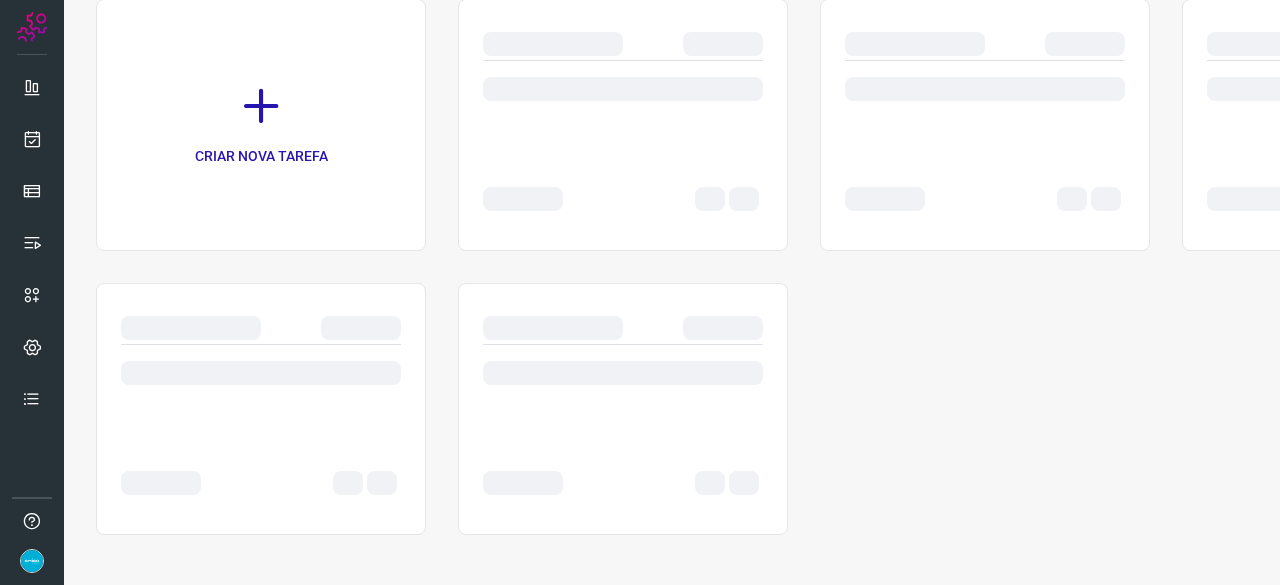 scroll, scrollTop: 0, scrollLeft: 0, axis: both 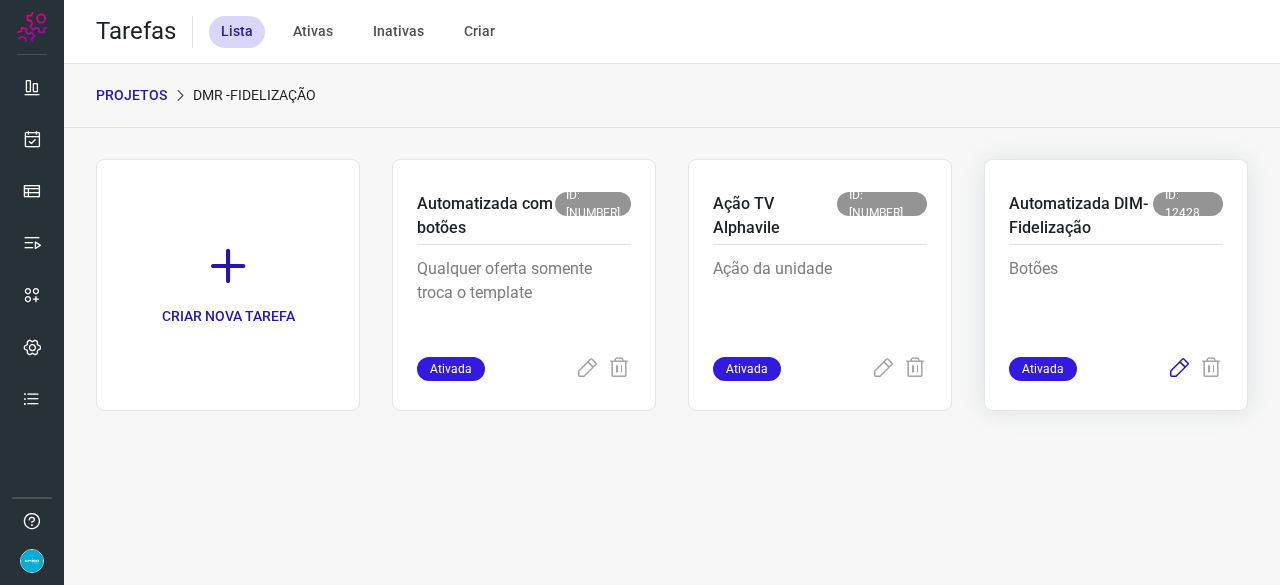 click at bounding box center [1179, 369] 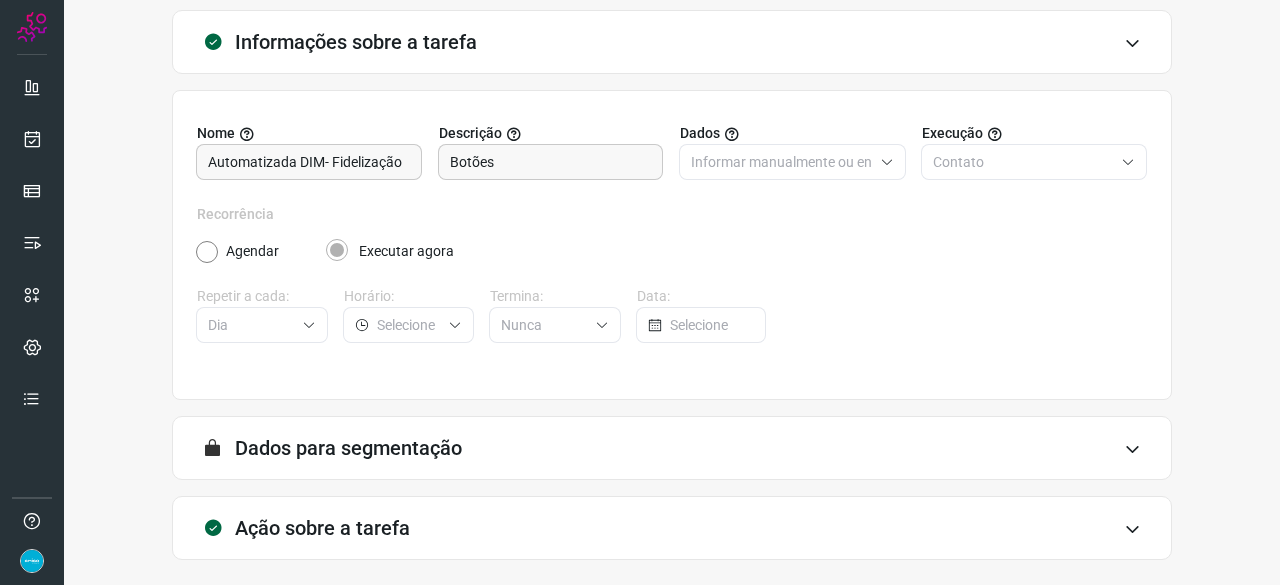 scroll, scrollTop: 195, scrollLeft: 0, axis: vertical 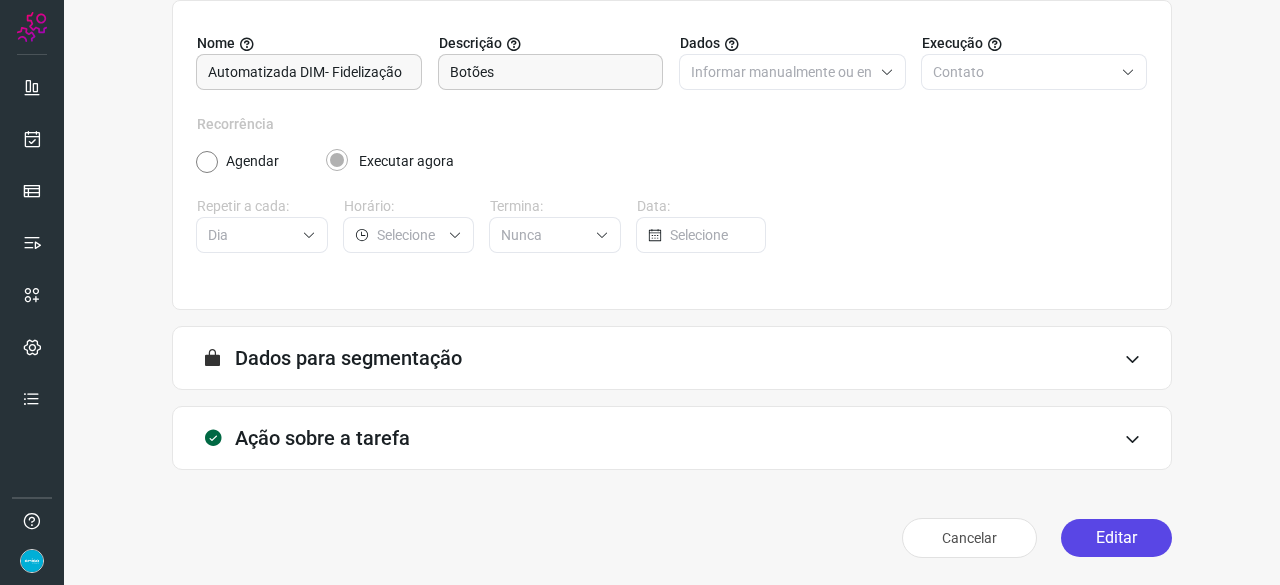 click on "Editar" at bounding box center [1116, 538] 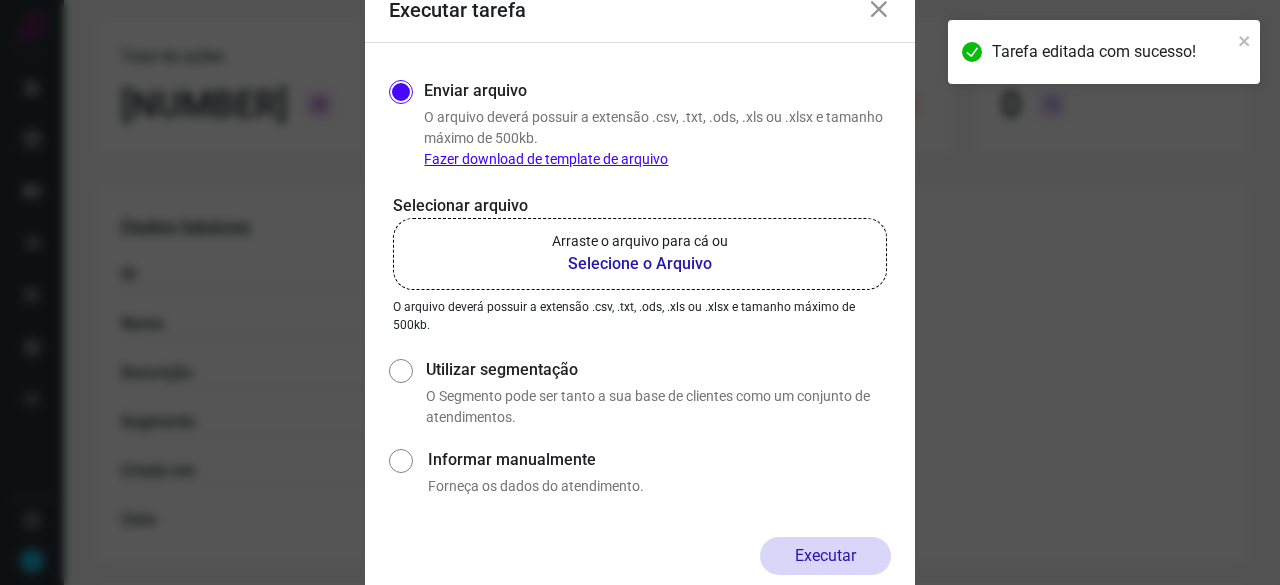 click on "Selecione o Arquivo" at bounding box center [640, 264] 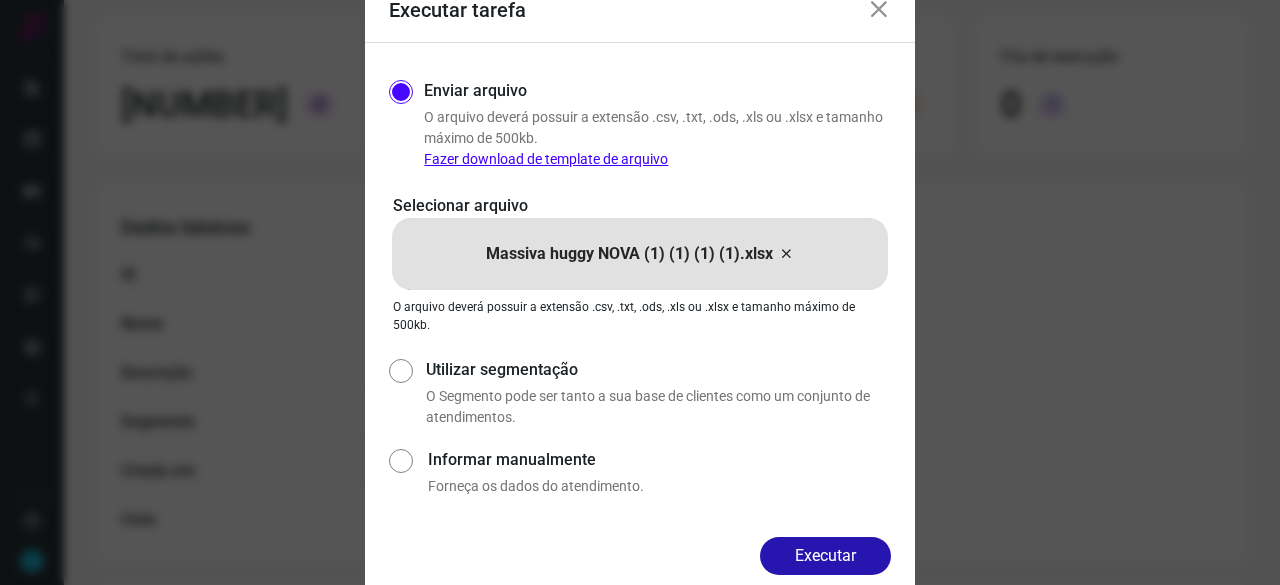 drag, startPoint x: 858, startPoint y: 559, endPoint x: 875, endPoint y: 563, distance: 17.464249 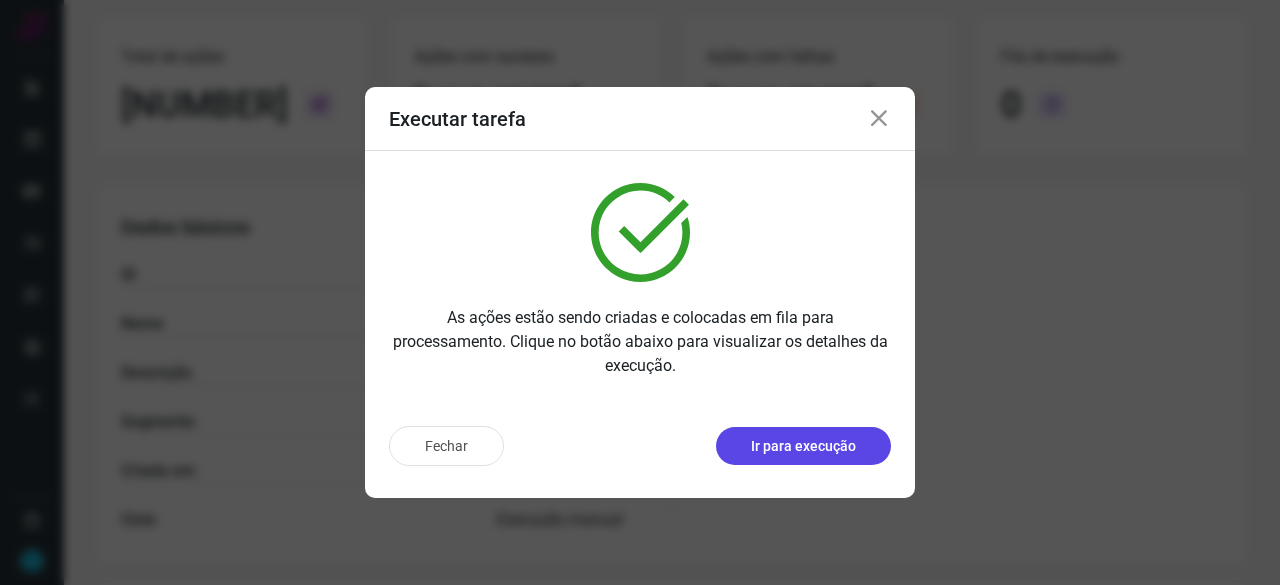 click on "Ir para execução" at bounding box center (803, 446) 